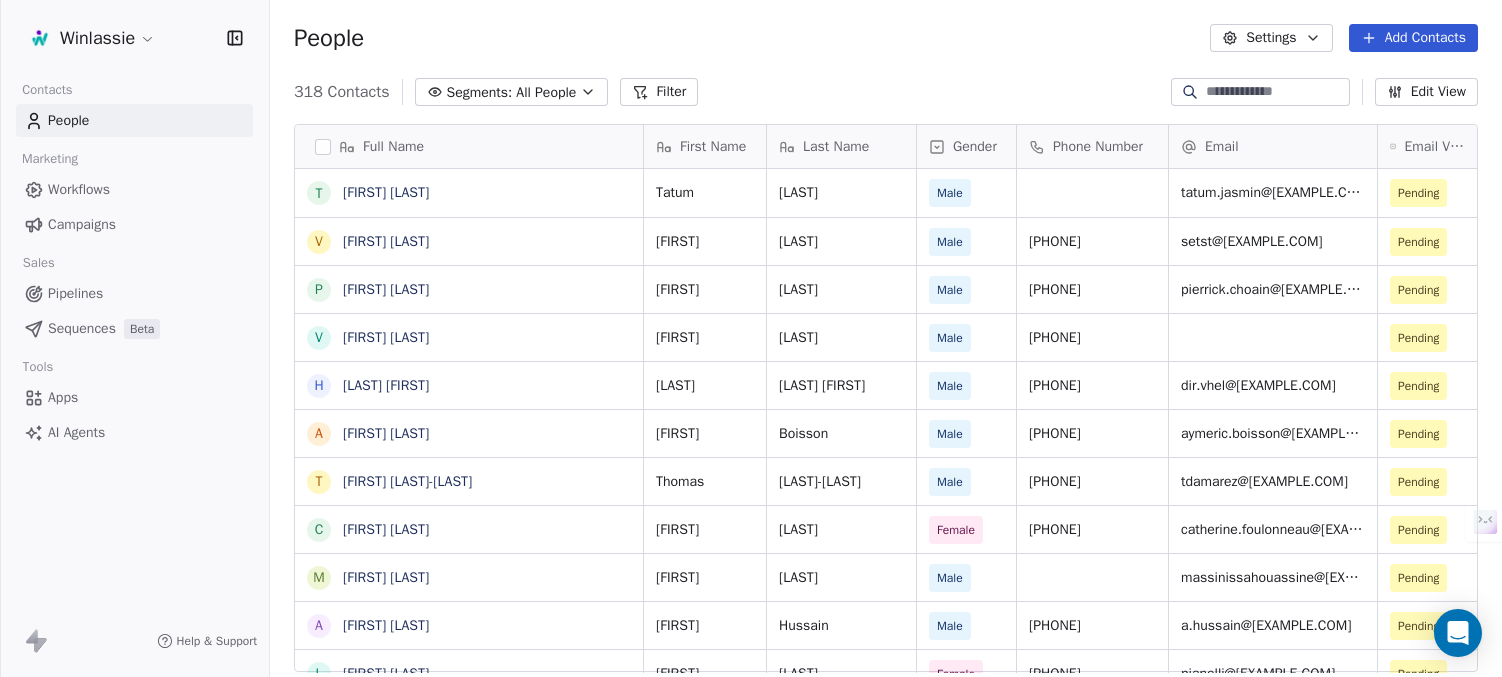 scroll, scrollTop: 0, scrollLeft: 0, axis: both 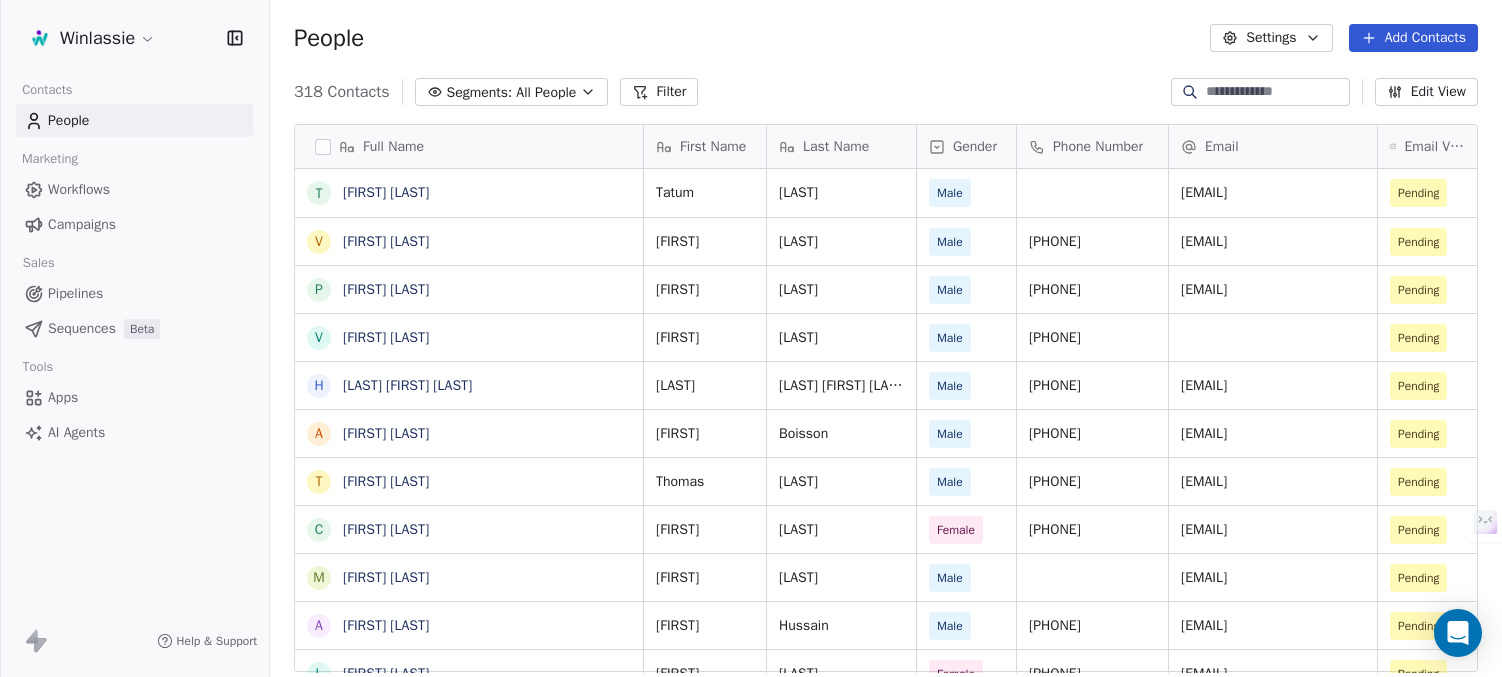 click on "Full Name T [LAST] V [LAST] P [LAST] V [LAST] H [LAST] E [LAST] T [LAST] C [LAST] M [LAST] A [LAST] L [LAST] S [LAST] R [LAST] M [LAST] S [LAST] H [LAST] W [LAST] E [LAST] D [LAST] F [LAST] A [LAST] L [LAST] Y [LAST] D [LAST] C [LAST] M [LAST] N [LAST] R [LAST] F [LAST] R [LAST] A [LAST] First Name Last Name Gender Phone Number Email Email Verification Status LinkedIn Job Title Hiérarchie [LAST] [LAST] Male [EMAIL] Pending [LINK] Vincent Juster Male [PHONE] [EMAIL] Pending [LINK] Pierrick Choain Male [PHONE] [EMAIL] Pending Responsable" at bounding box center [886, 406] 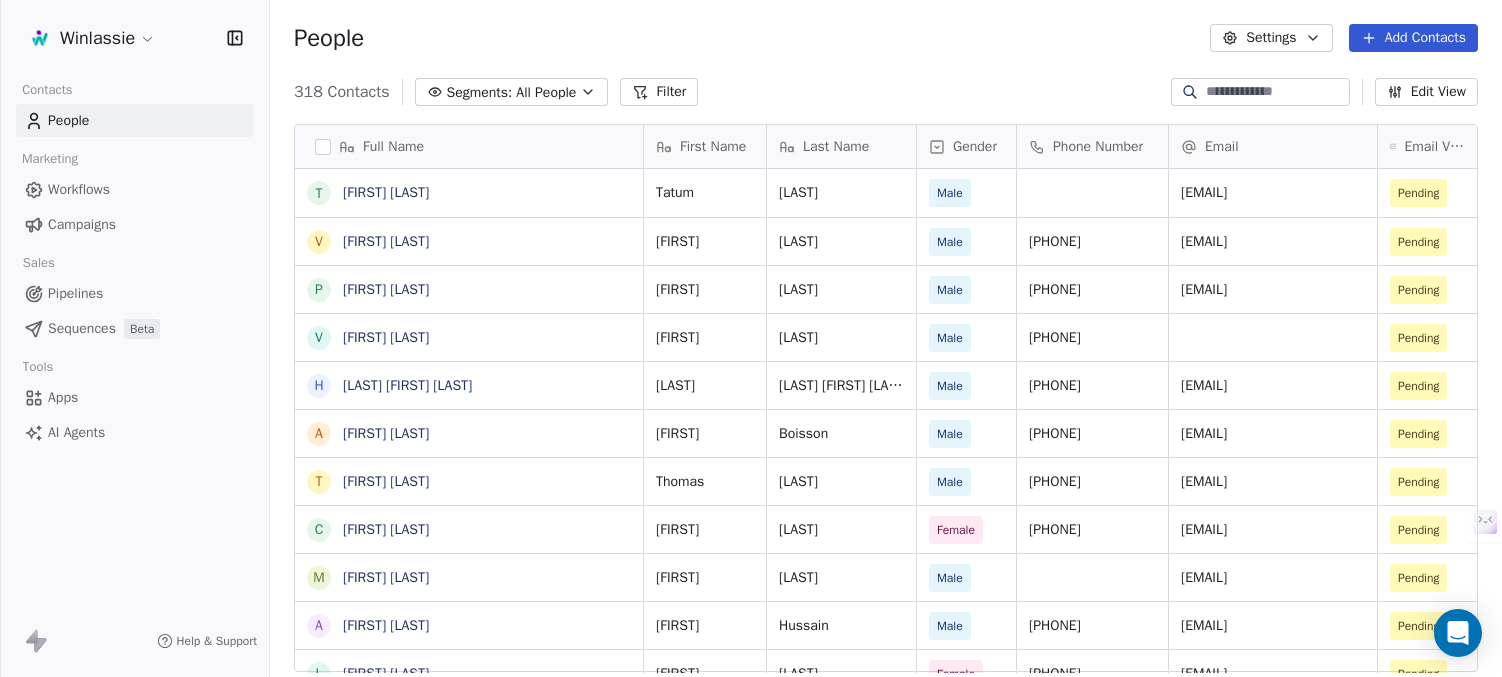 click on "Full Name T [LAST] V [LAST] P [LAST] V [LAST] H [LAST] E [LAST] T [LAST] C [LAST] M [LAST] A [LAST] L [LAST] S [LAST] R [LAST] M [LAST] S [LAST] H [LAST] W [LAST] E [LAST] D [LAST] F [LAST] A [LAST] L [LAST] Y [LAST] D [LAST] C [LAST] M [LAST] N [LAST] R [LAST] F [LAST] R [LAST] A [LAST] First Name Last Name Gender Phone Number Email Email Verification Status LinkedIn Job Title Hiérarchie [LAST] [LAST] Male [EMAIL] Pending [LINK] Vincent Juster Male [PHONE] [EMAIL] Pending [LINK] Pierrick Choain Male [PHONE] [EMAIL] Pending Responsable" at bounding box center (886, 406) 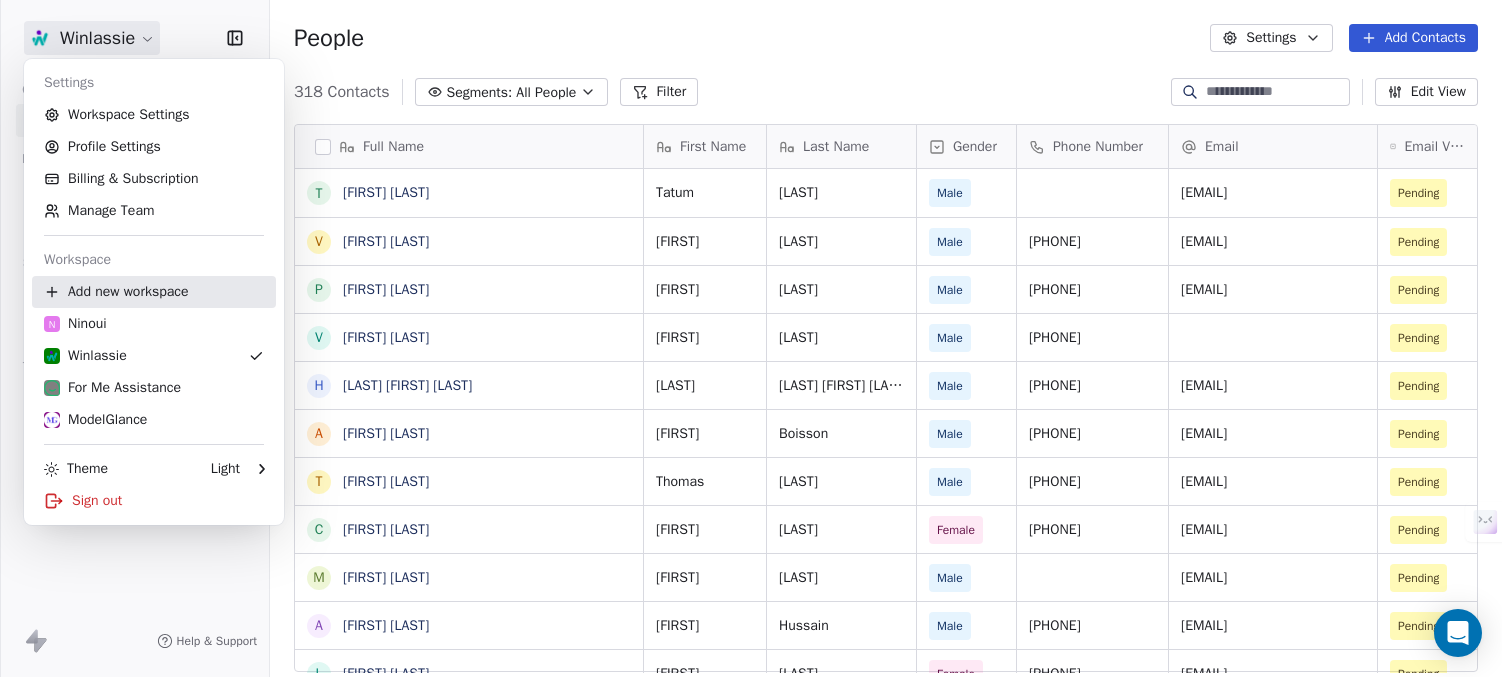 click on "Add new workspace" at bounding box center (154, 292) 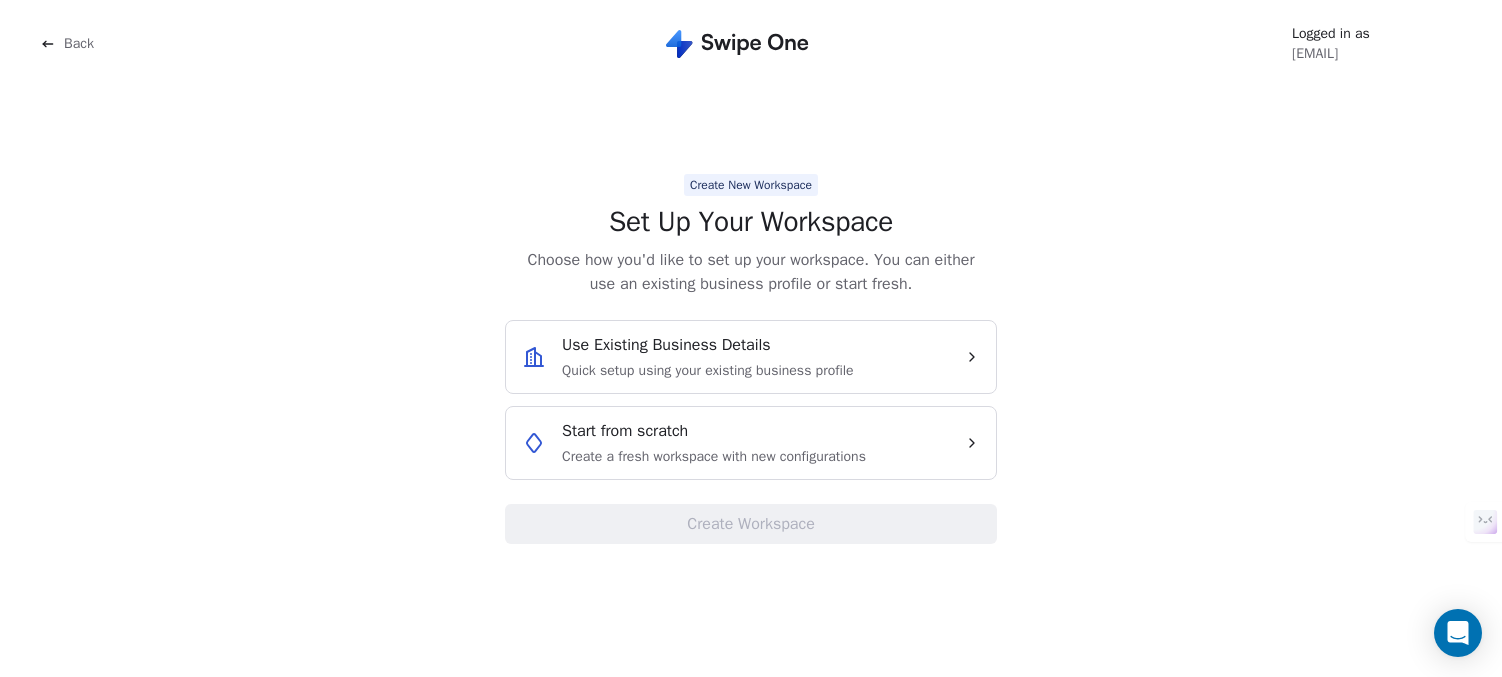 click on "Start from scratch" at bounding box center [625, 431] 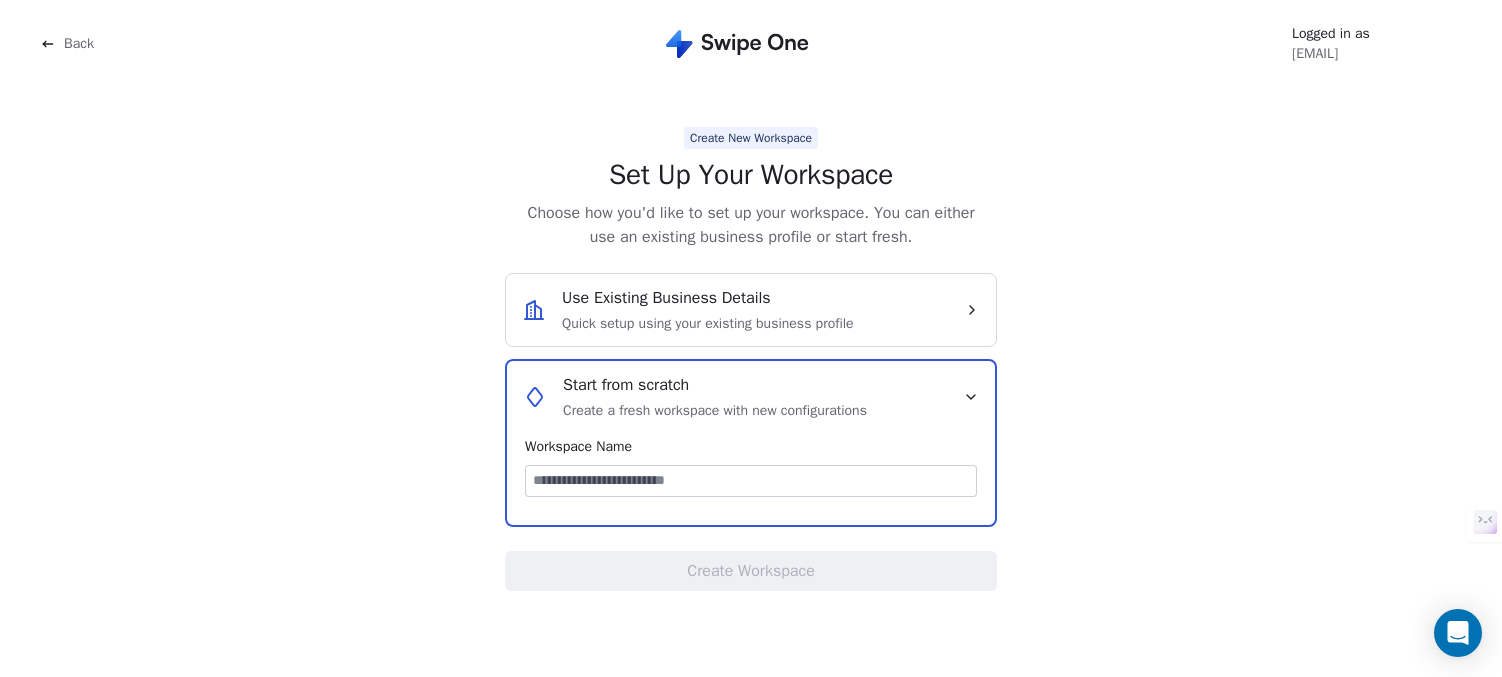 click at bounding box center (751, 481) 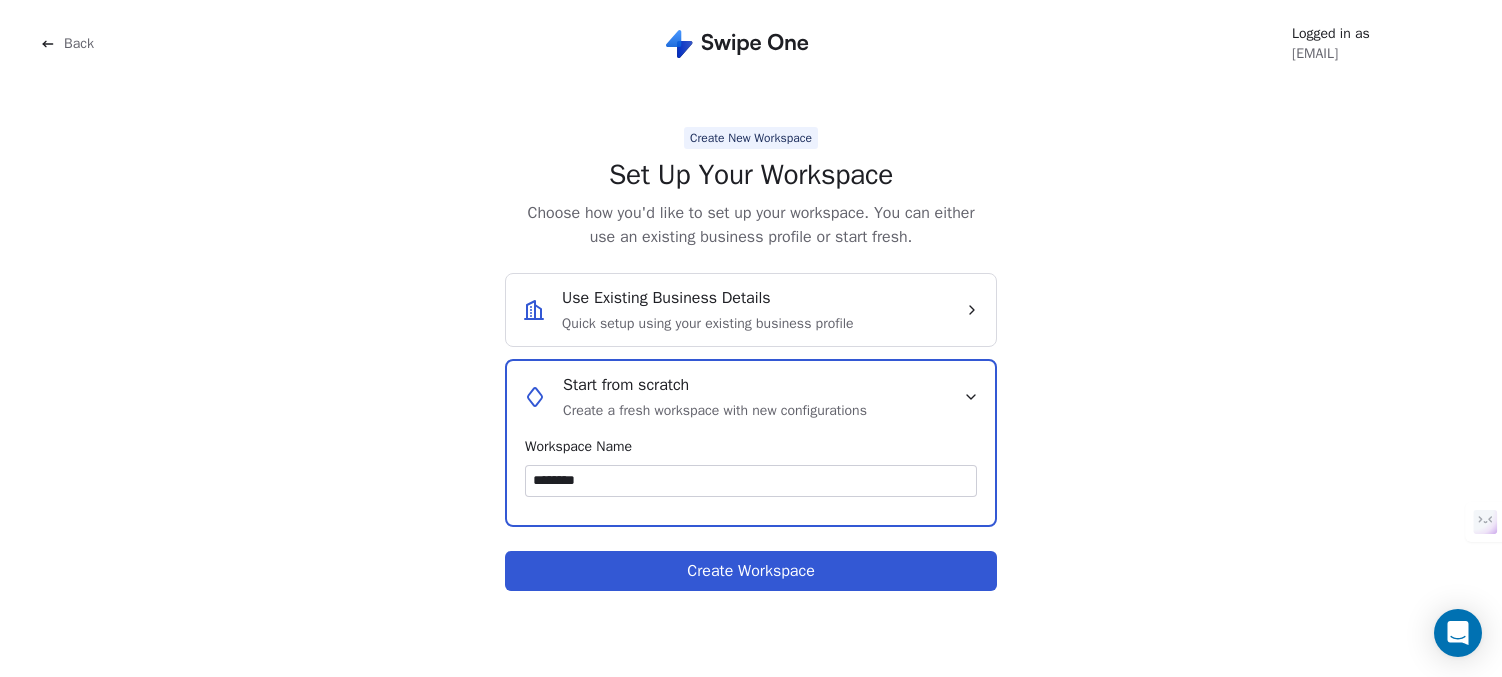 type on "********" 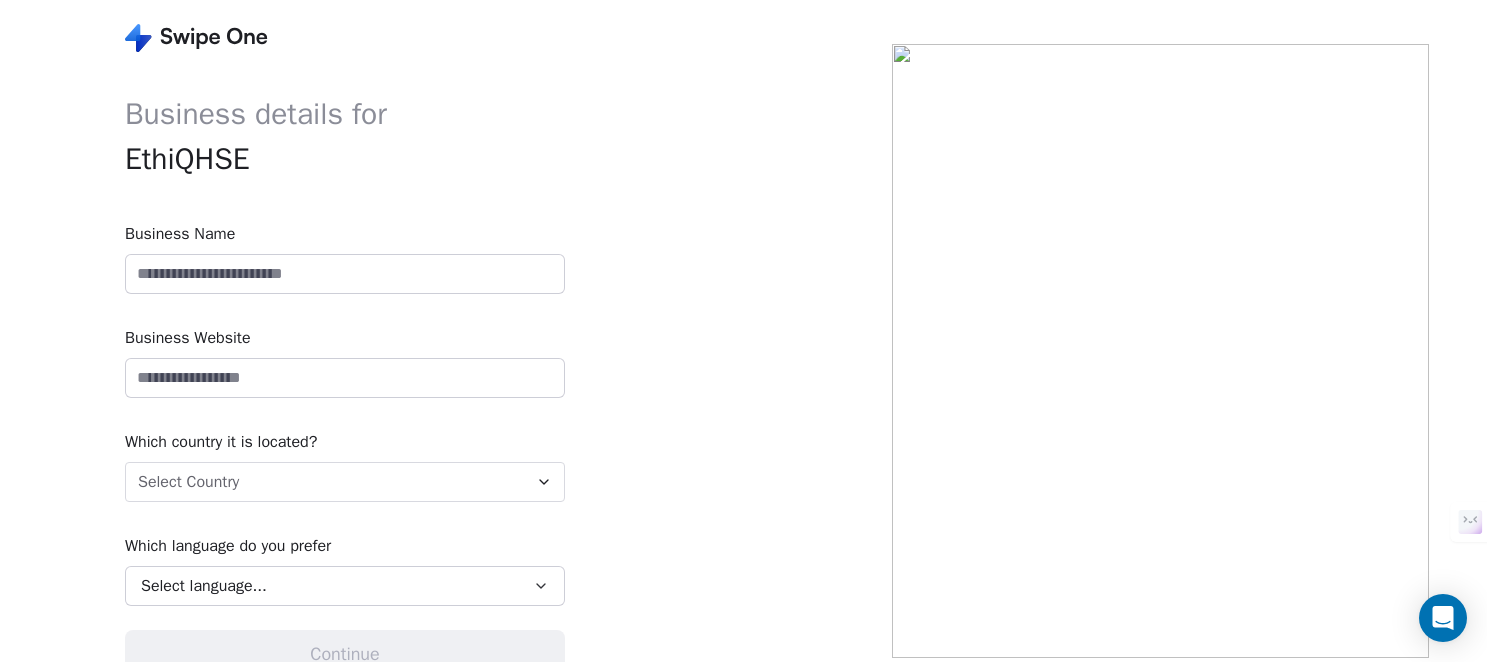 click at bounding box center (345, 274) 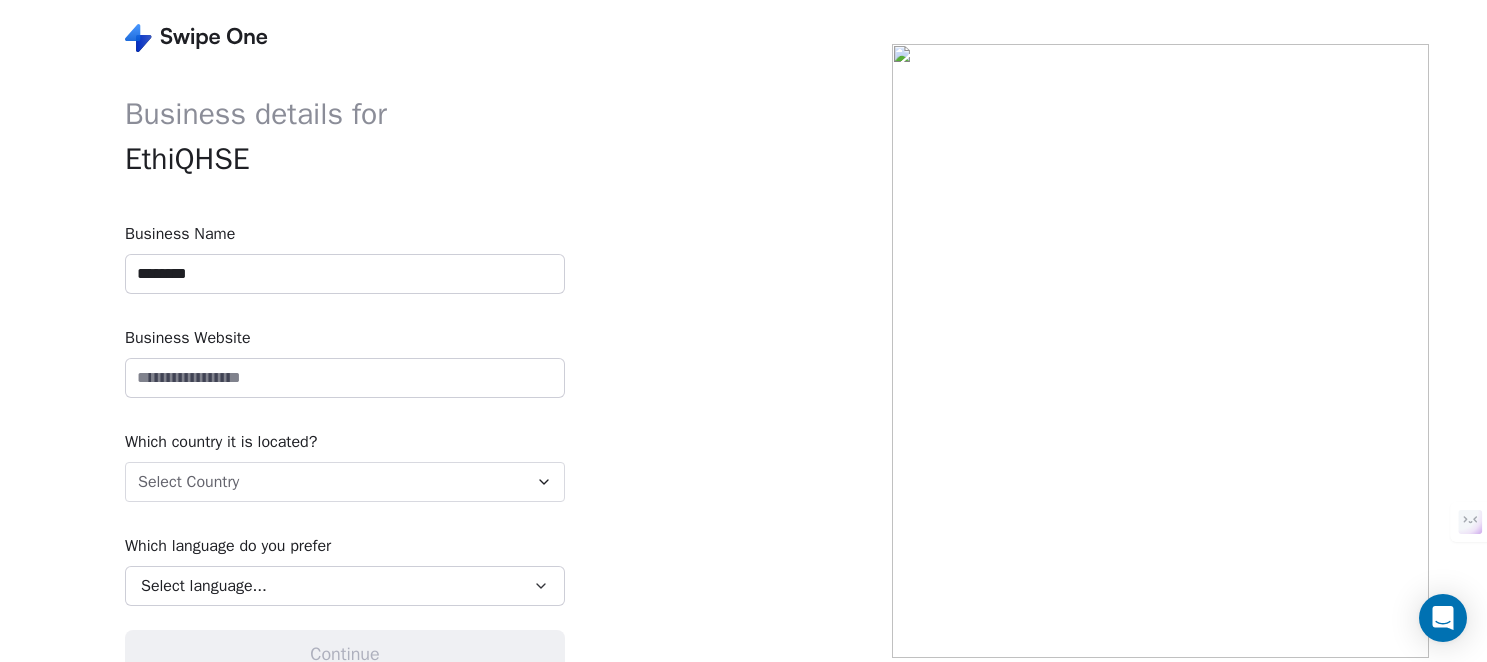 type on "********" 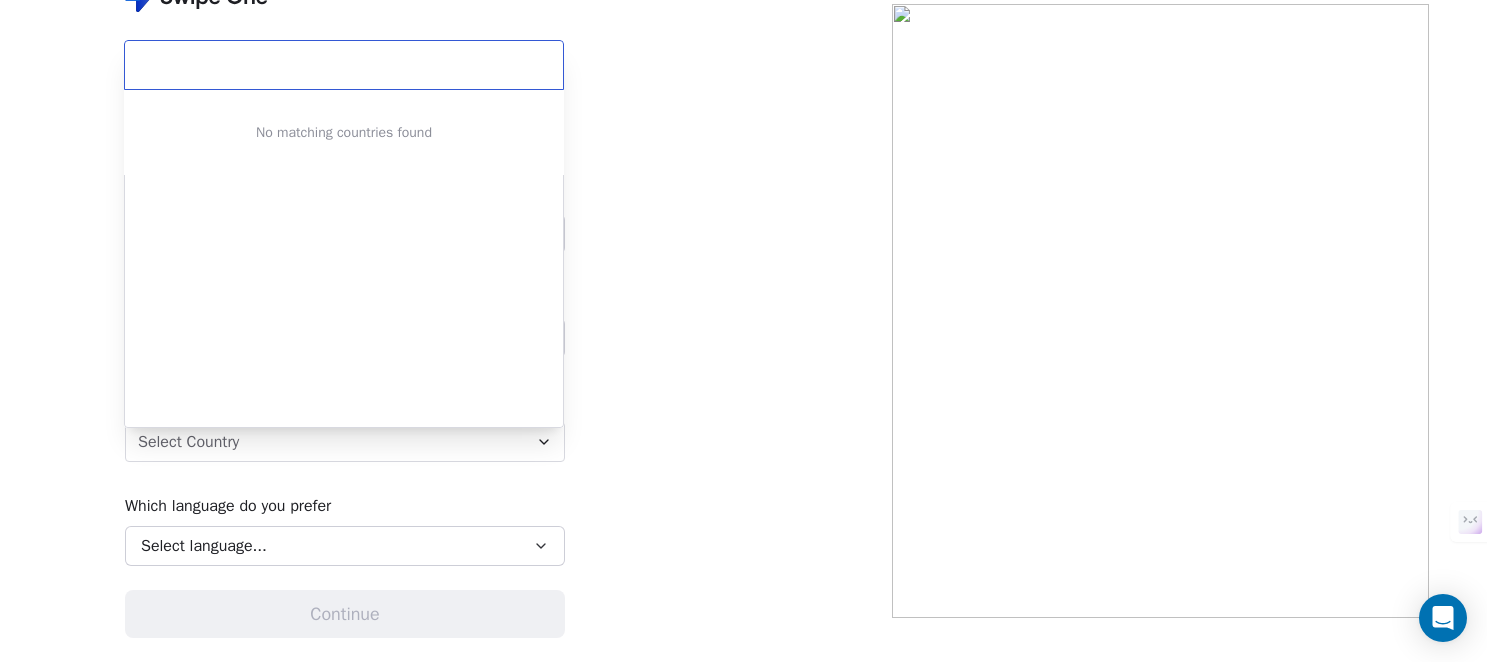click on "Business details for EthiQHSE Business Name ******** Business Website Which country it is located? Select Country Which language do you prefer Select language... Continue
No matching countries found" at bounding box center (743, 386) 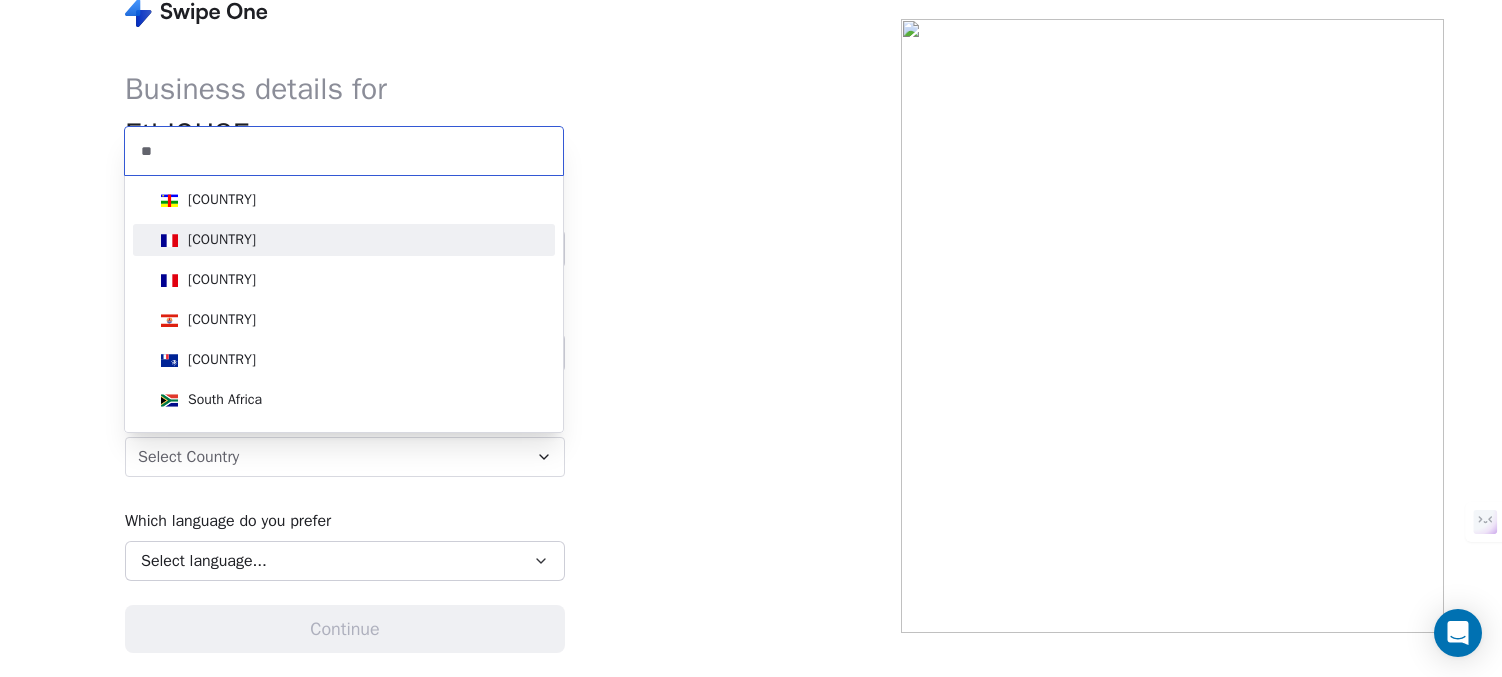 type on "**" 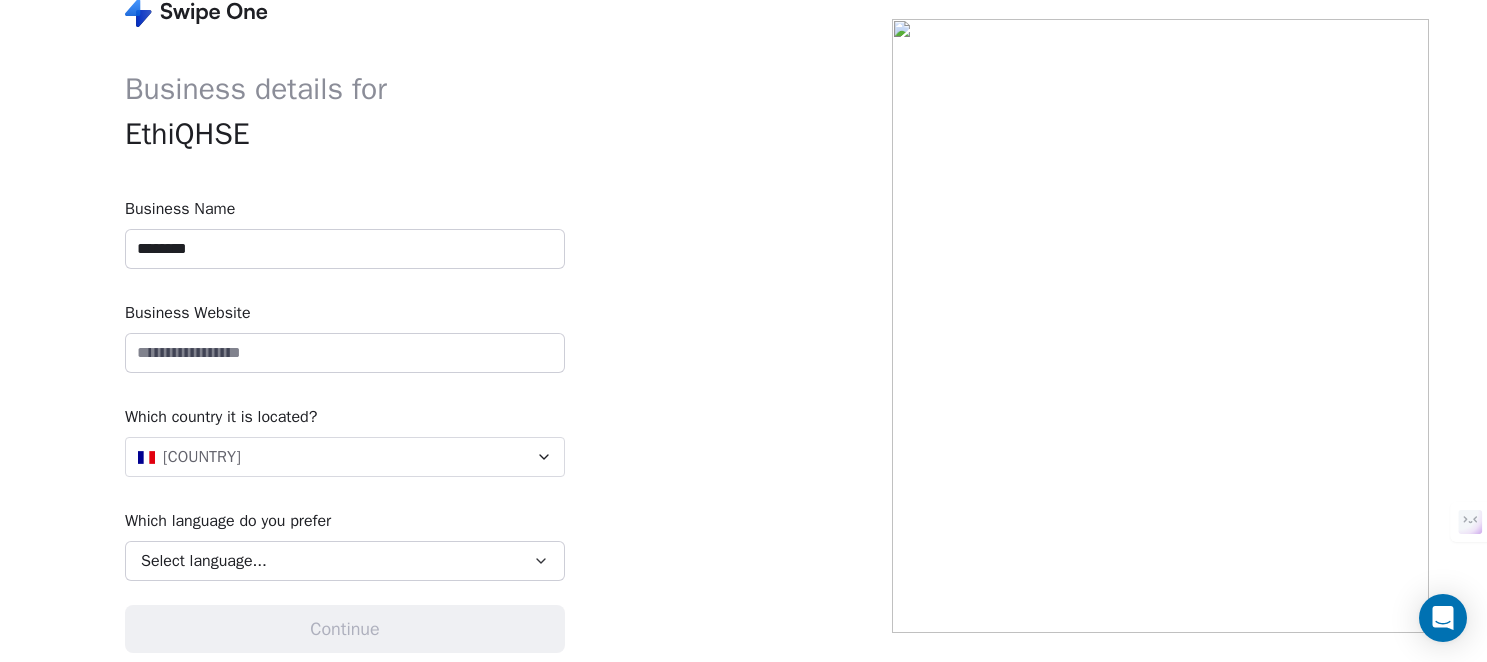 click on "Select language..." at bounding box center [331, 561] 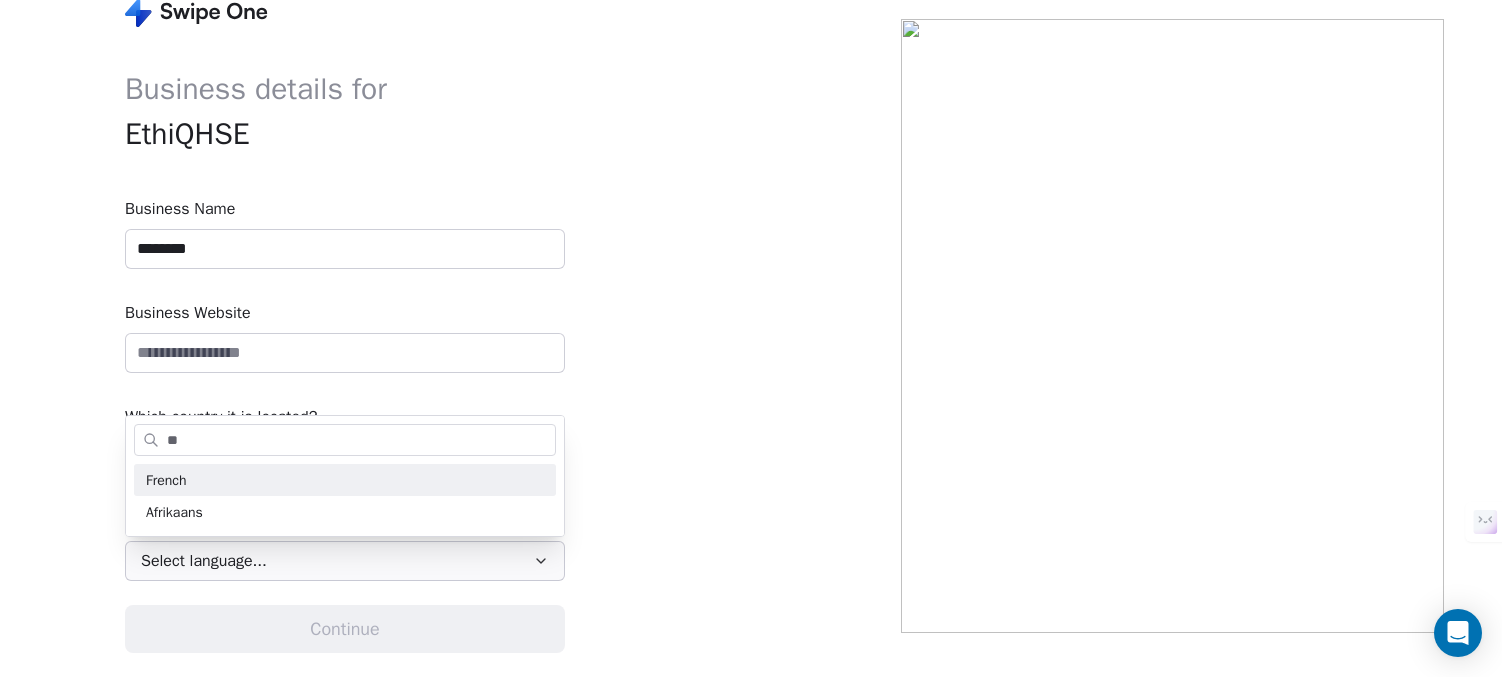 type on "**" 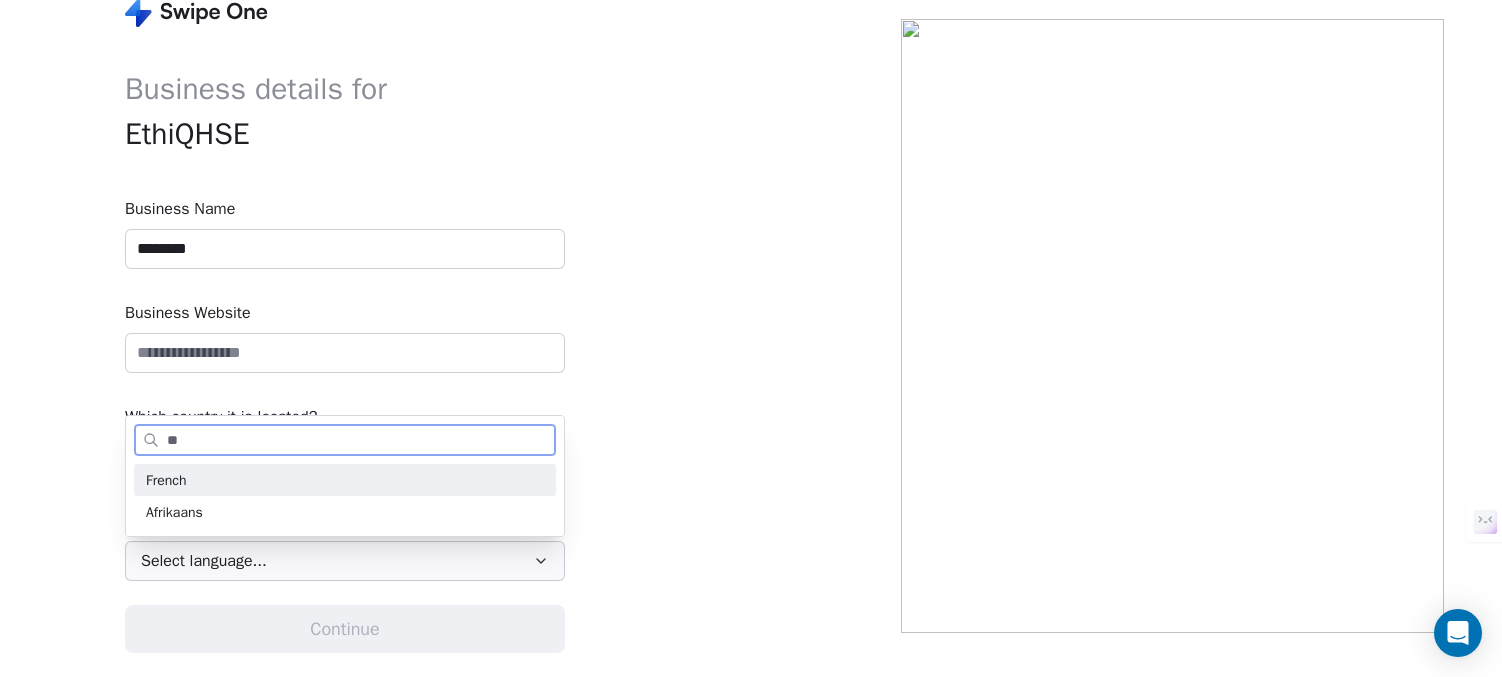 click on "French" at bounding box center (166, 480) 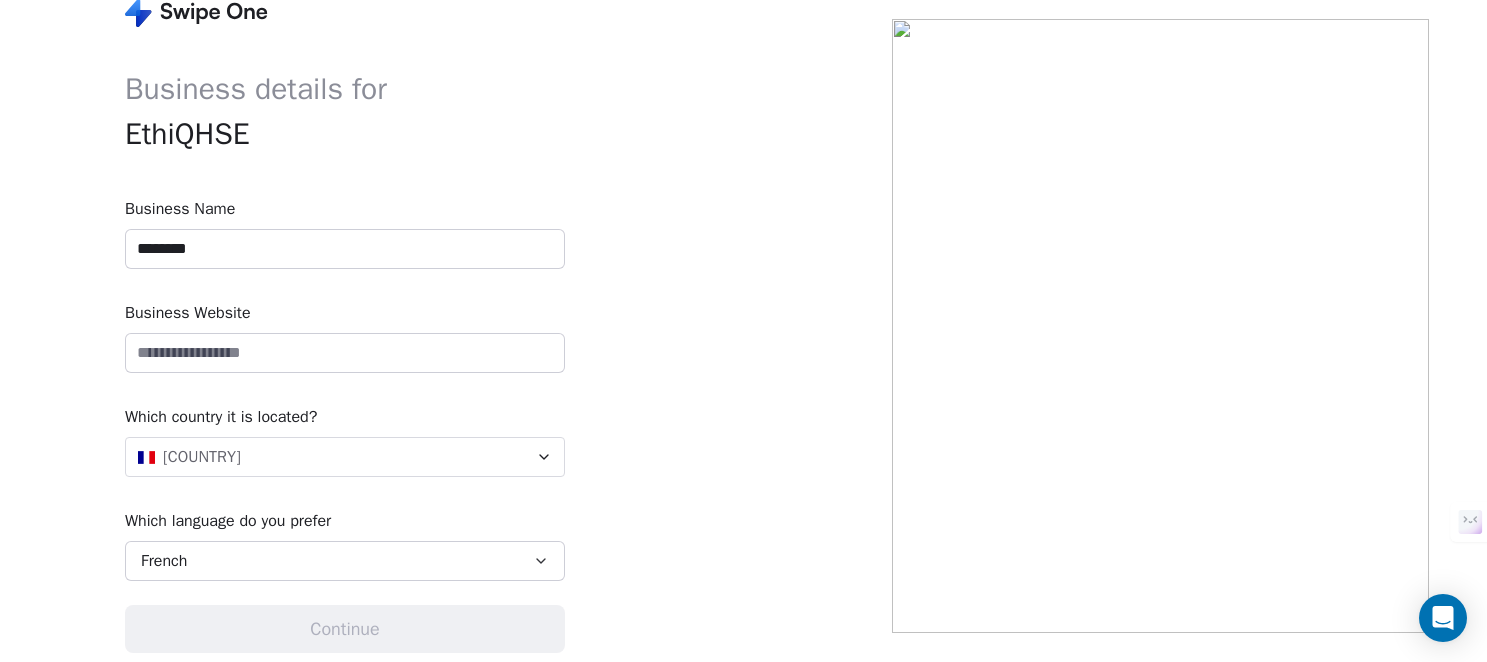 click on "Business details for  EthiQHSE Business Name ******** Business Website Which country it is located? [COUNTRY] Which language do you prefer French Continue" at bounding box center [446, 326] 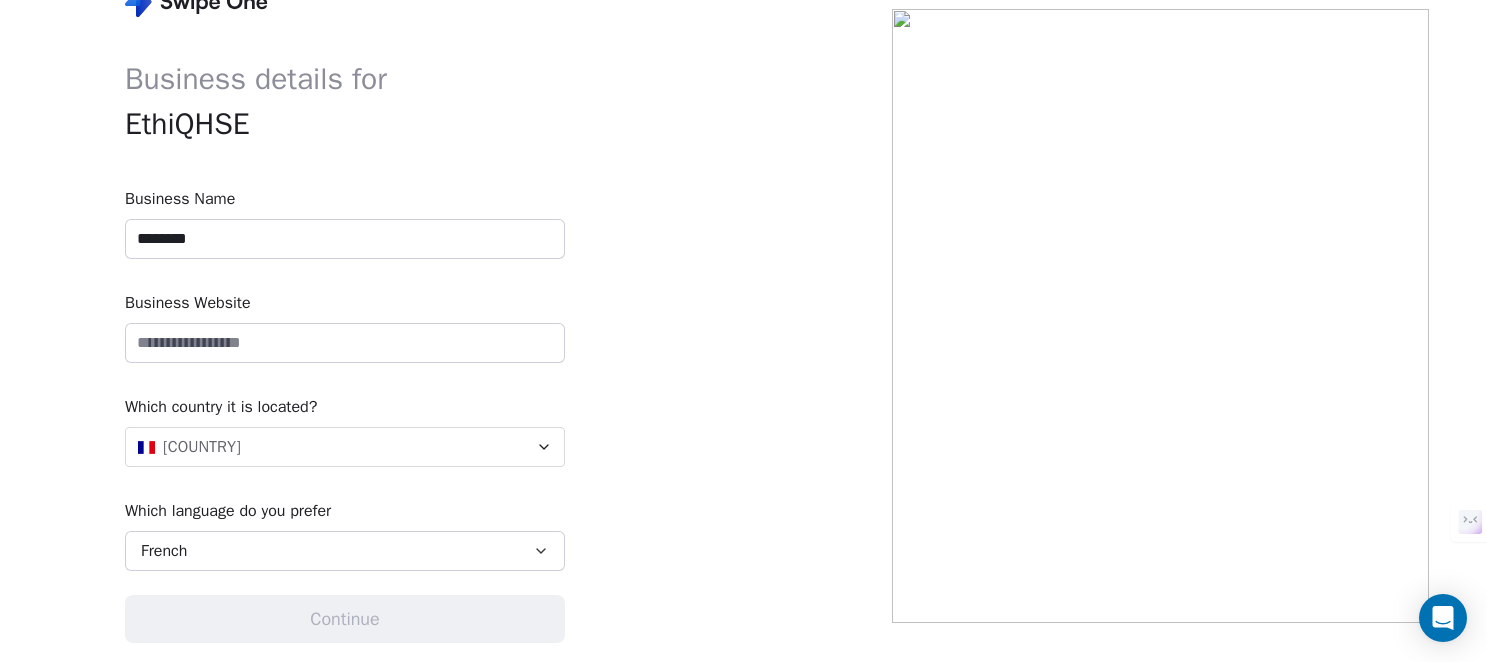 scroll, scrollTop: 40, scrollLeft: 0, axis: vertical 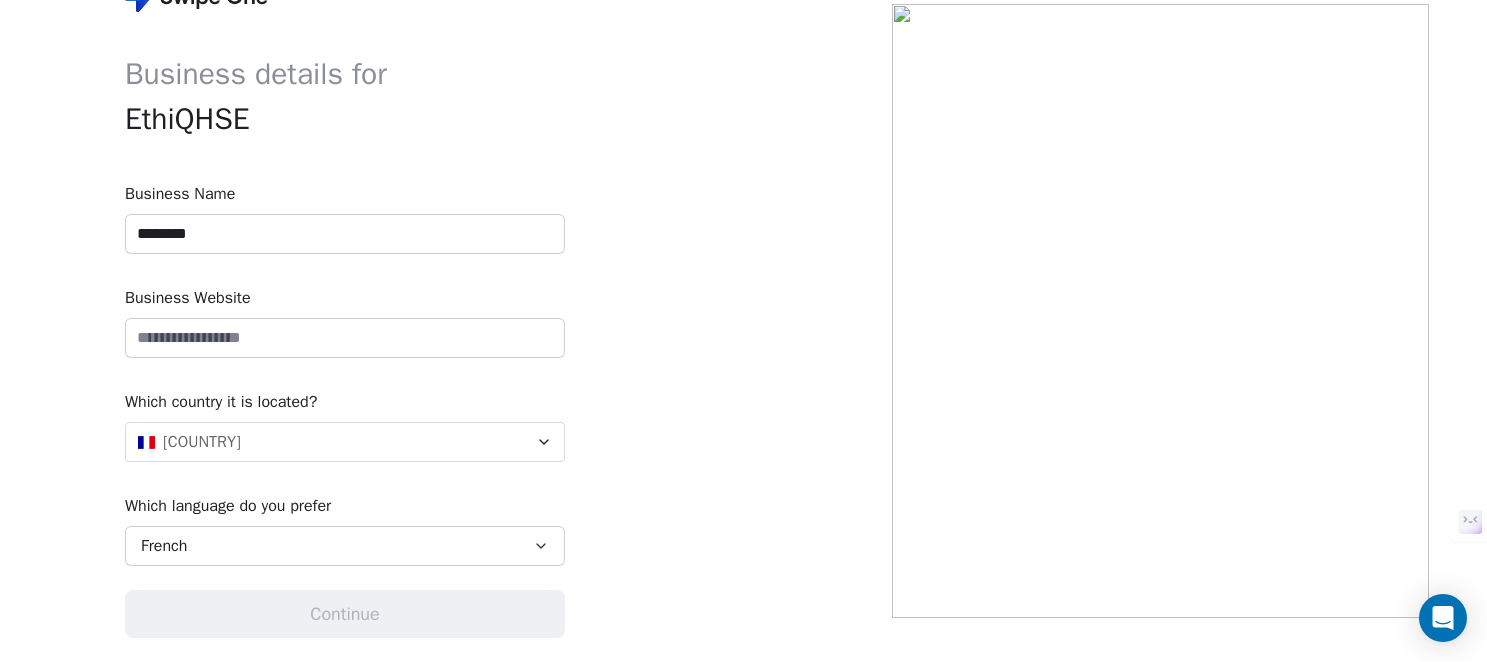 click at bounding box center [345, 338] 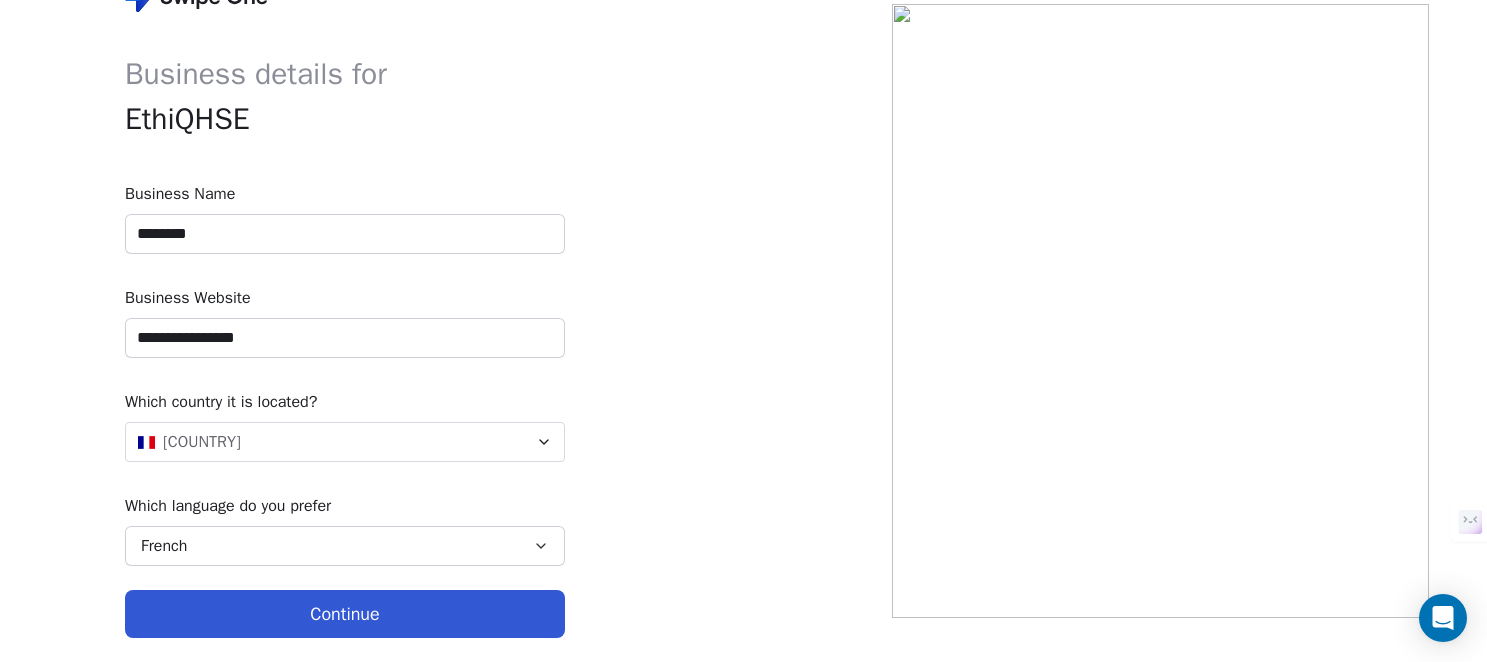 type on "**********" 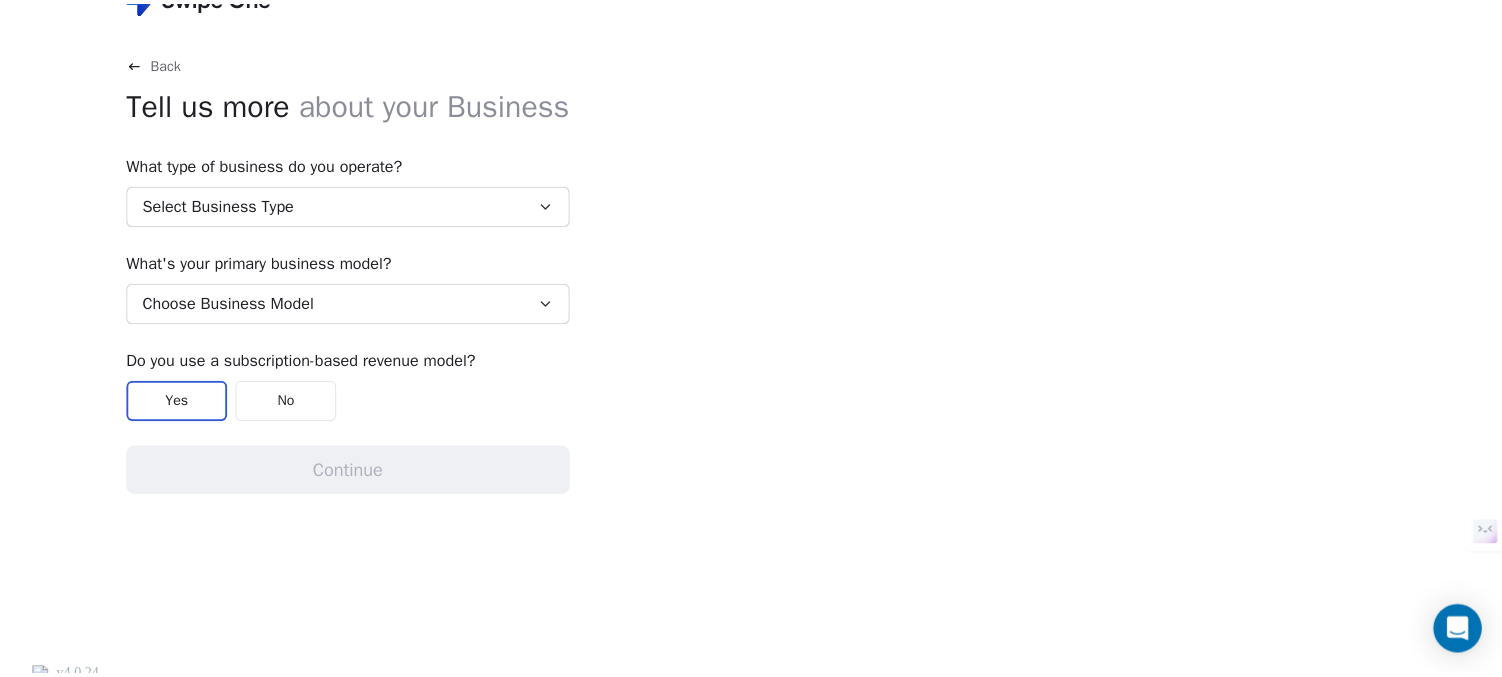 scroll, scrollTop: 0, scrollLeft: 0, axis: both 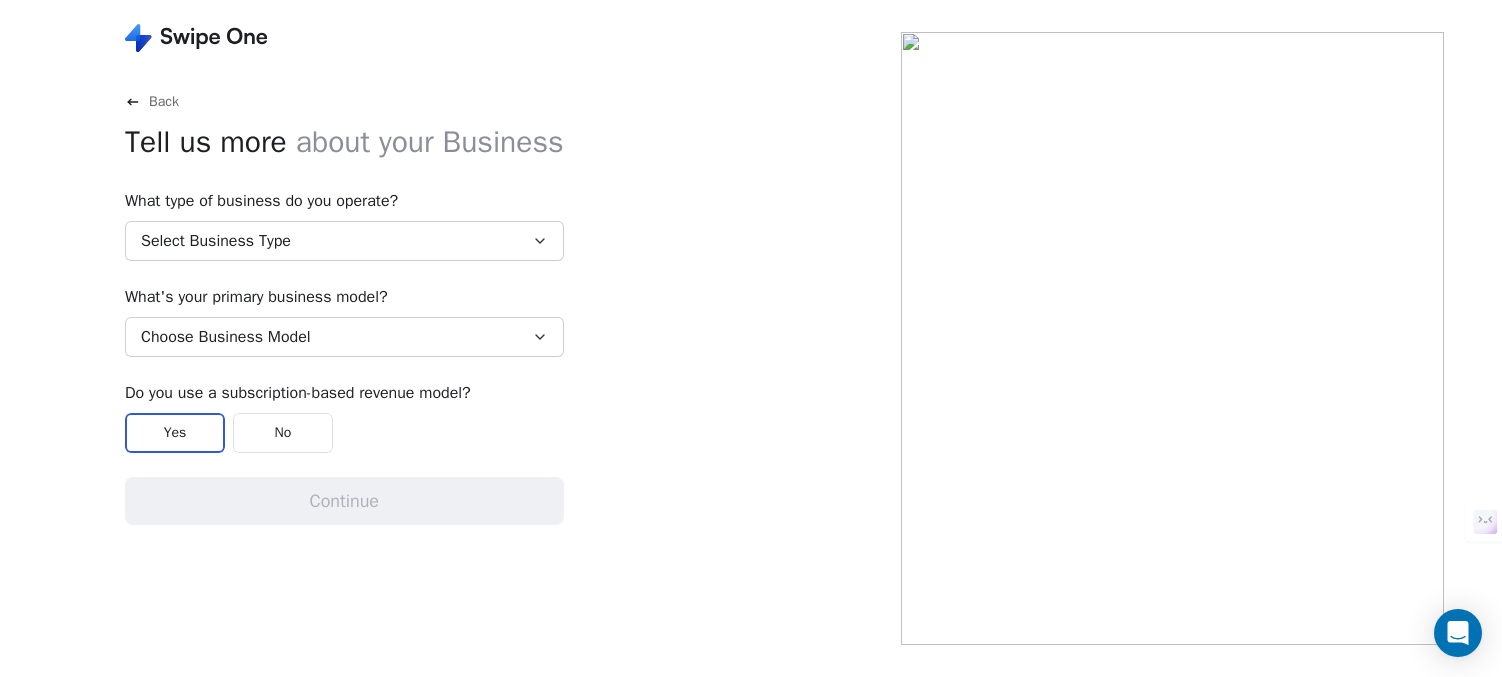 click on "Select Business Type" at bounding box center (344, 241) 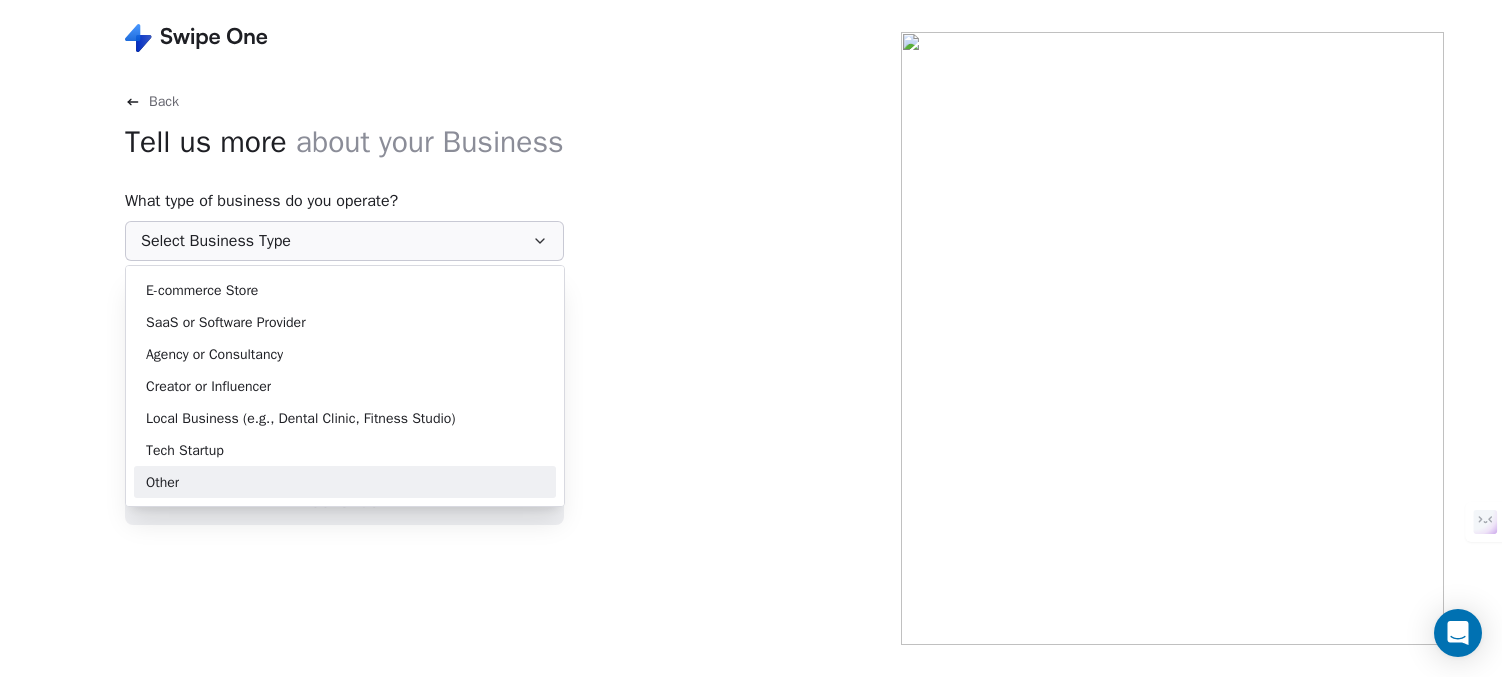 click on "Other" at bounding box center [345, 482] 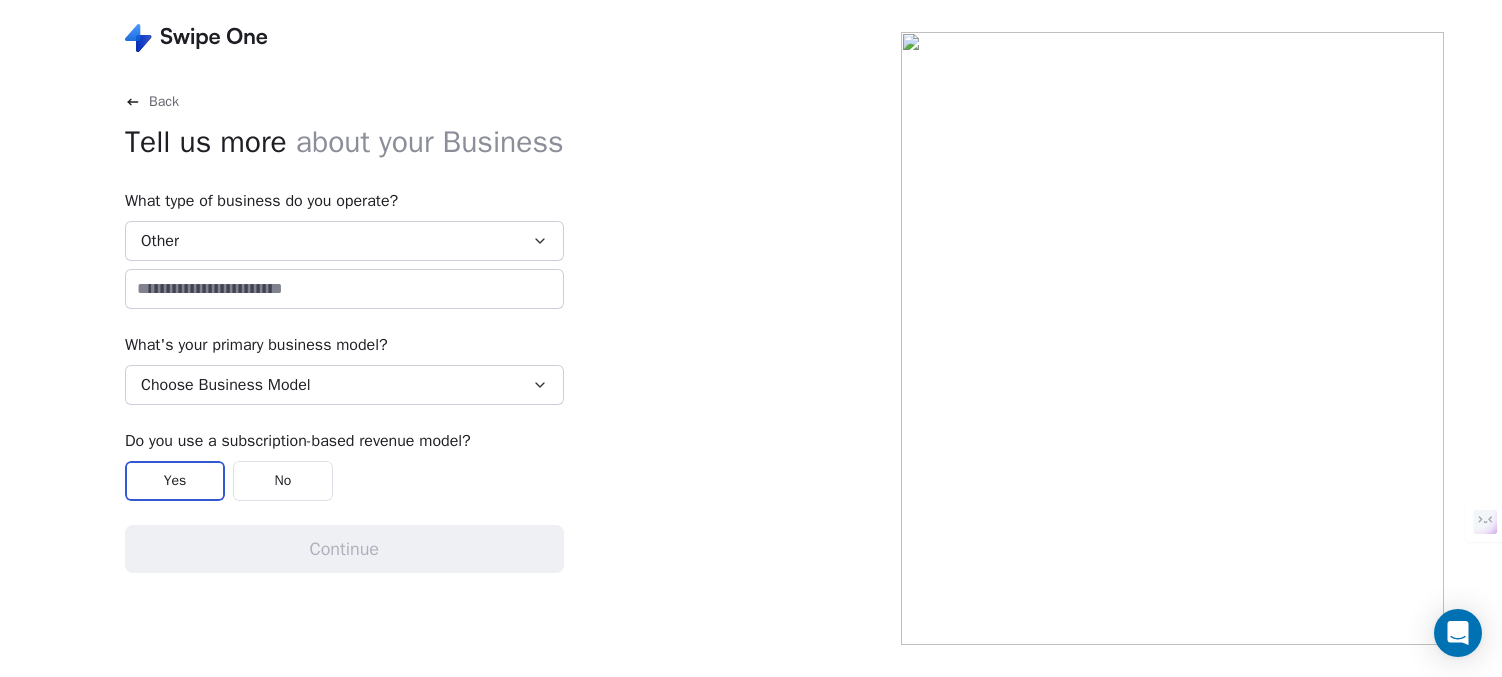 click on "Back Tell us more   about your Business What type of business do you operate? Other What's your primary business model? Choose Business Model Do you use a subscription-based revenue model? Yes No Continue" at bounding box center (450, 338) 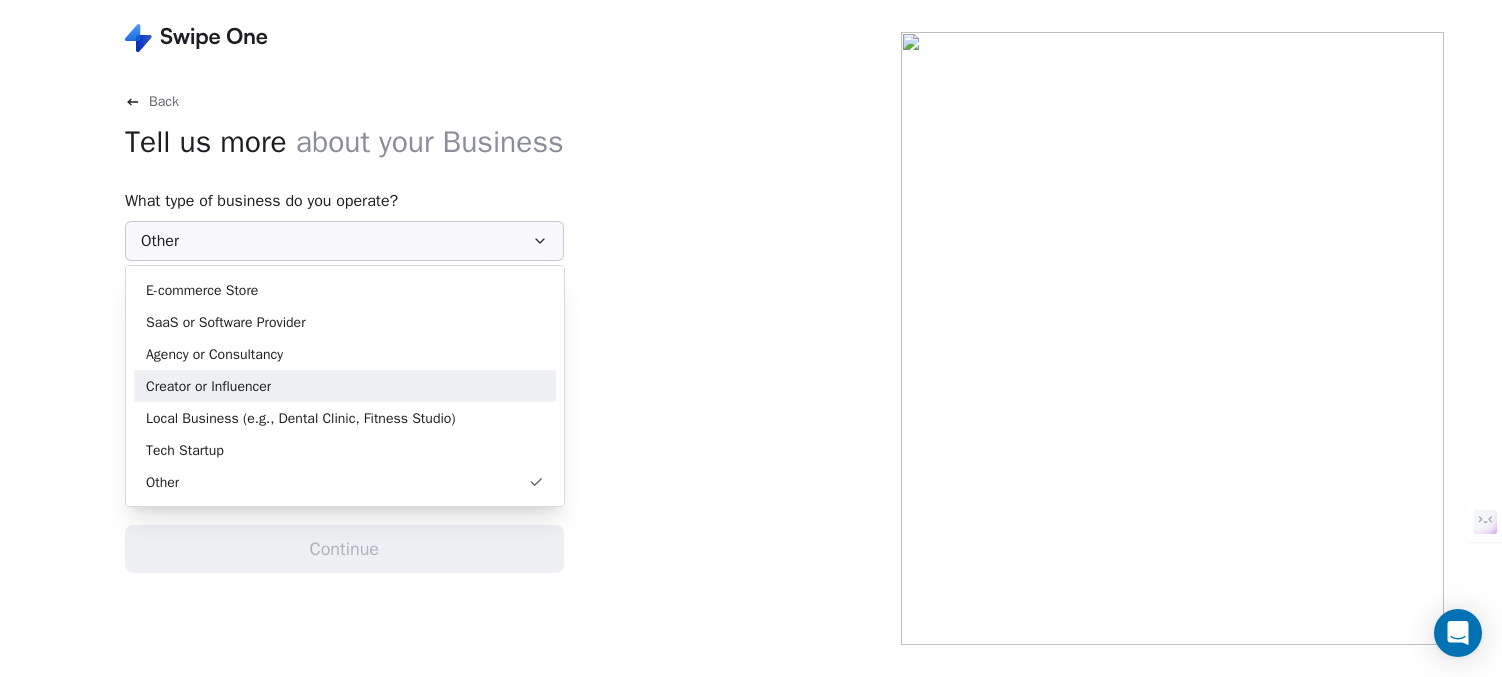 click on "Creator or Influencer" at bounding box center [208, 386] 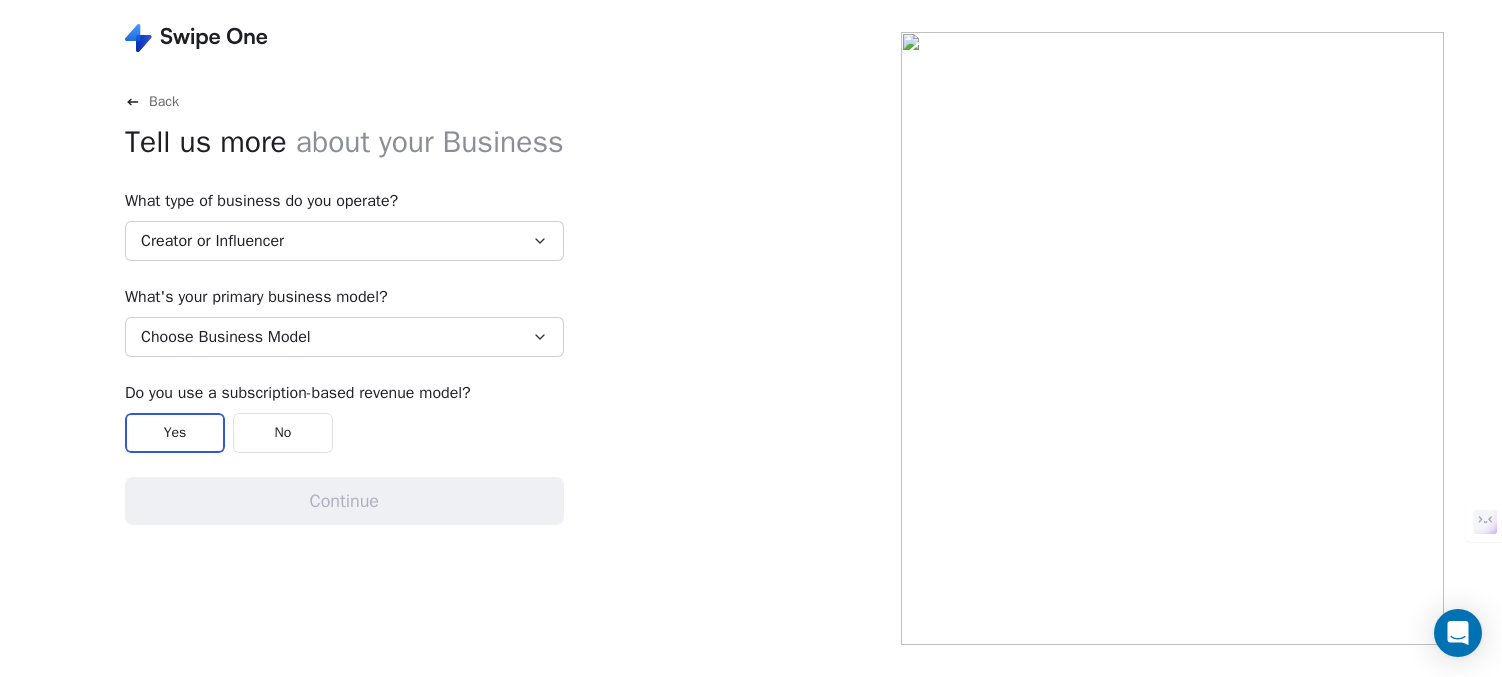 click on "Back Tell us more about your Business What type of business do you operate? Creator or Influencer What's your primary business model? Choose Business Model Do you use a subscription-based revenue model? Yes No Continue" at bounding box center [450, 338] 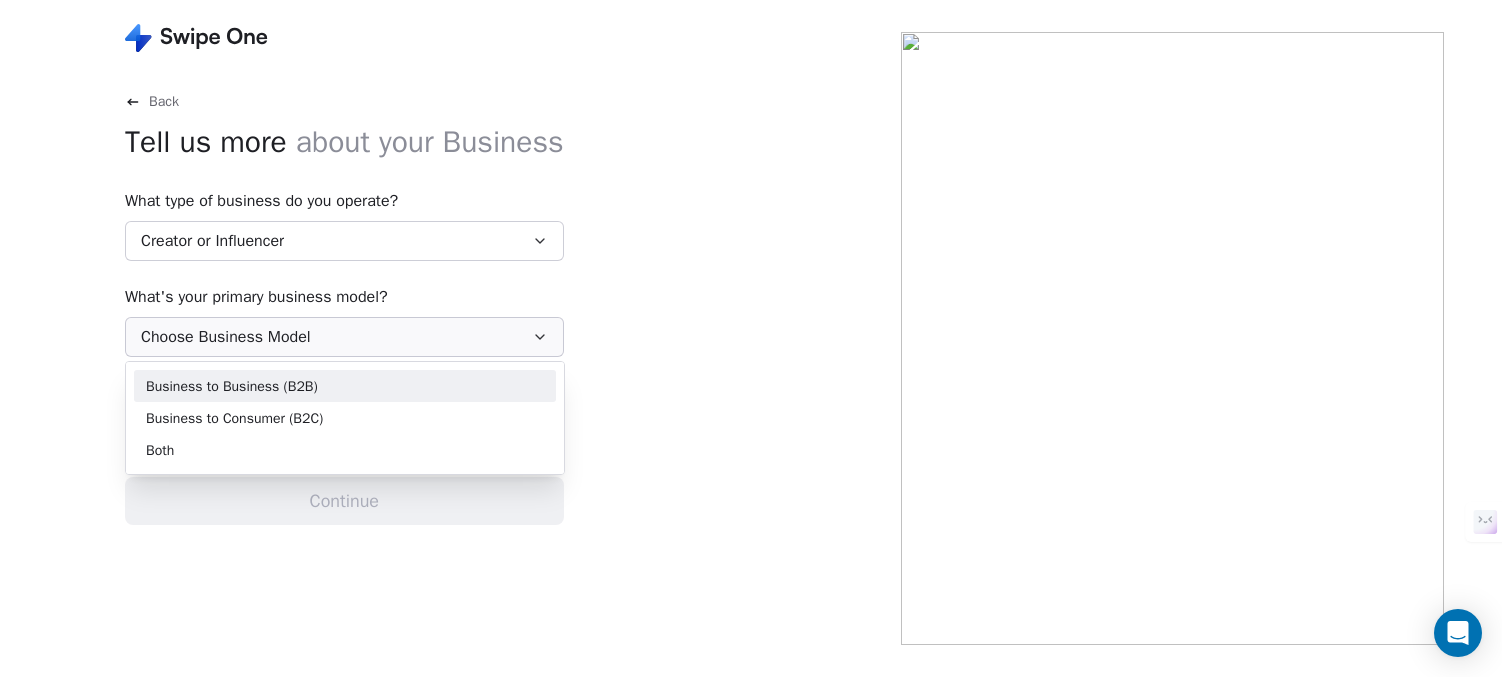 click on "Business to Business (B2B)" at bounding box center [232, 386] 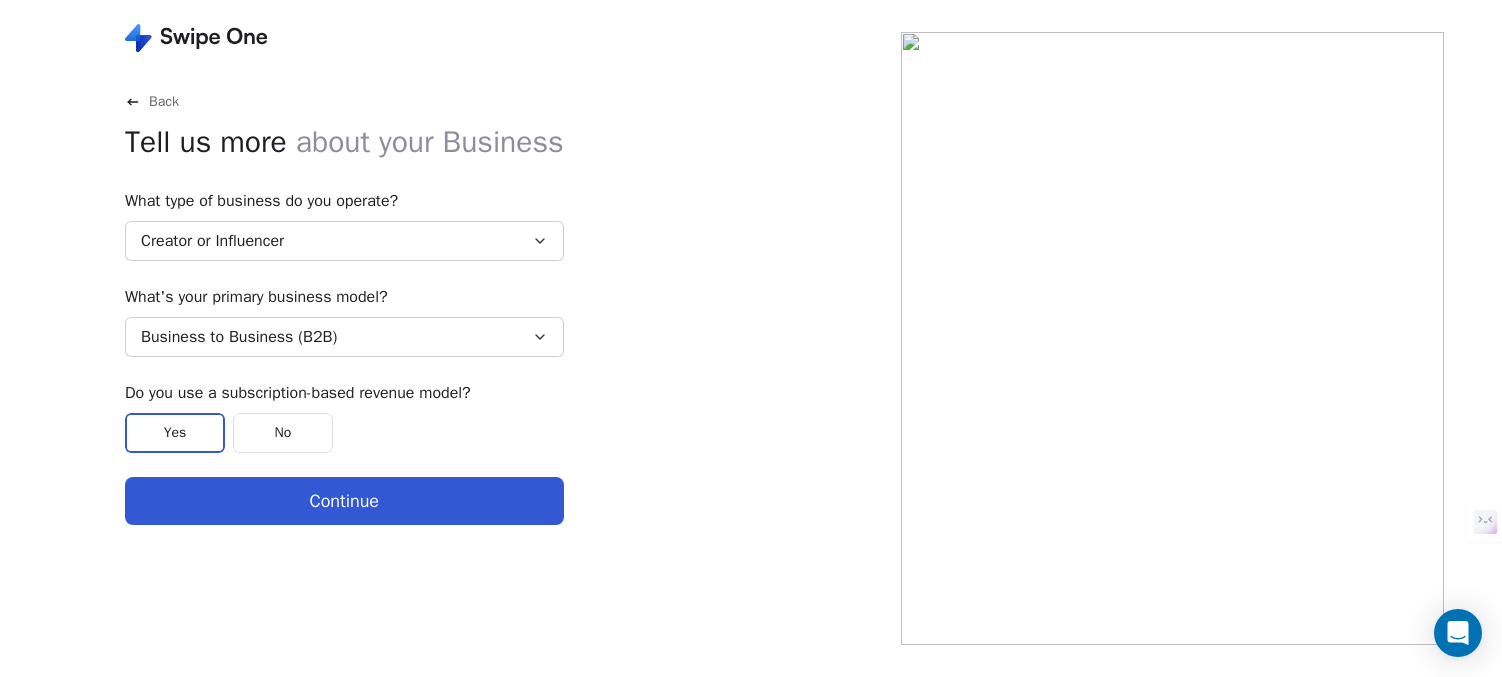 click on "Back Tell us more   about your Business What type of business do you operate? Creator or Influencer What's your primary business model? Business to Business (B2B) Do you use a subscription-based revenue model? Yes No Continue" at bounding box center (450, 338) 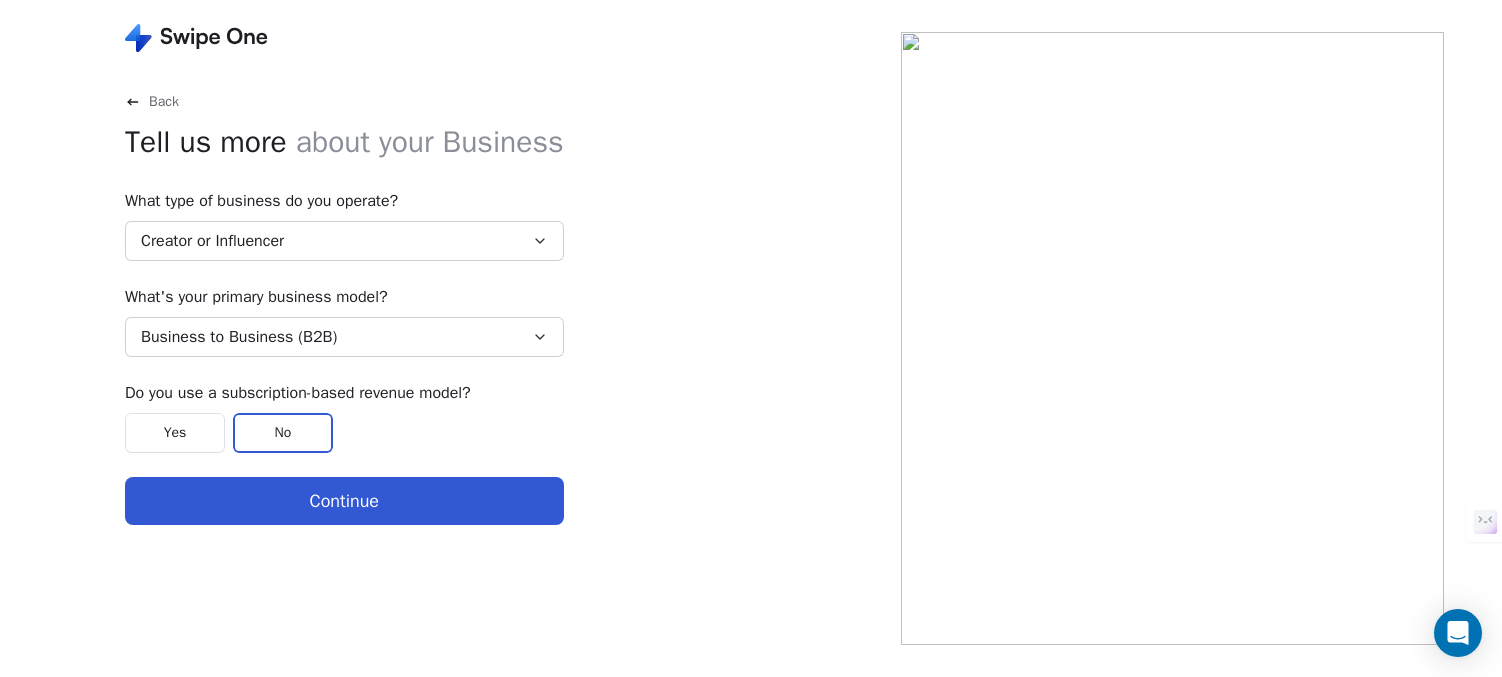 click on "Yes" at bounding box center [175, 433] 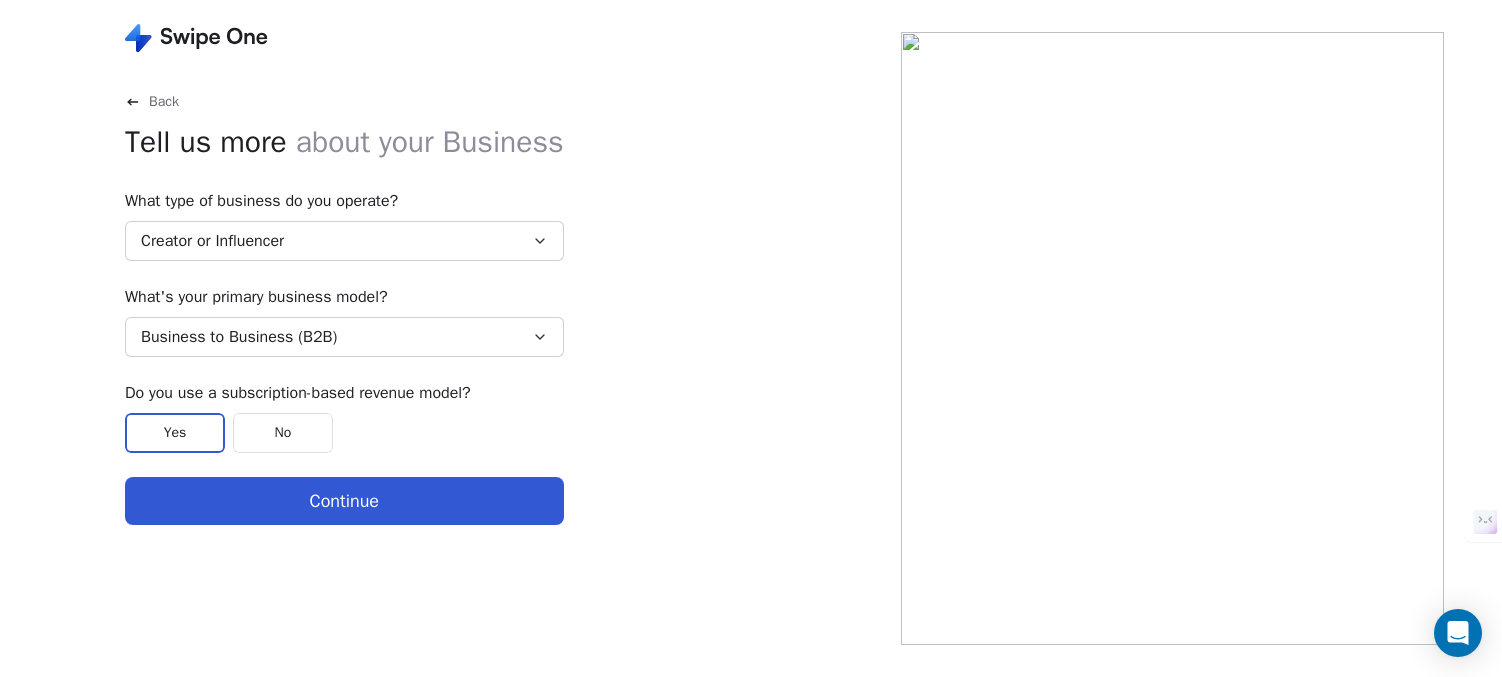 click on "Continue" at bounding box center (344, 501) 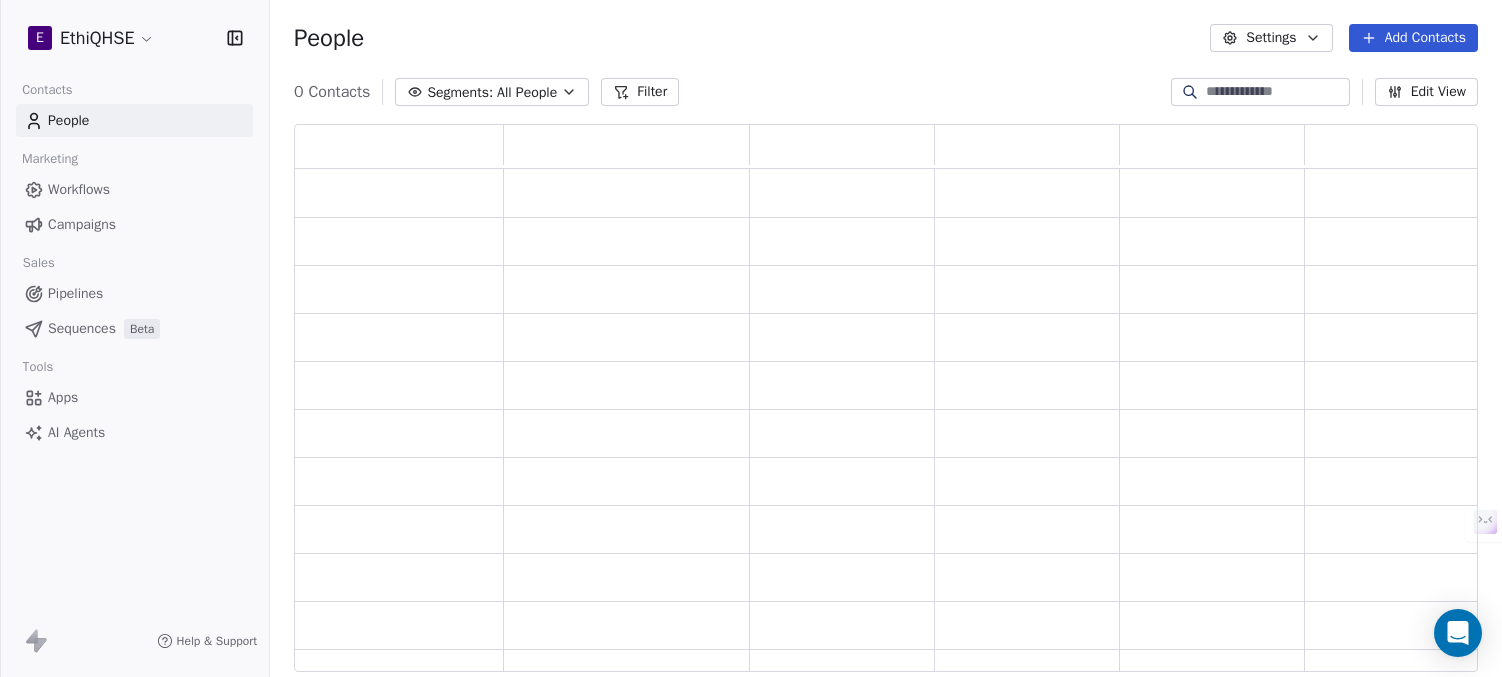 scroll, scrollTop: 16, scrollLeft: 16, axis: both 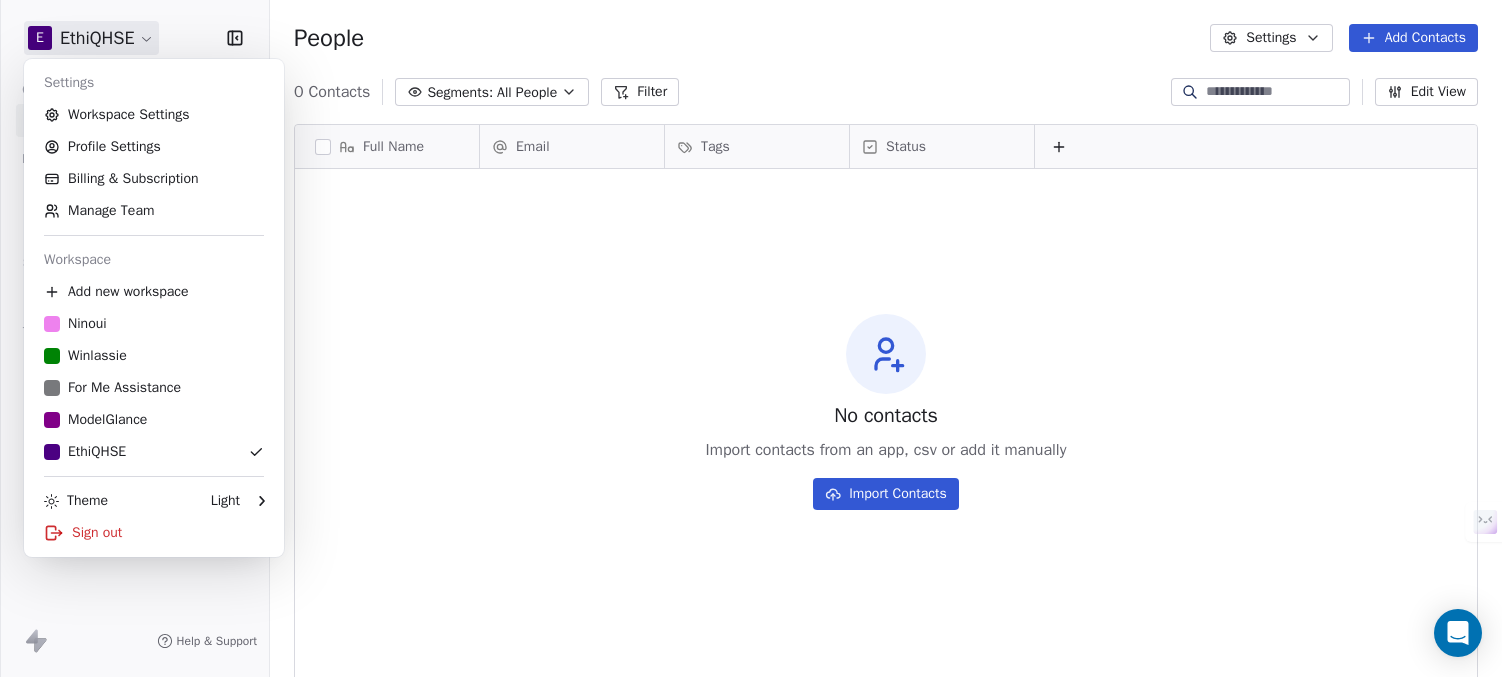 click on "E EthiQHSE Contacts People Marketing Workflows Campaigns Sales Sequences Beta Tools Apps AI Agents Help & Support People Settings Add Contacts 0 Contacts Segments: All People Filter Edit View Tag Add to Sequence Export Full Name Email Tags Status
To pick up a draggable item, press the space bar.
While dragging, use the arrow keys to move the item.
Press space again to drop the item in its new position, or press escape to cancel.
No contacts Import contacts from an app, csv or add it manually Import Contacts
Settings Workspace Settings Profile Settings Billing & Subscription Manage Team Workspace Add new workspace Ninoui Winlassie For Me Assistance ModelGlance EthiQHSE Theme Light Sign out" at bounding box center [751, 413] 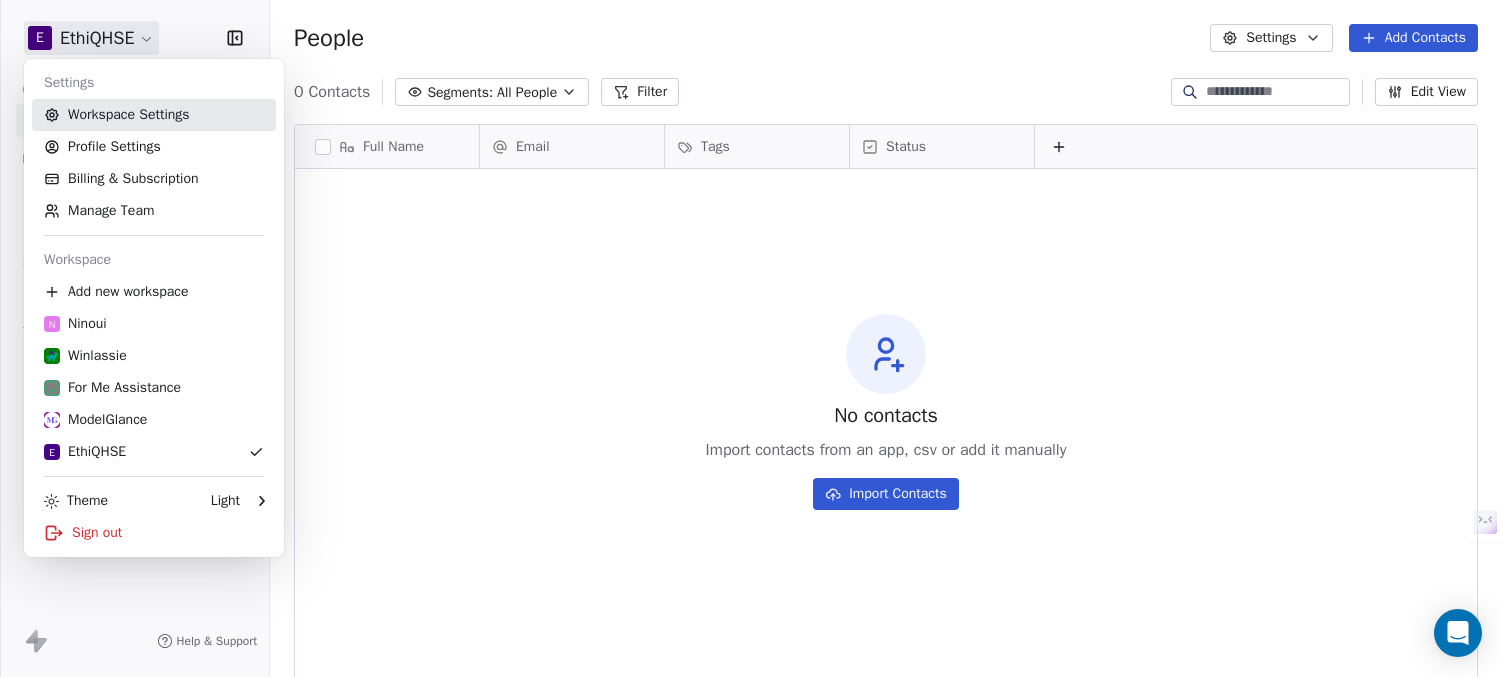 click on "Workspace Settings" at bounding box center [154, 115] 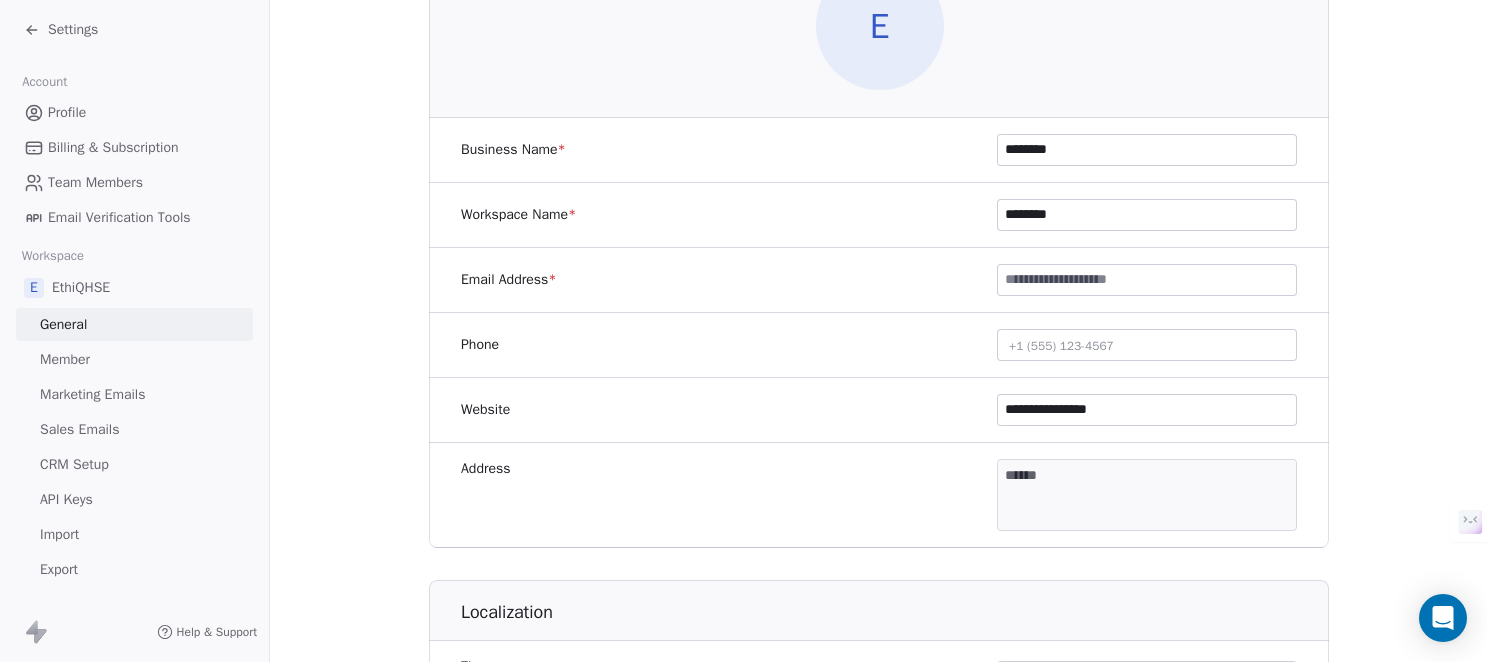 scroll, scrollTop: 300, scrollLeft: 0, axis: vertical 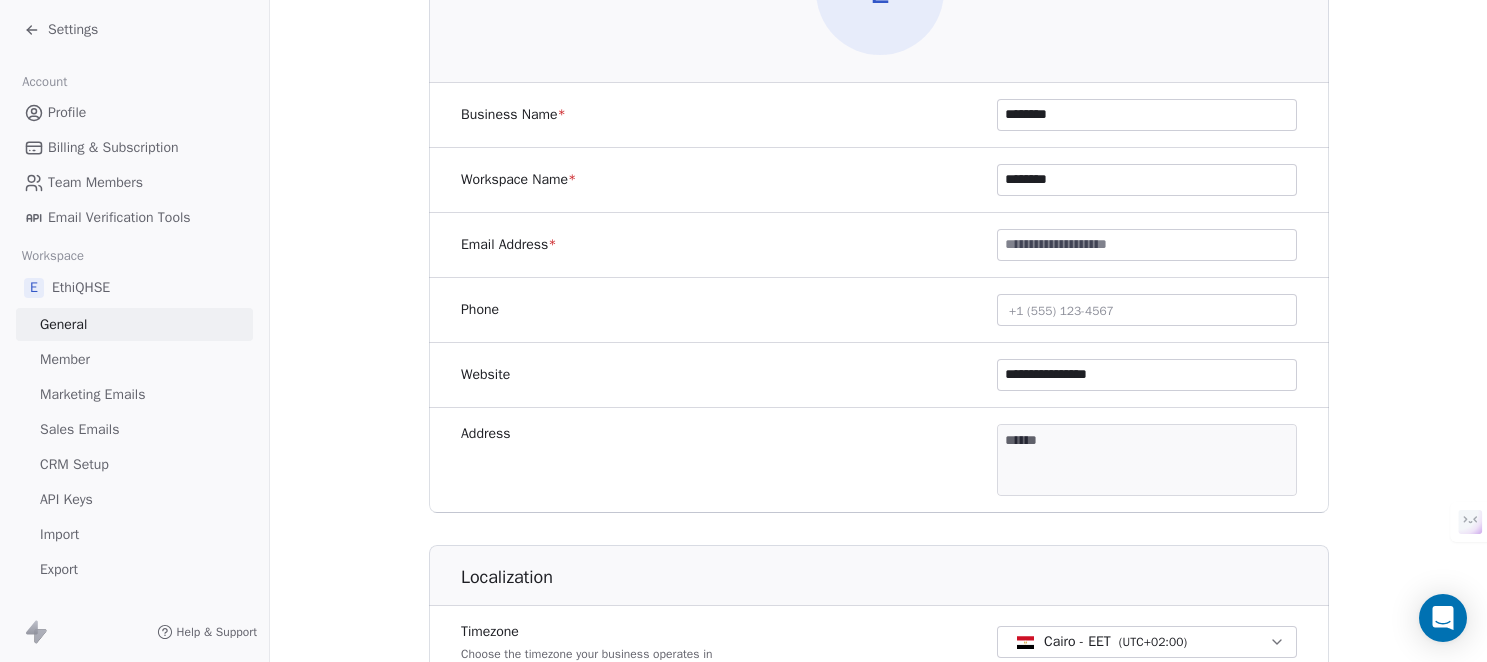 click on "**********" at bounding box center [878, 636] 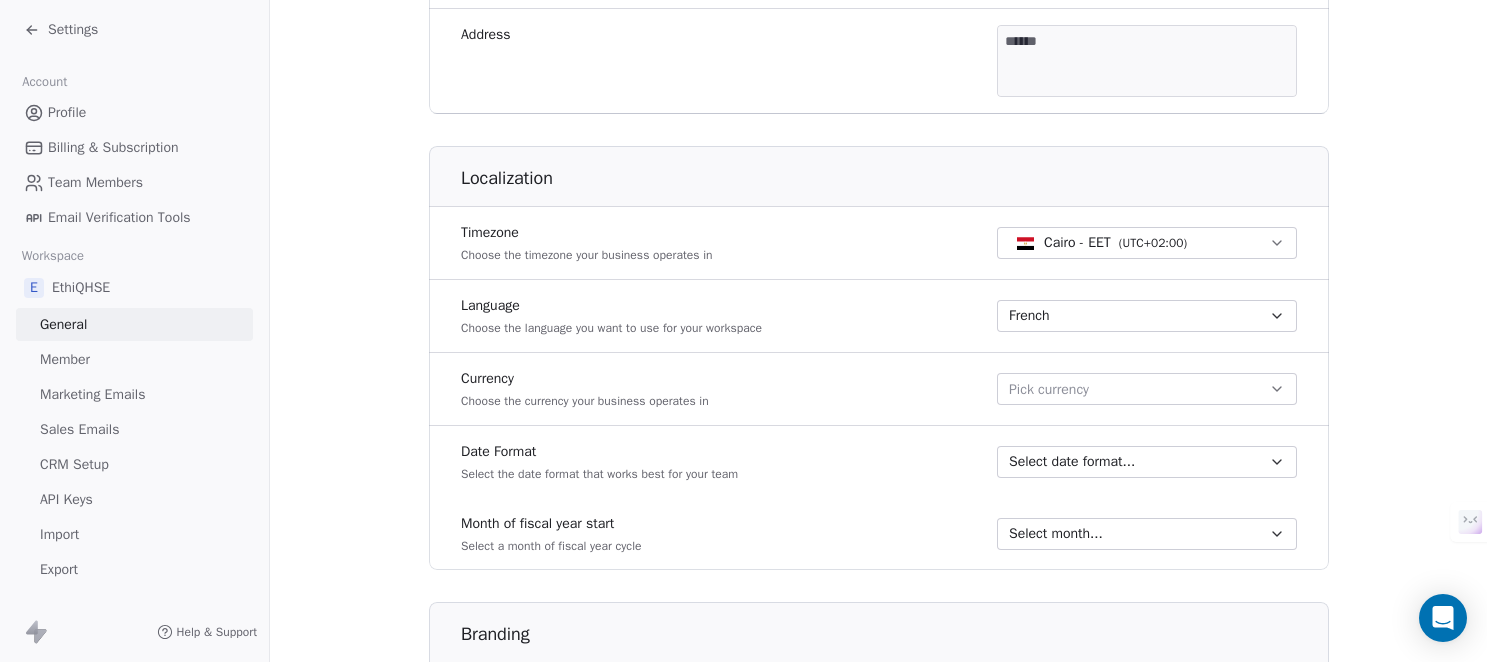 scroll, scrollTop: 700, scrollLeft: 0, axis: vertical 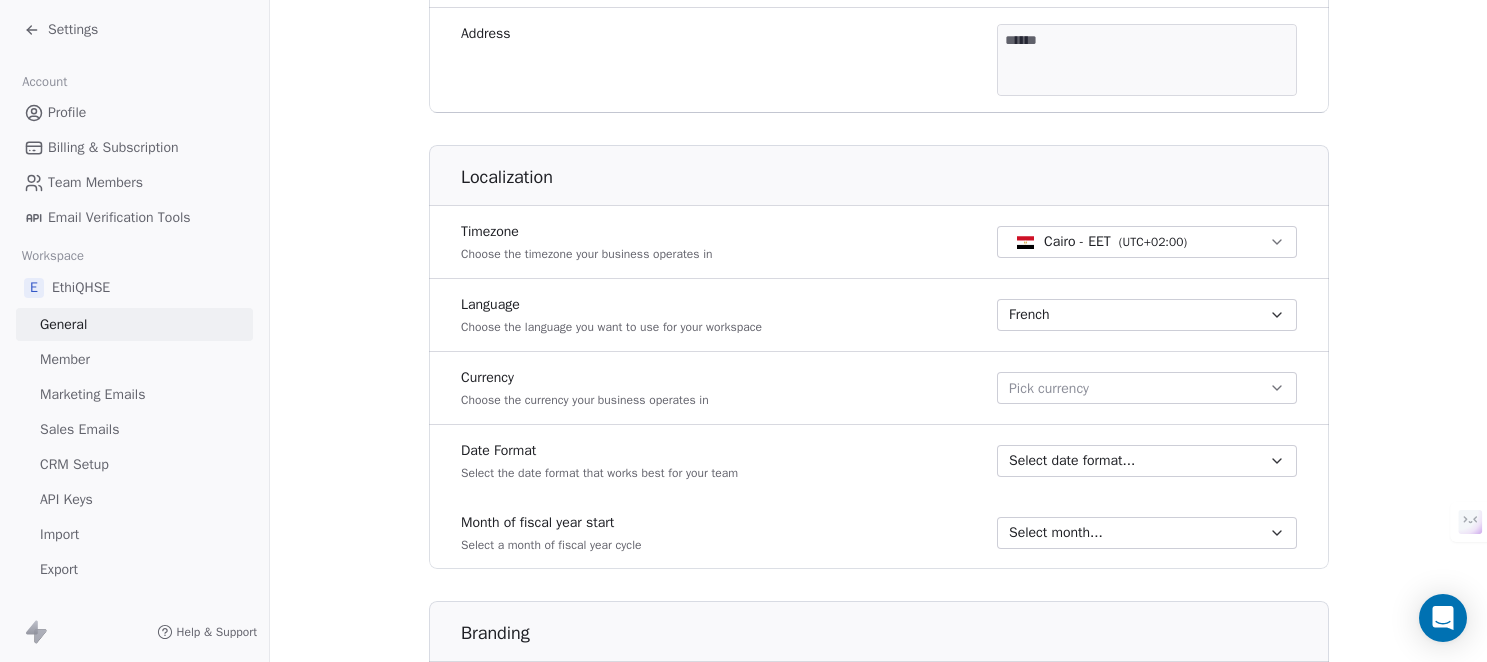 click on "( UTC+02:00 )" at bounding box center [1152, 242] 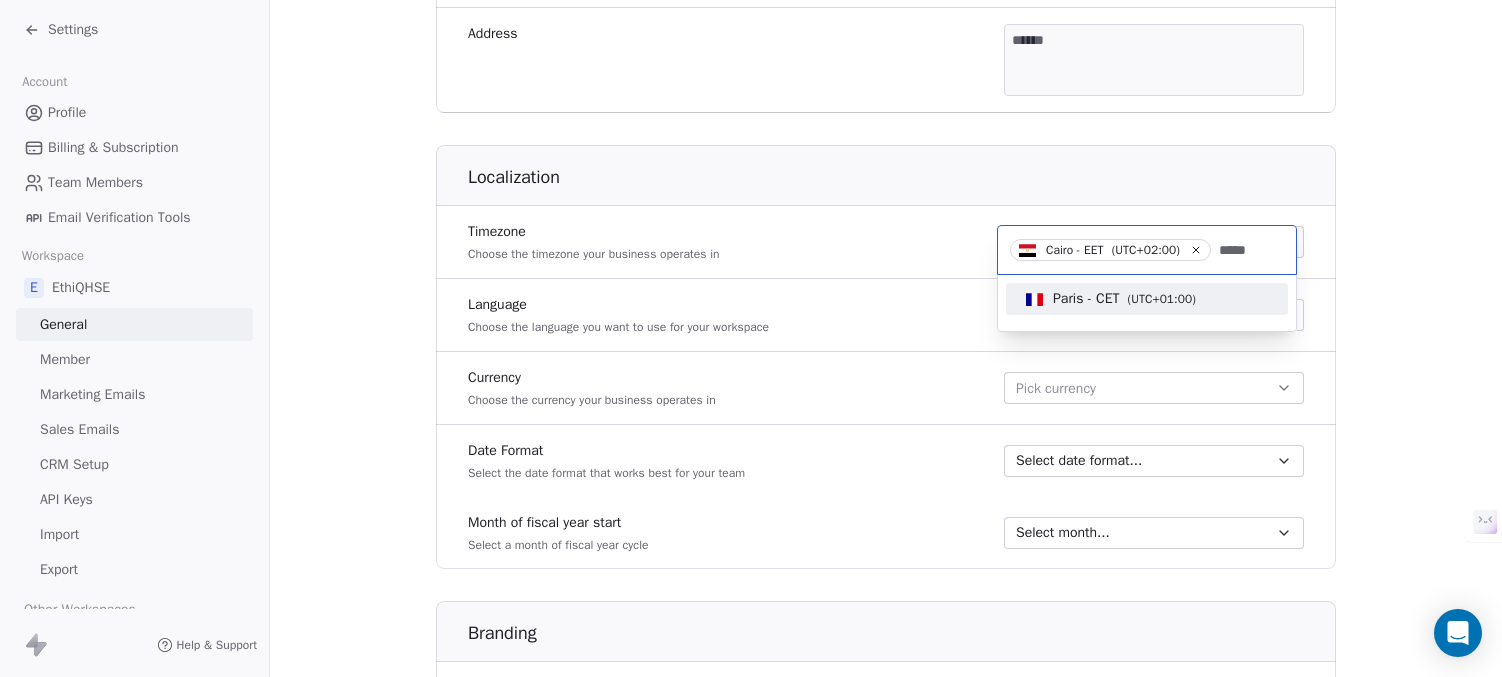 type on "*****" 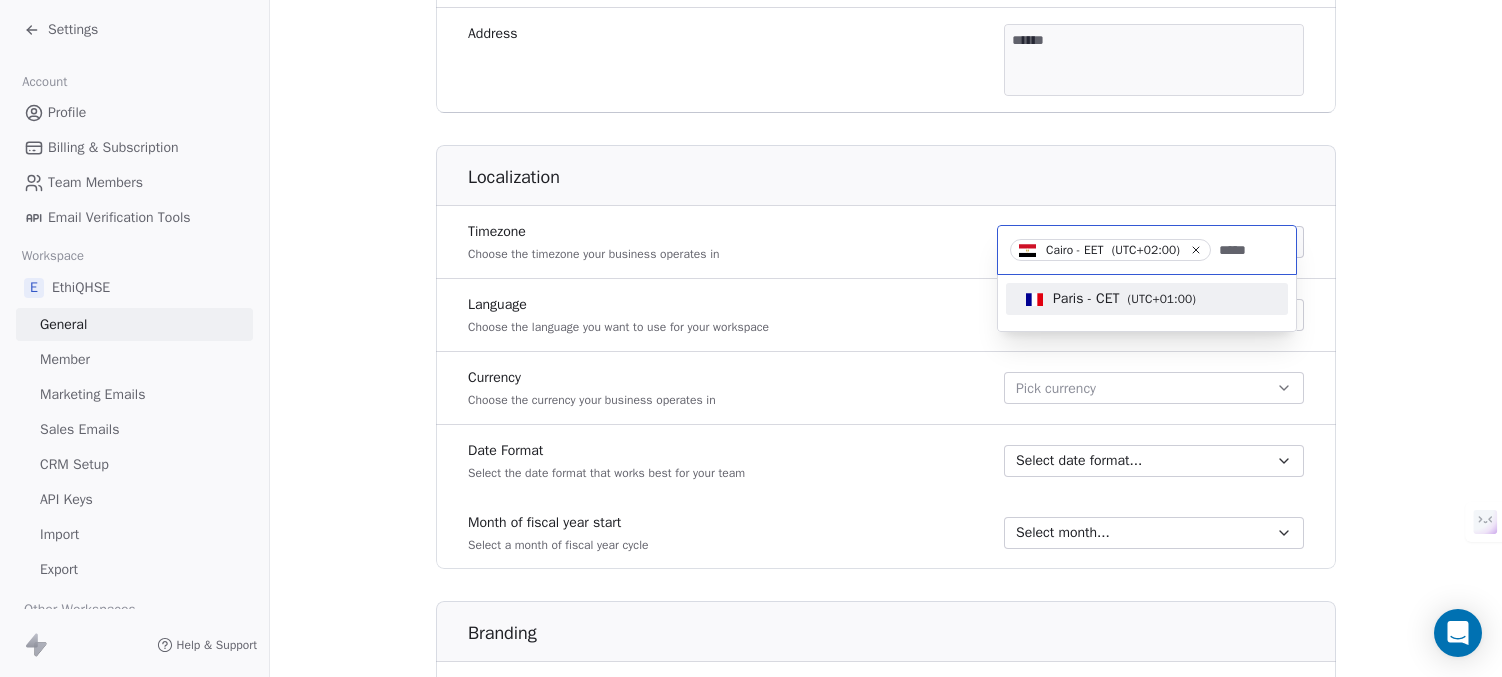 click on "Paris - CET" at bounding box center [1086, 299] 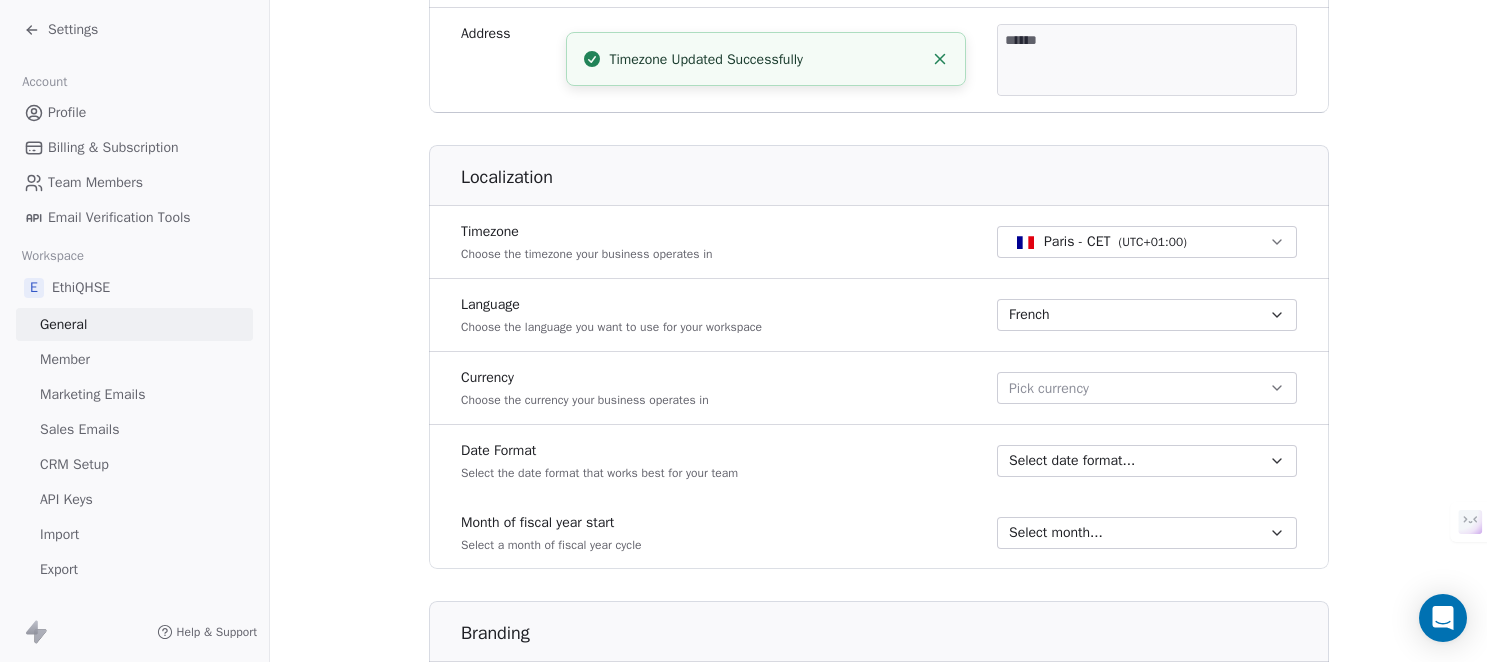 click on "Pick currency" at bounding box center (1147, 388) 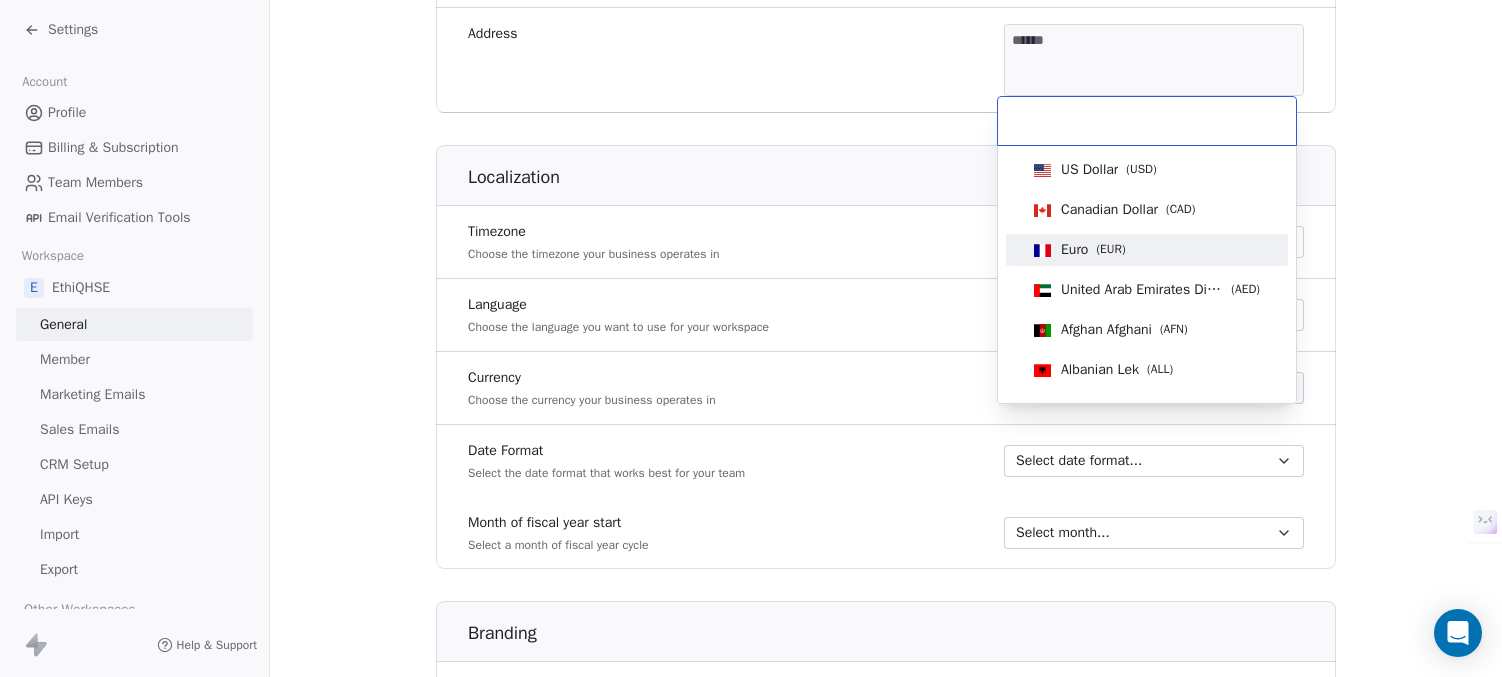 click on "[CURRENCY]" at bounding box center [1093, 250] 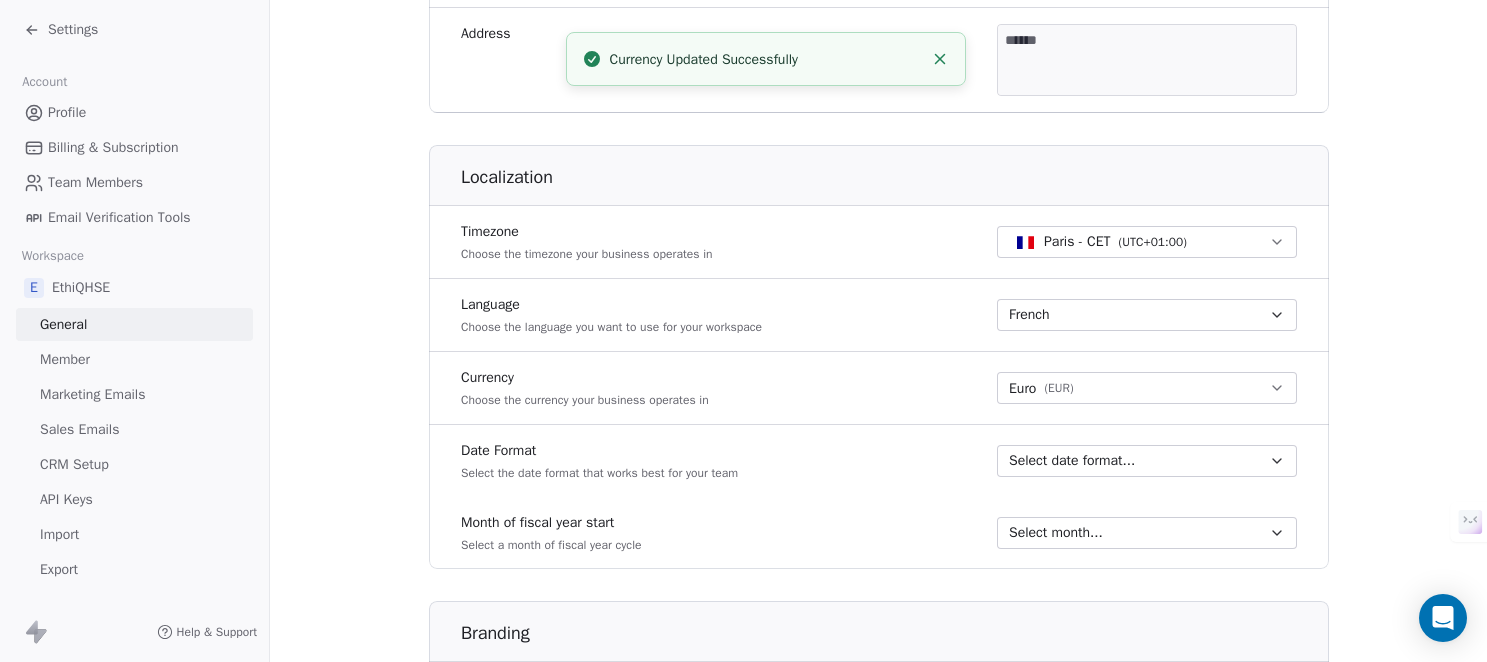 click on "Select date format..." at bounding box center (1135, 461) 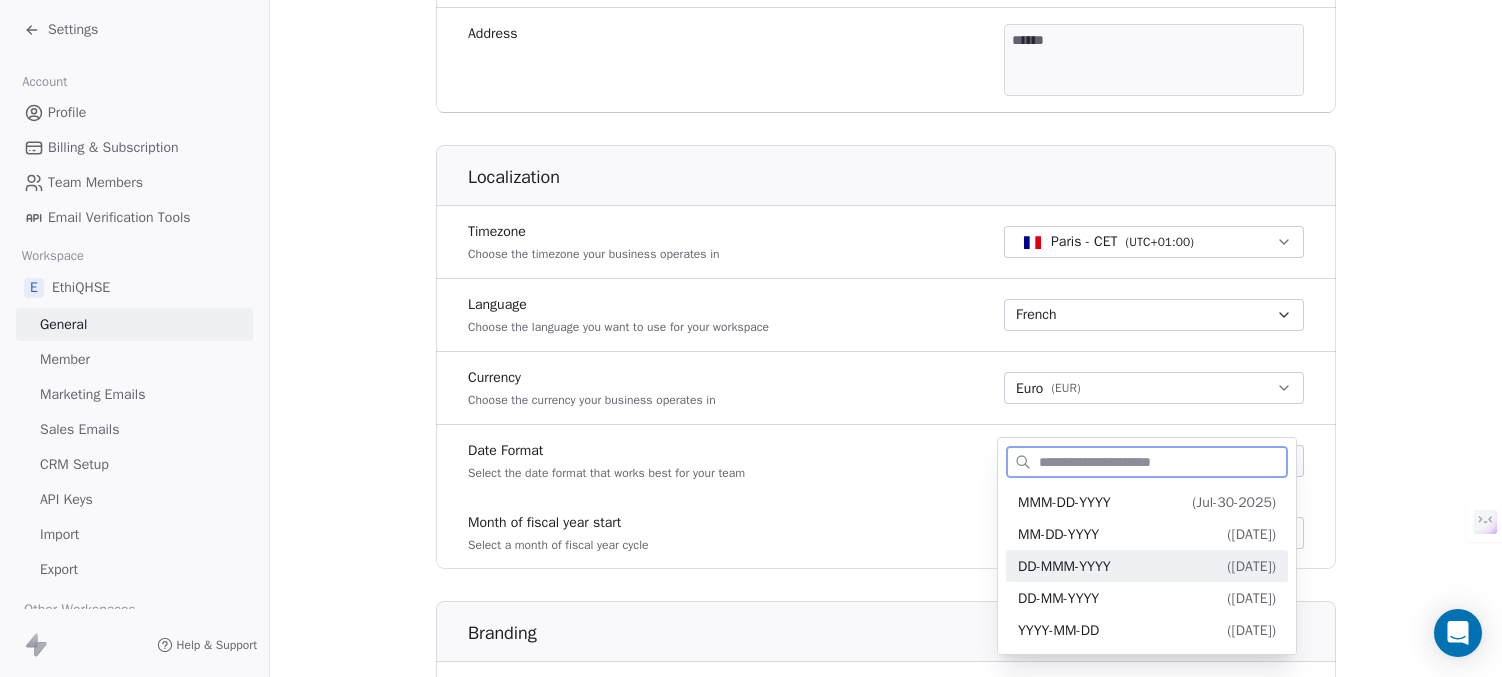 click on "DD-MMM-YYYY" at bounding box center [1064, 566] 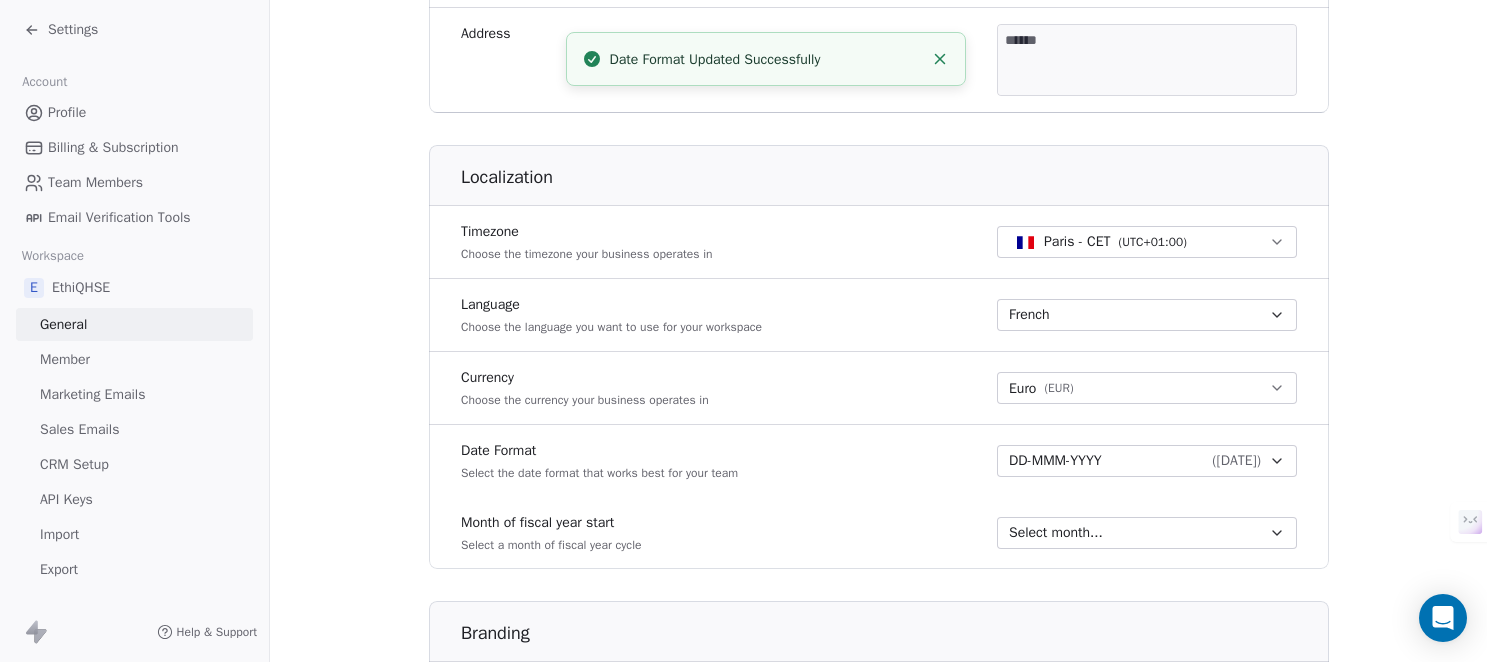 click on "**********" at bounding box center (878, 236) 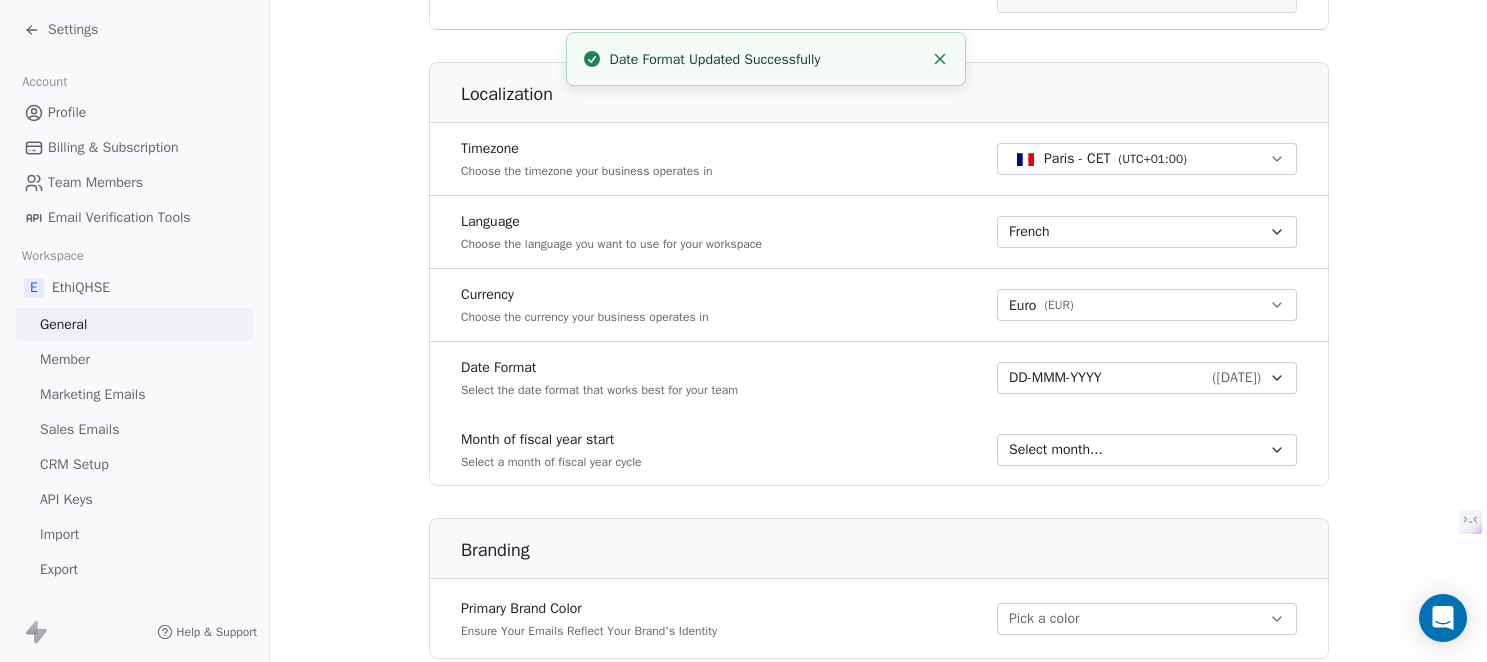 scroll, scrollTop: 900, scrollLeft: 0, axis: vertical 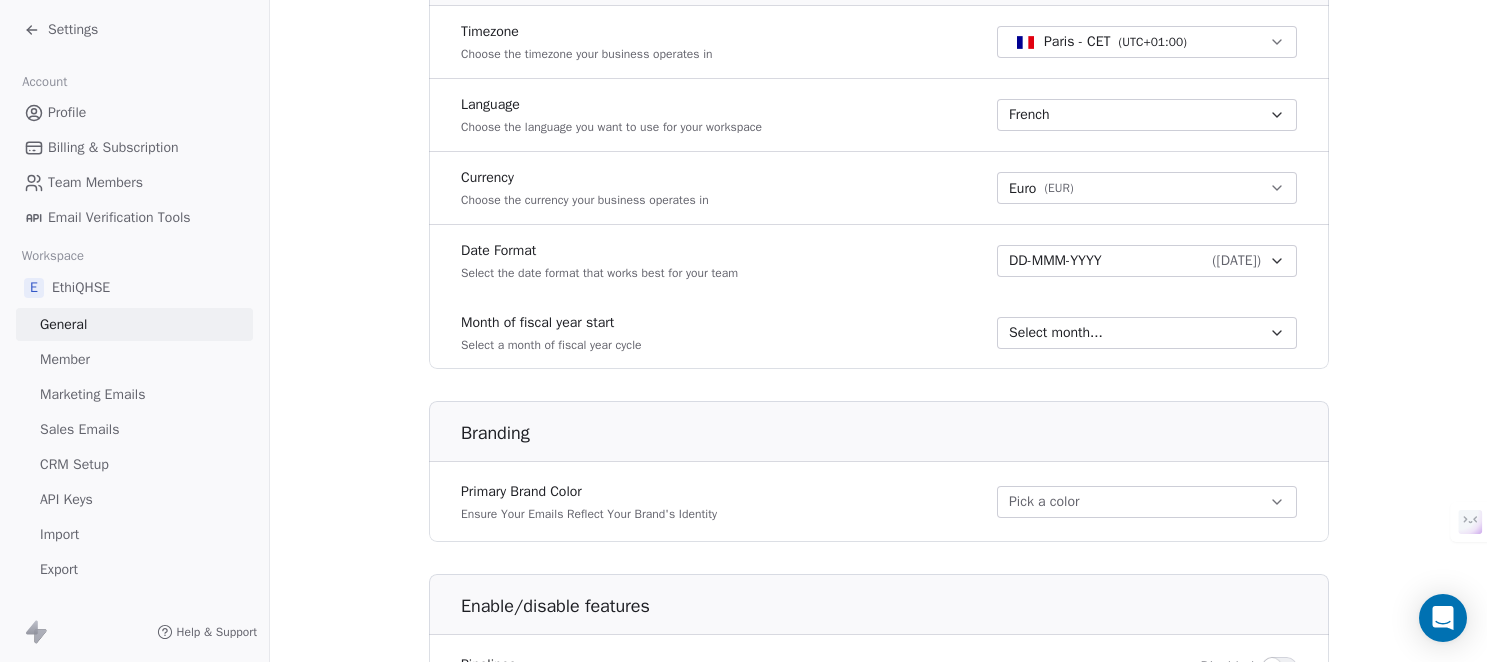 click on "Select month..." at bounding box center (1135, 333) 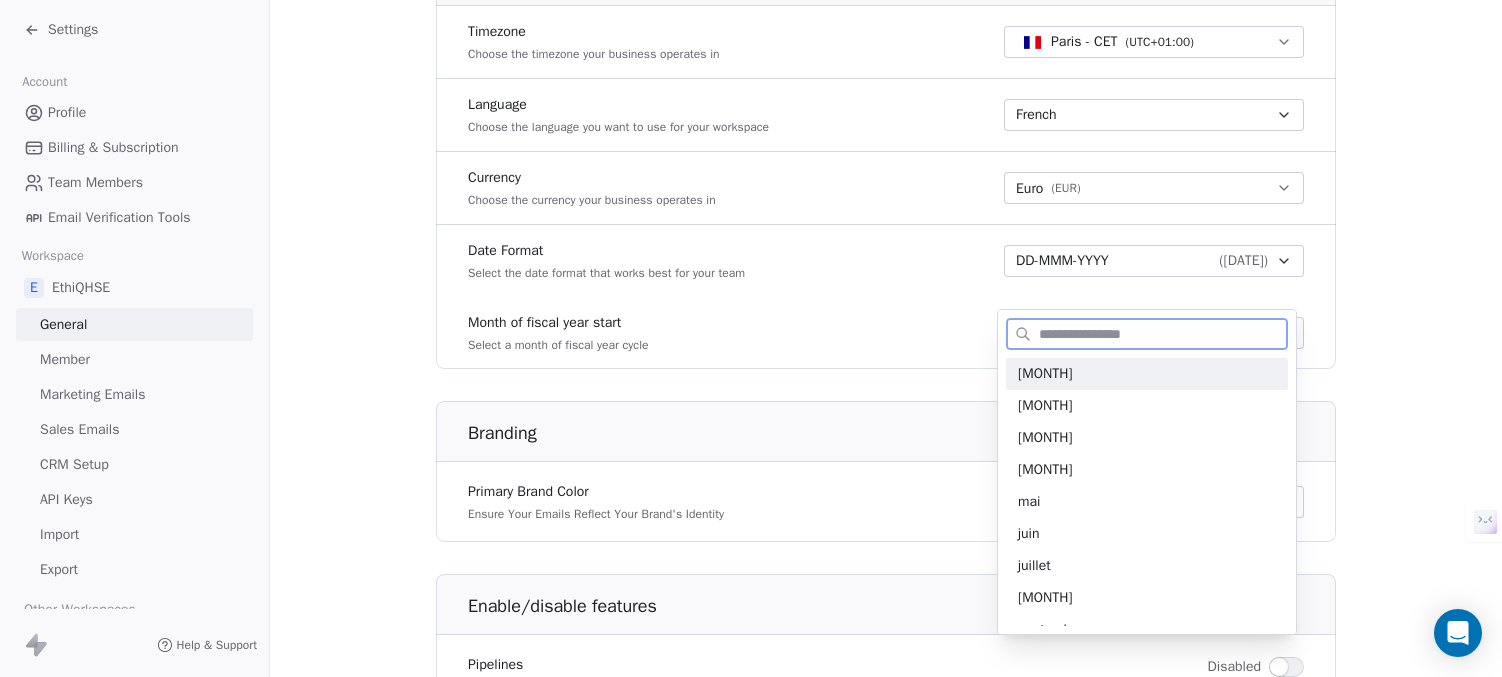 drag, startPoint x: 1103, startPoint y: 384, endPoint x: 856, endPoint y: 362, distance: 247.97783 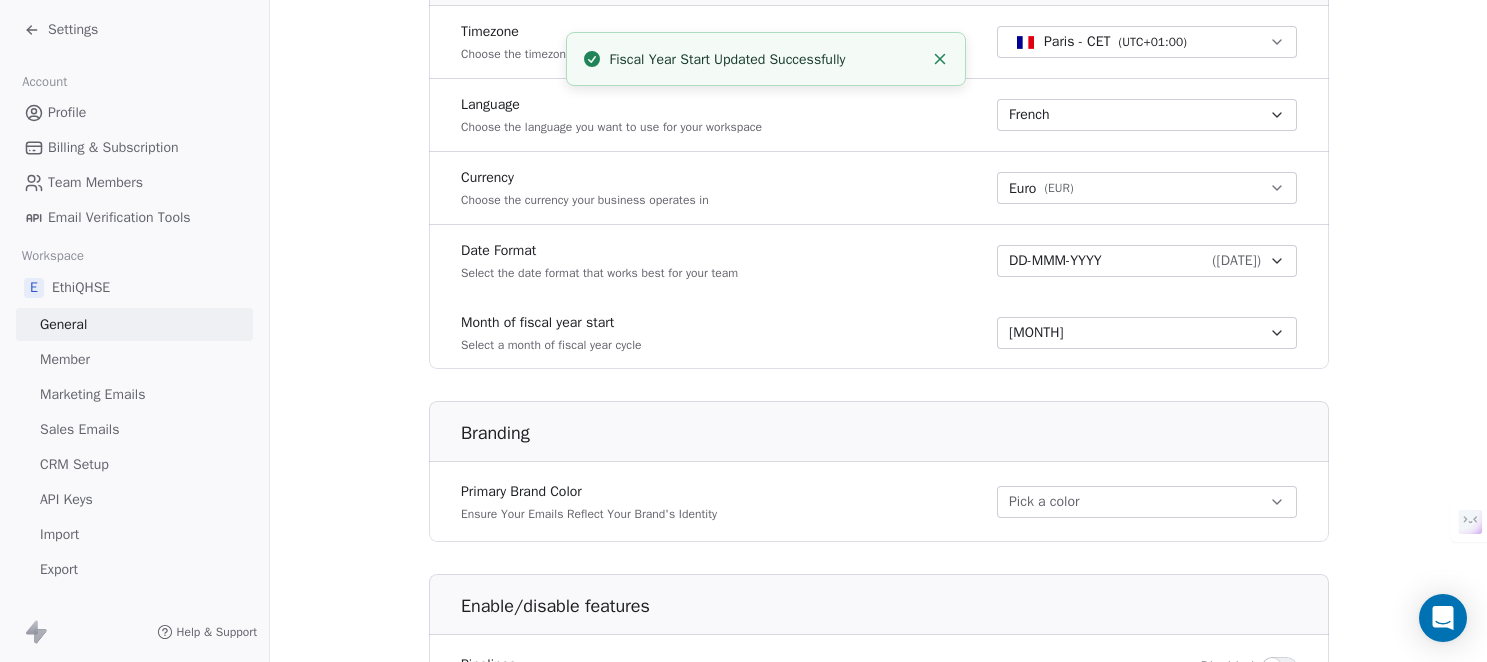 drag, startPoint x: 408, startPoint y: 286, endPoint x: 409, endPoint y: 271, distance: 15.033297 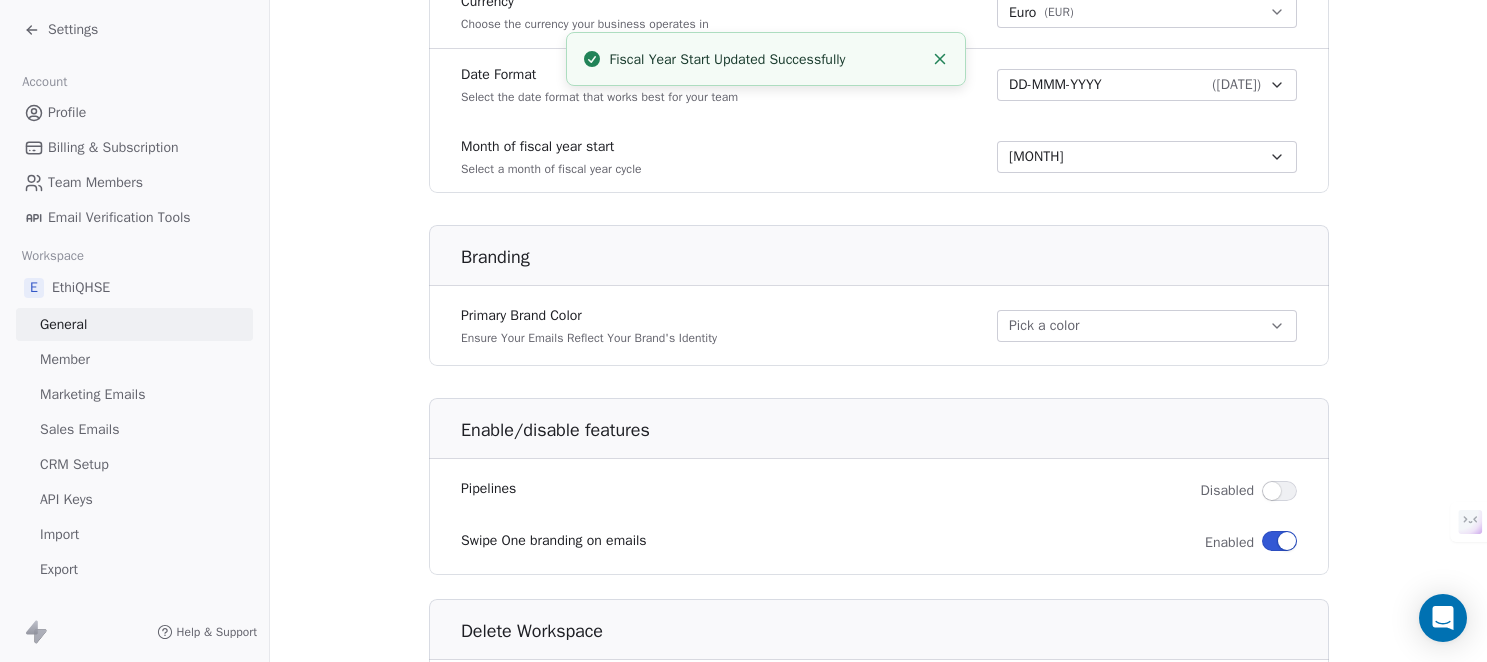 scroll, scrollTop: 1100, scrollLeft: 0, axis: vertical 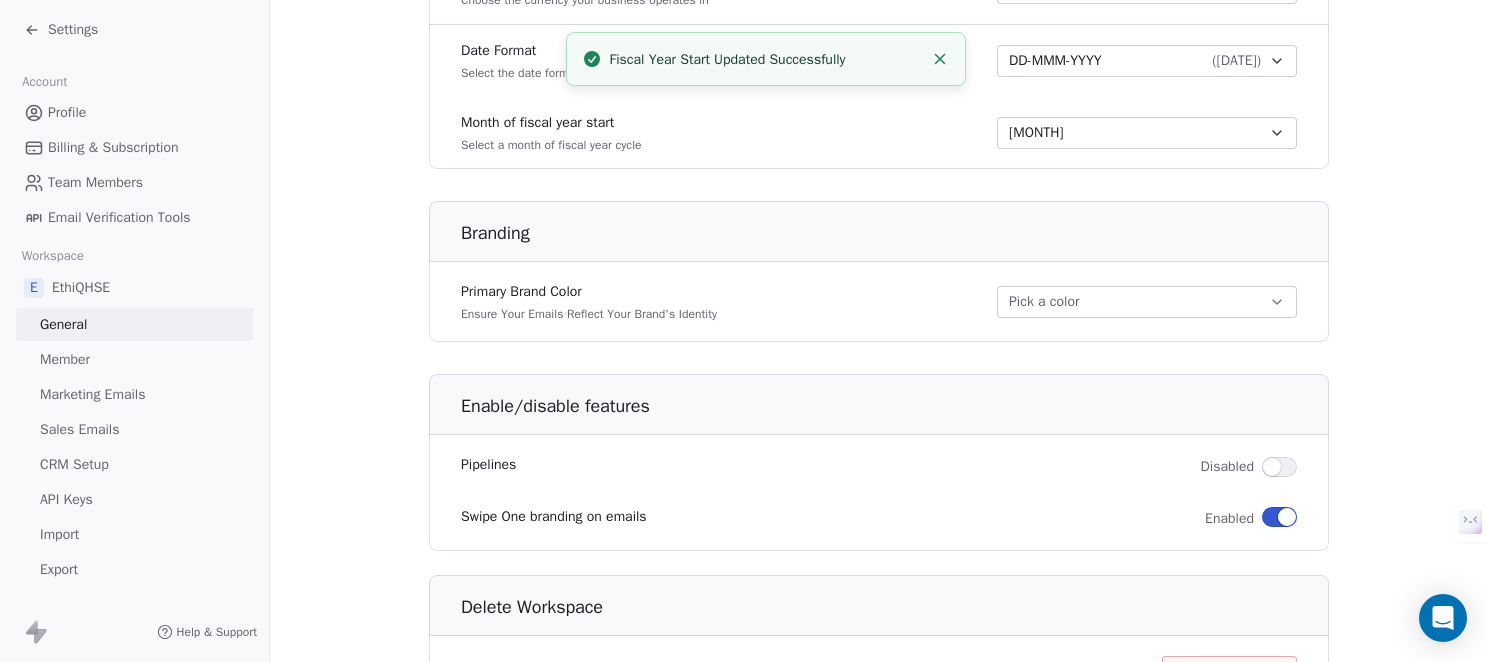 click on "Pick a color" at bounding box center [1147, 302] 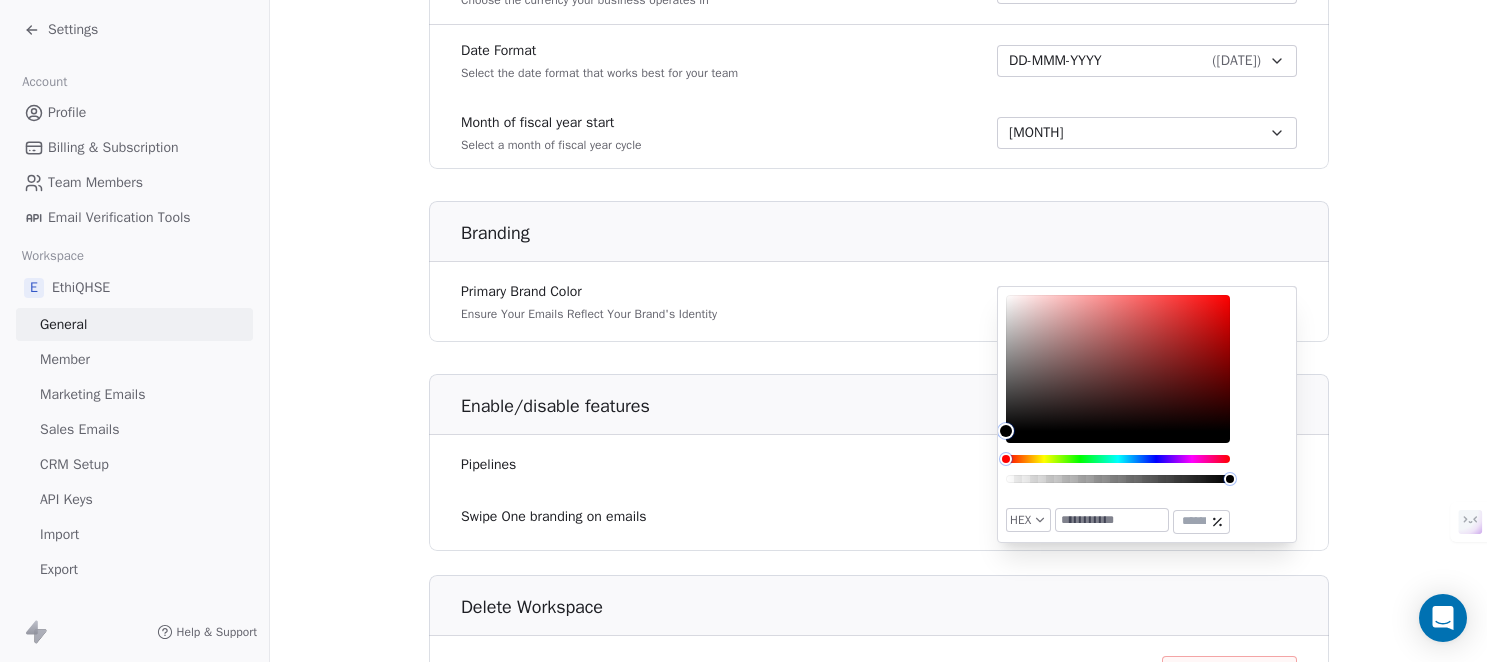click on "**********" at bounding box center (878, -164) 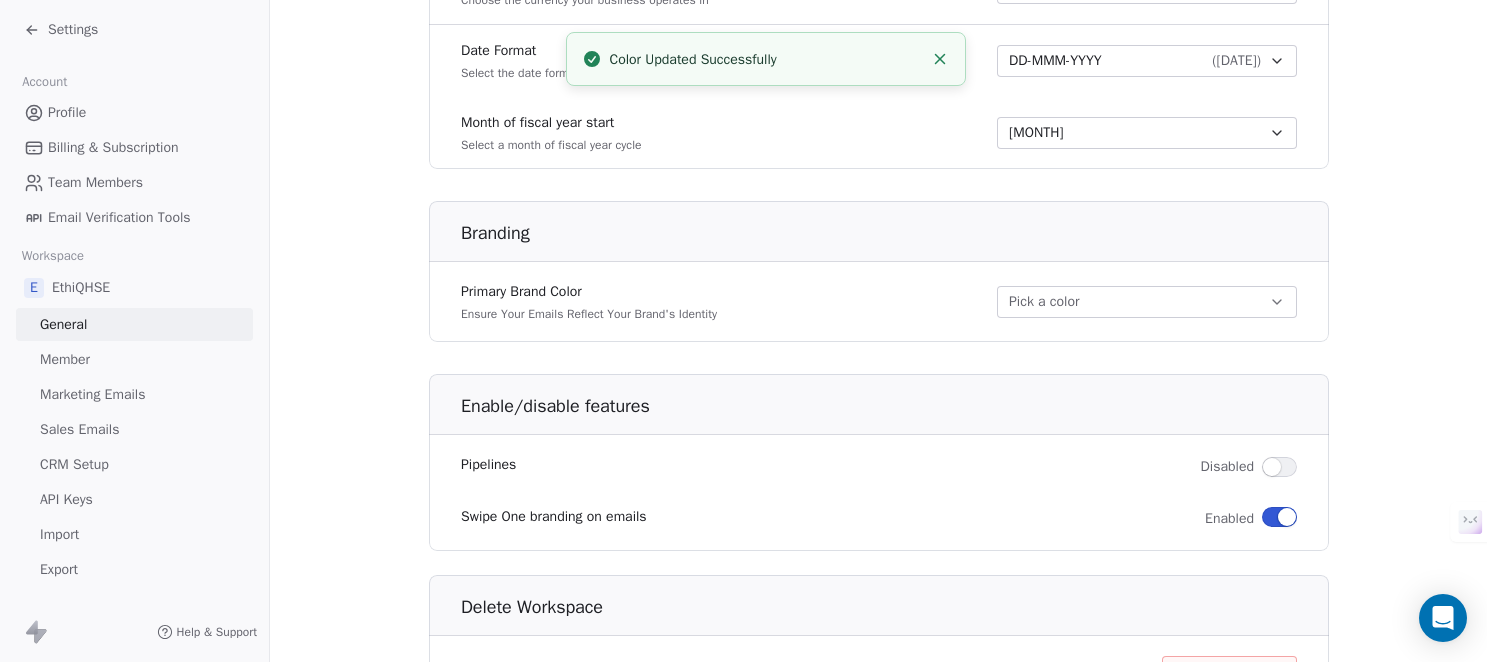 click at bounding box center [1272, 467] 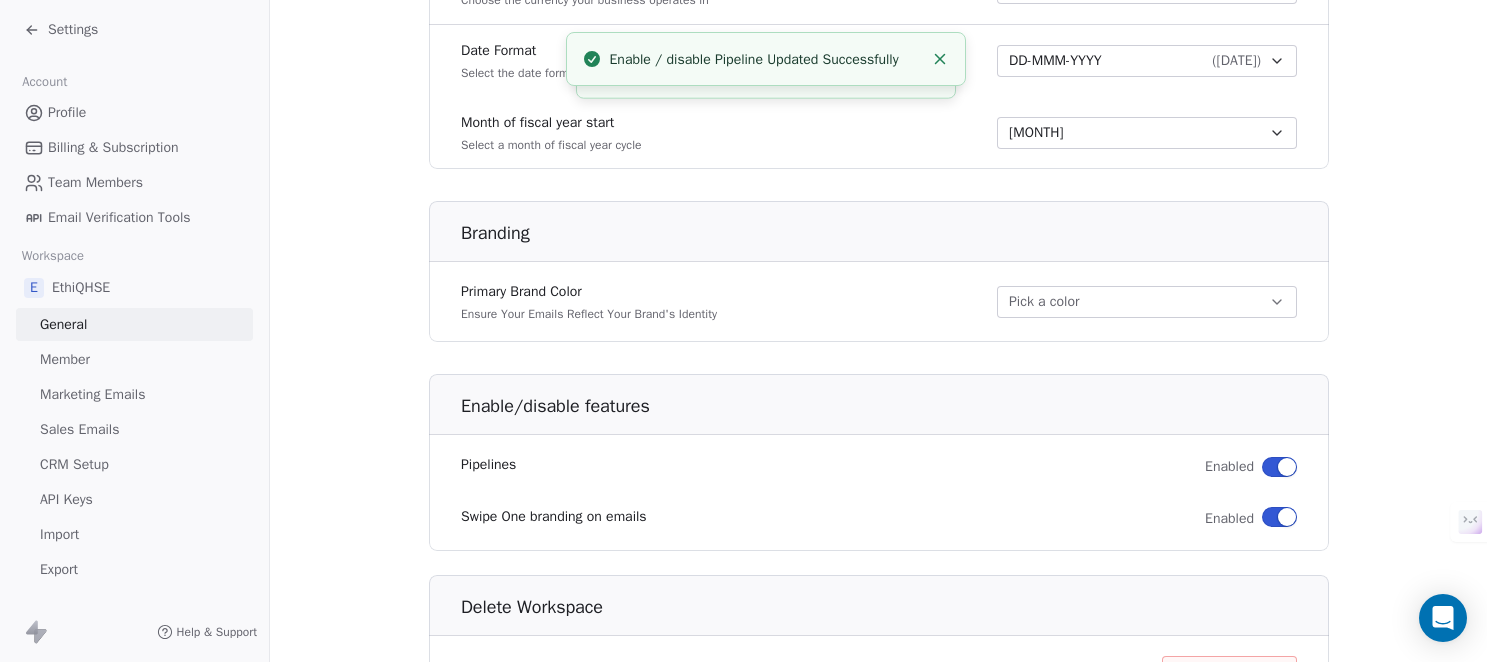click at bounding box center (1287, 517) 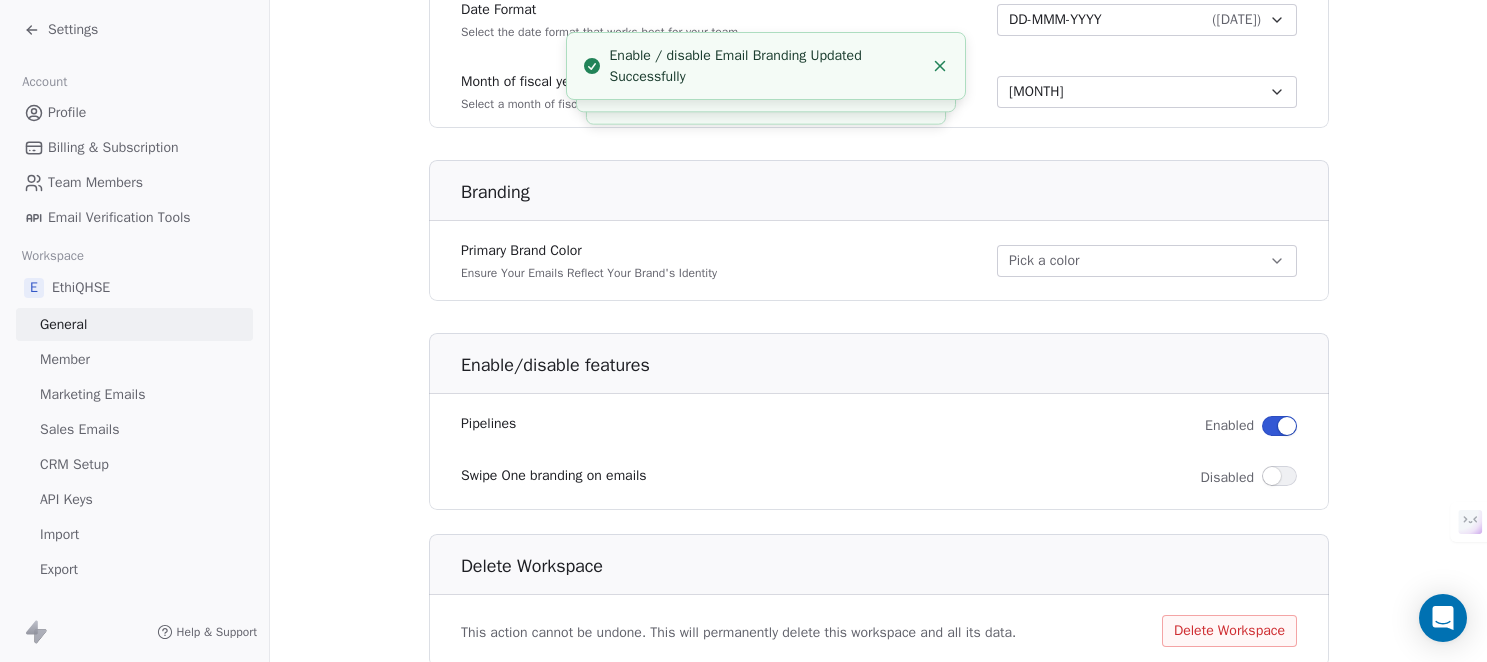 scroll, scrollTop: 1095, scrollLeft: 0, axis: vertical 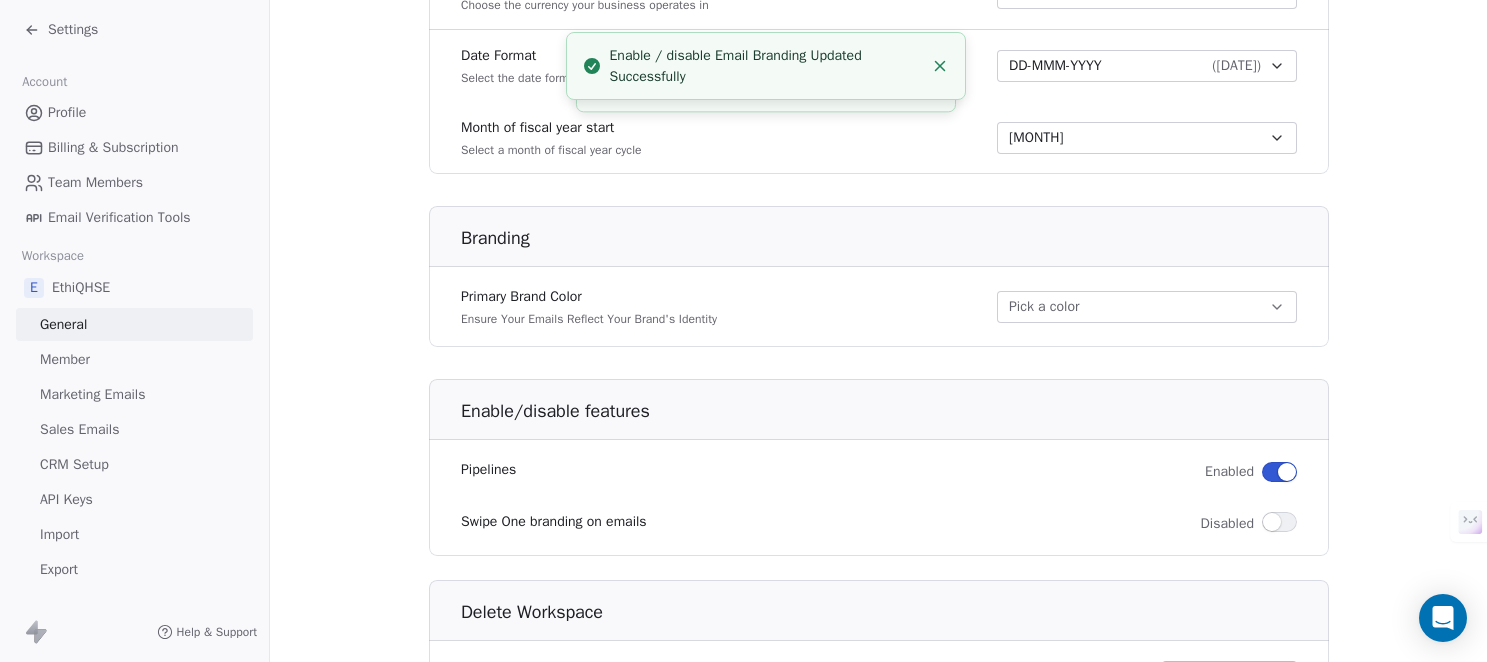 click on "Pick a color" at bounding box center (1147, 307) 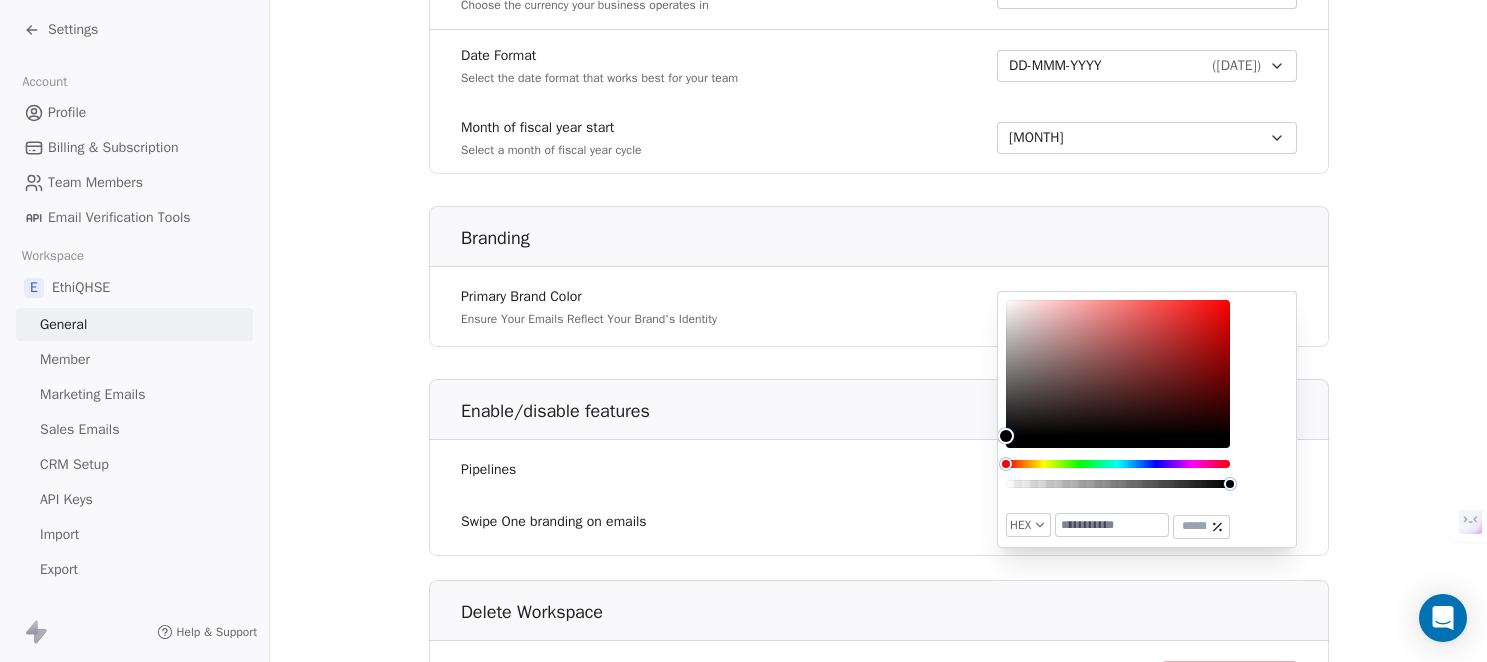 click on "**********" at bounding box center [878, -159] 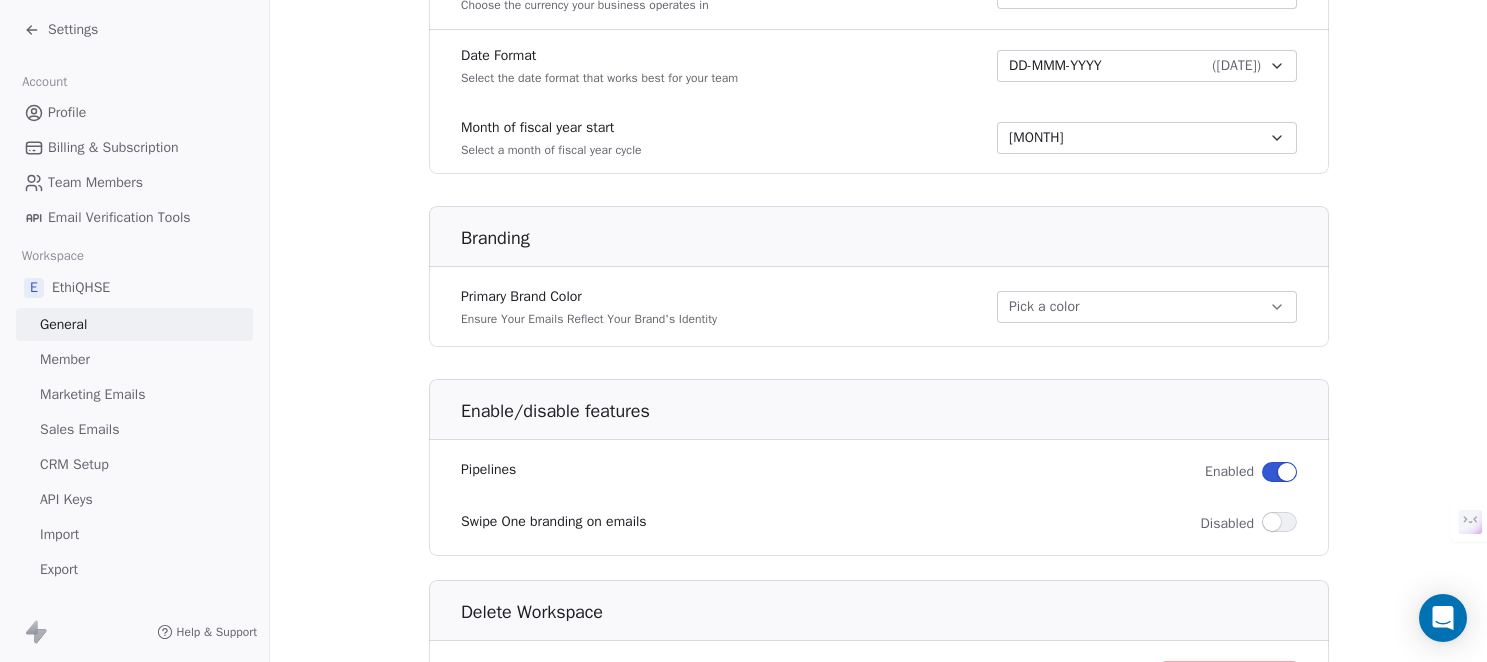 click on "Pick a color" at bounding box center (1147, 307) 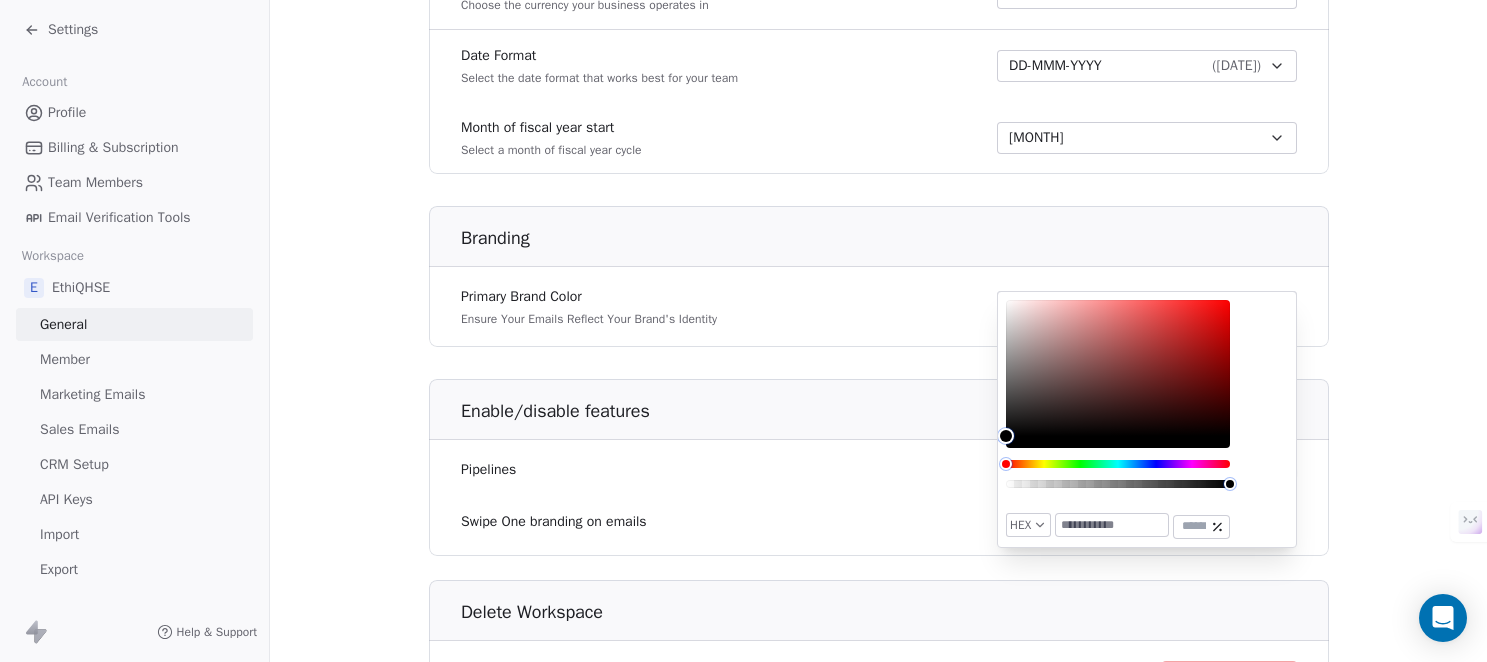 click at bounding box center [1112, 525] 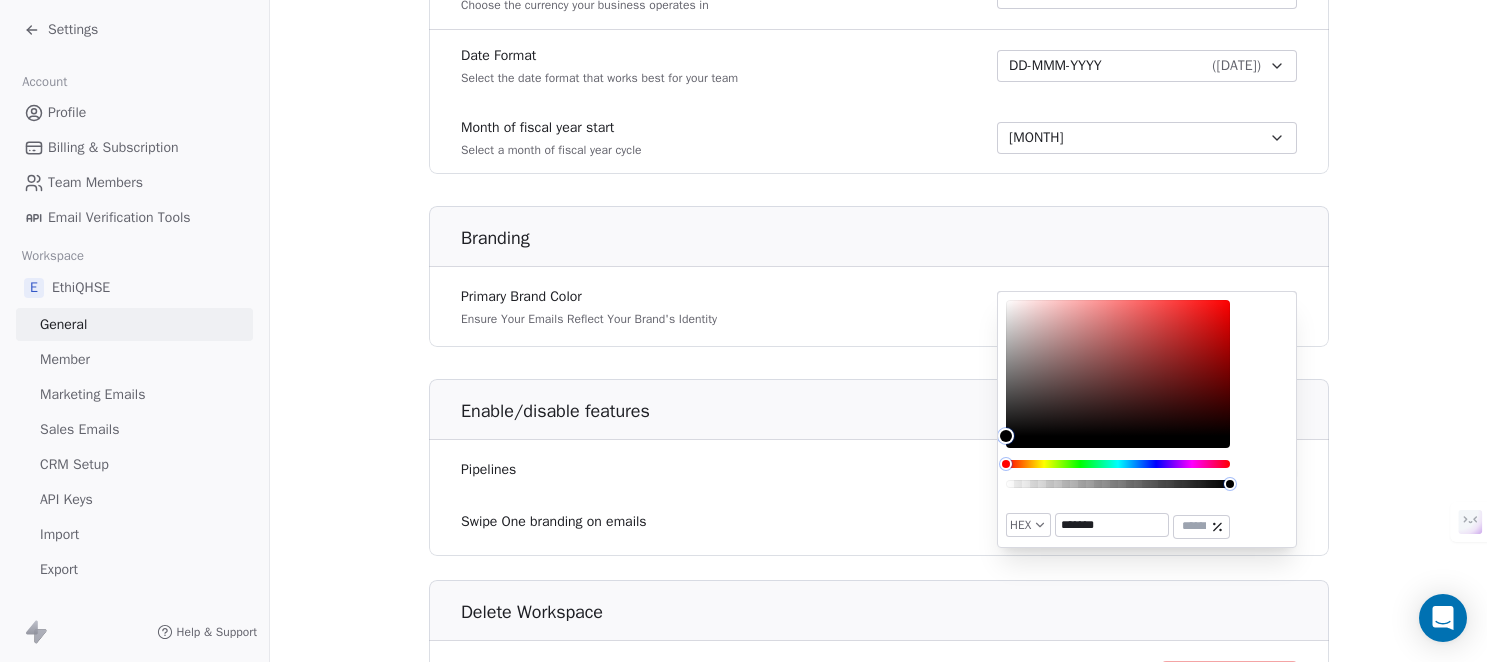 click on "HEX ******* ***" at bounding box center (1147, 419) 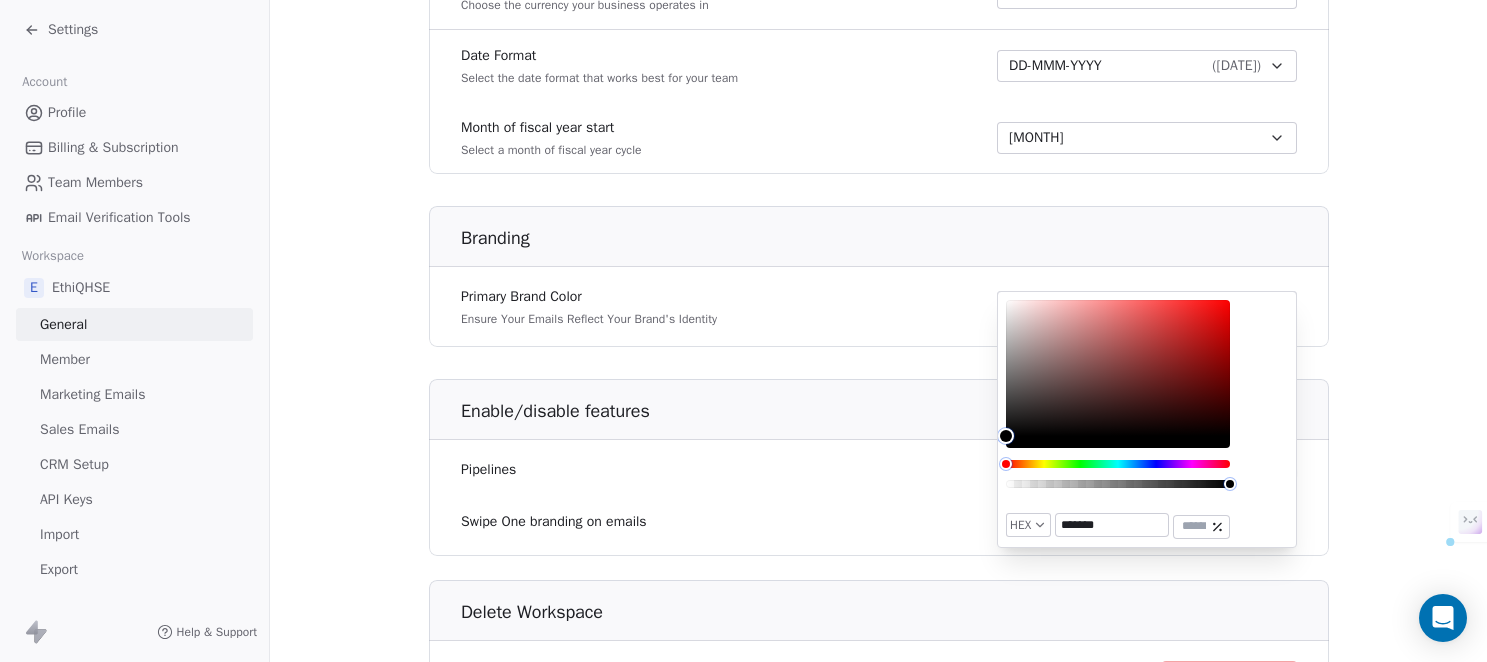 paste 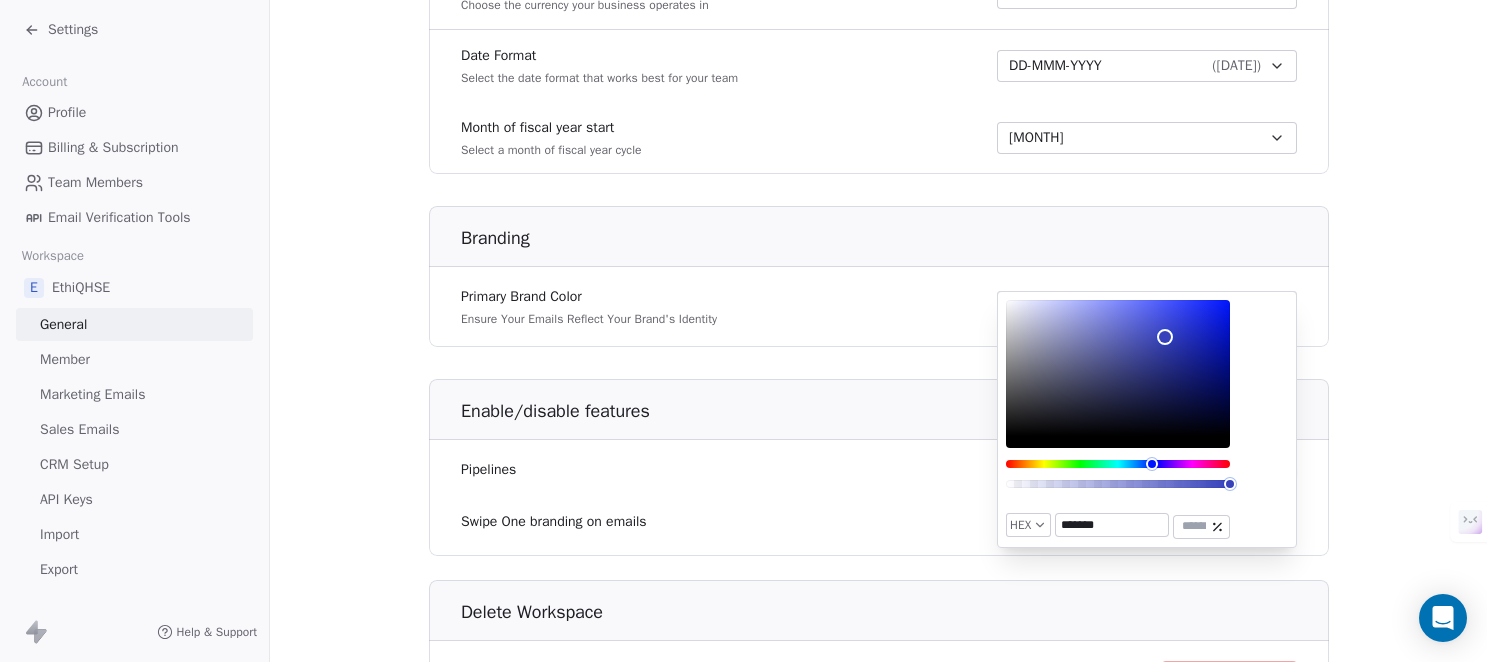 type on "*******" 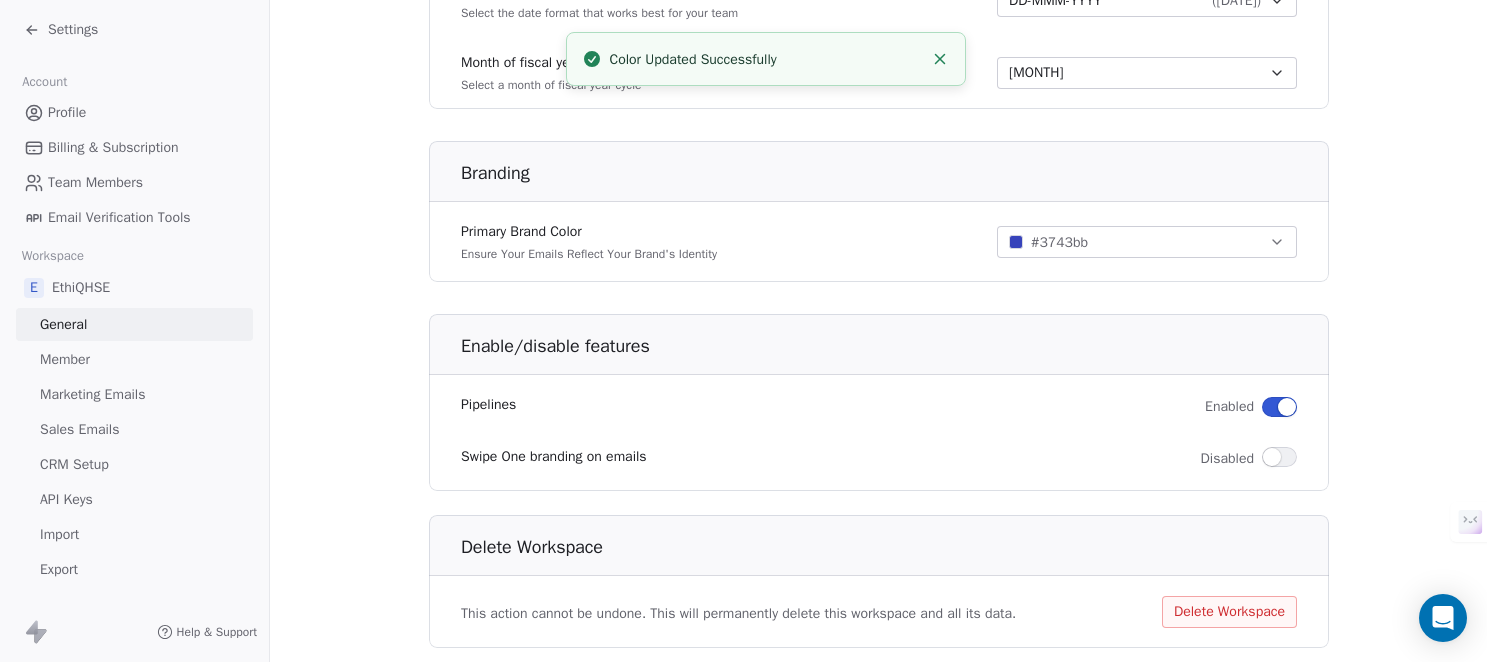 scroll, scrollTop: 1195, scrollLeft: 0, axis: vertical 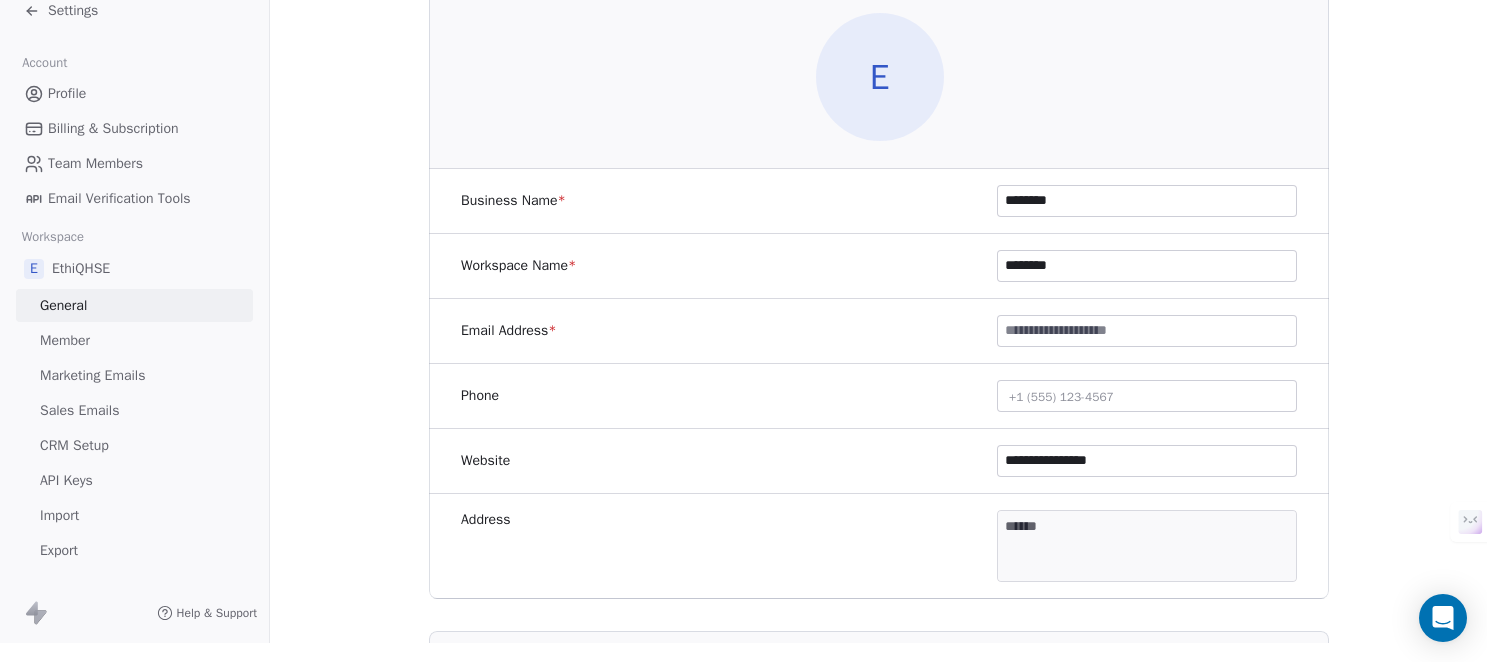 click on "**********" at bounding box center [878, 722] 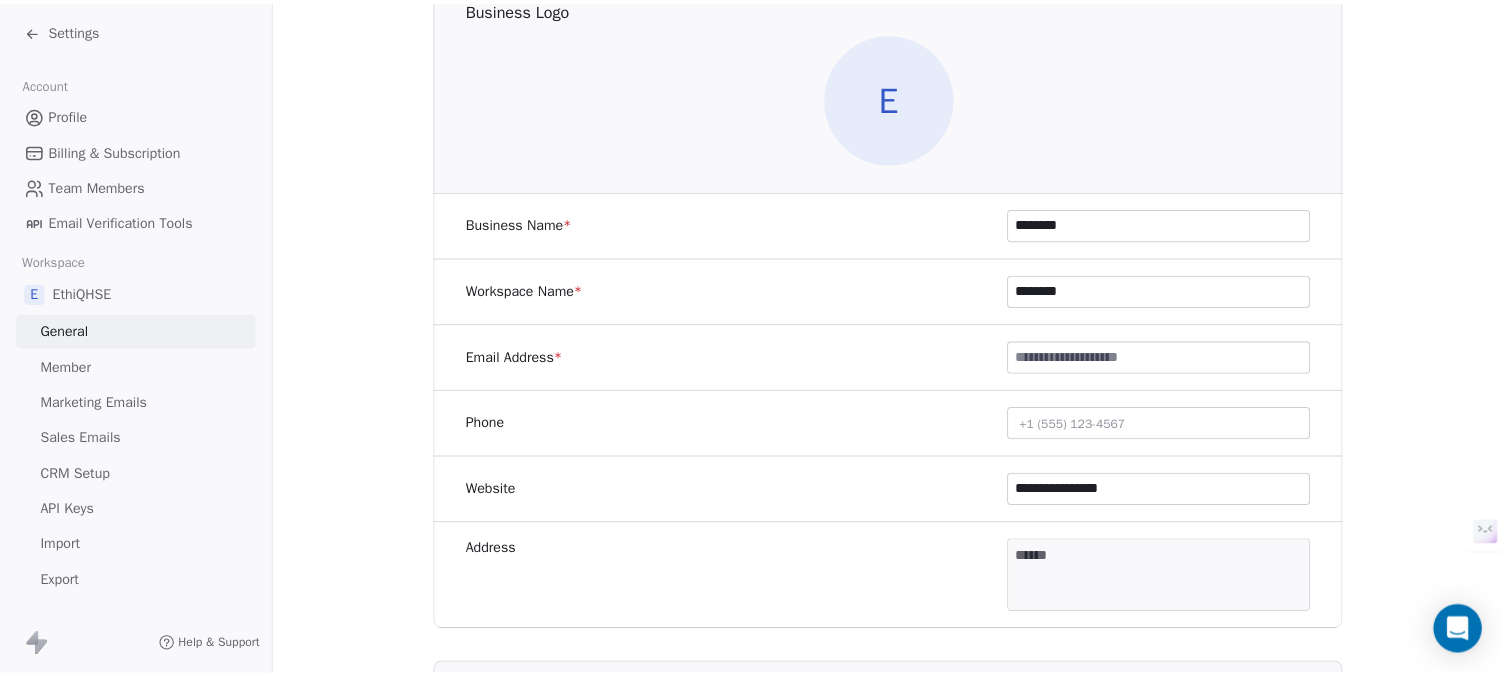 scroll, scrollTop: 0, scrollLeft: 0, axis: both 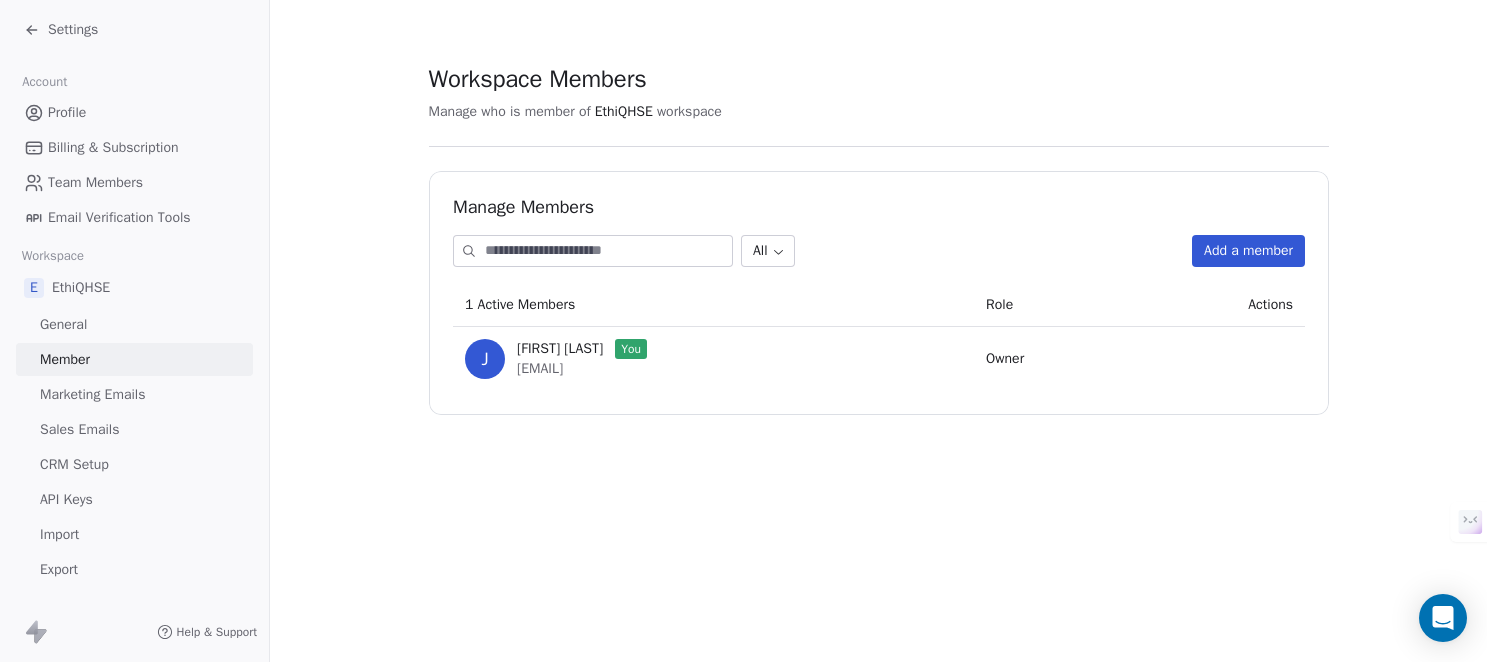 click on "Workspace Members Manage who is member of EthiQHSE workspace Manage Members All Add a member 1   Active Members Role Actions J [FIRST] [LAST] You [EMAIL] Owner" at bounding box center [878, 239] 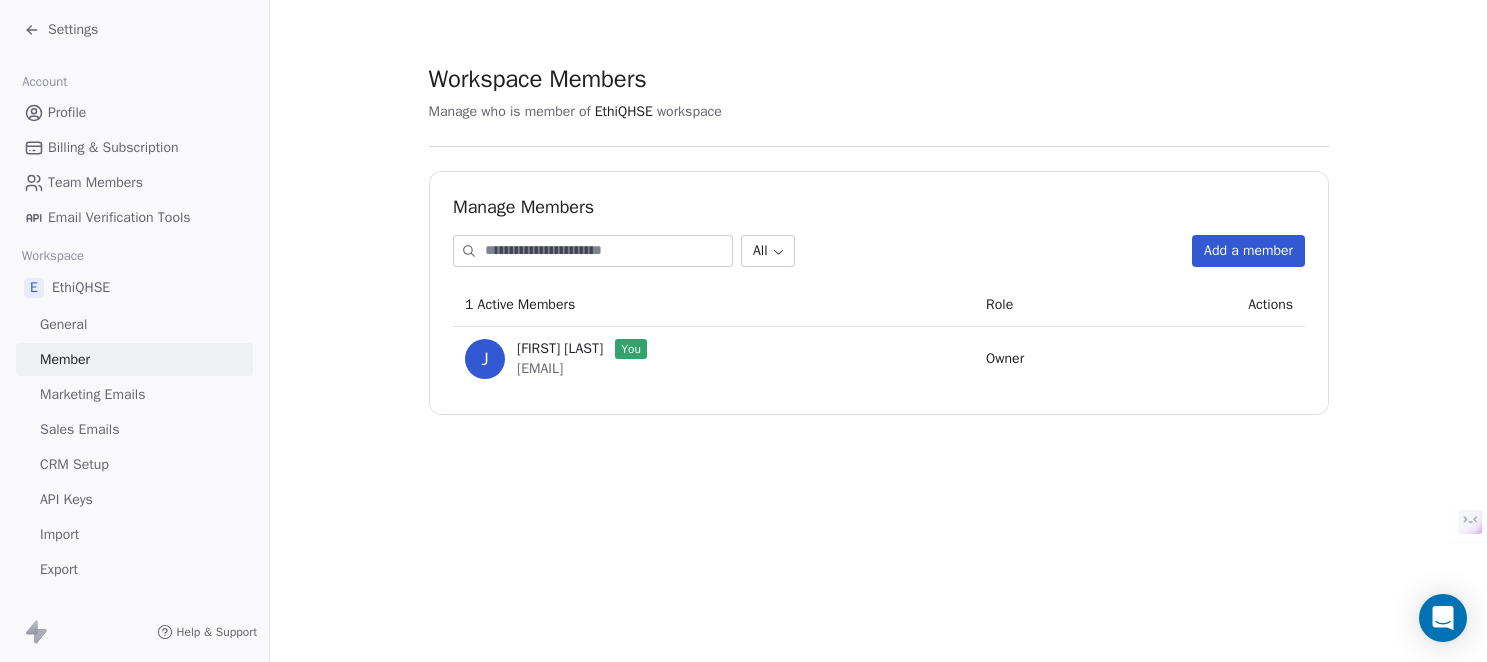 click on "Add a member" at bounding box center [1248, 251] 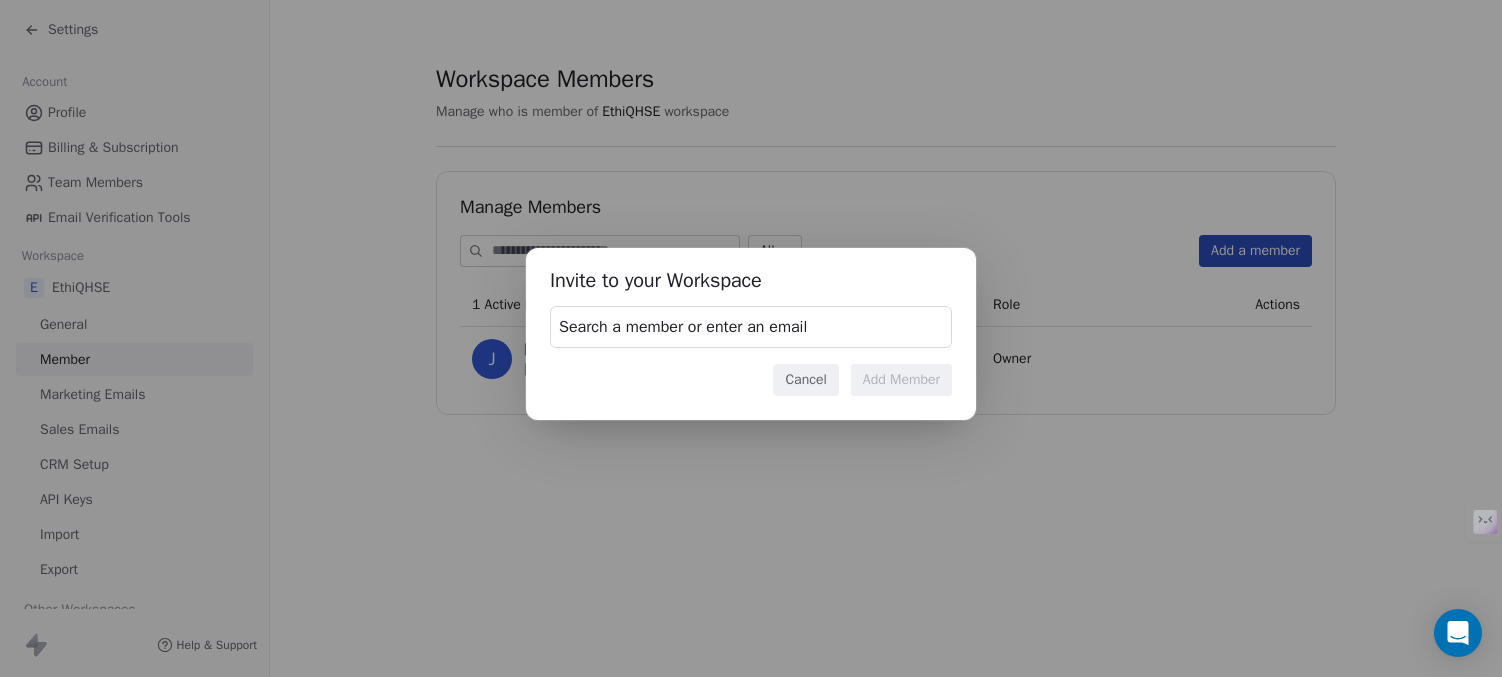 click on "Search a member or enter an email" at bounding box center (683, 327) 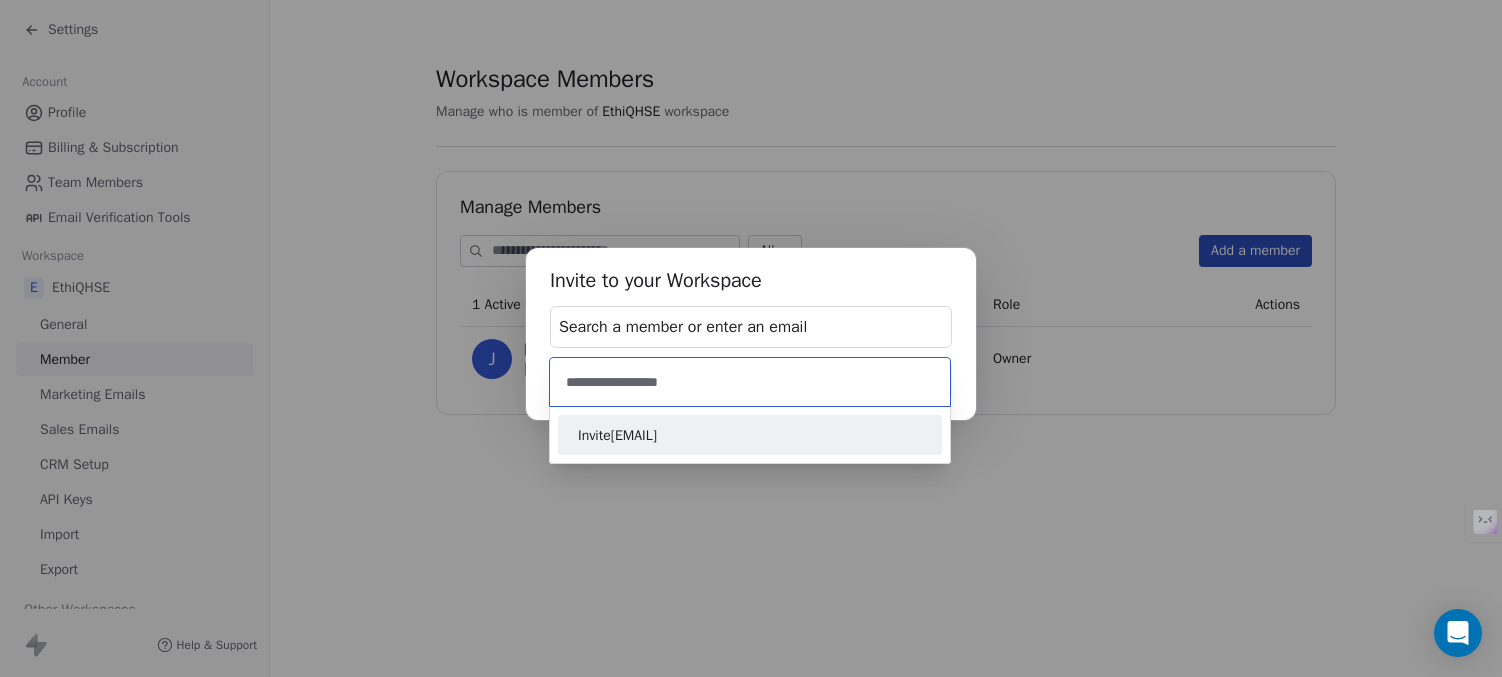 type on "**********" 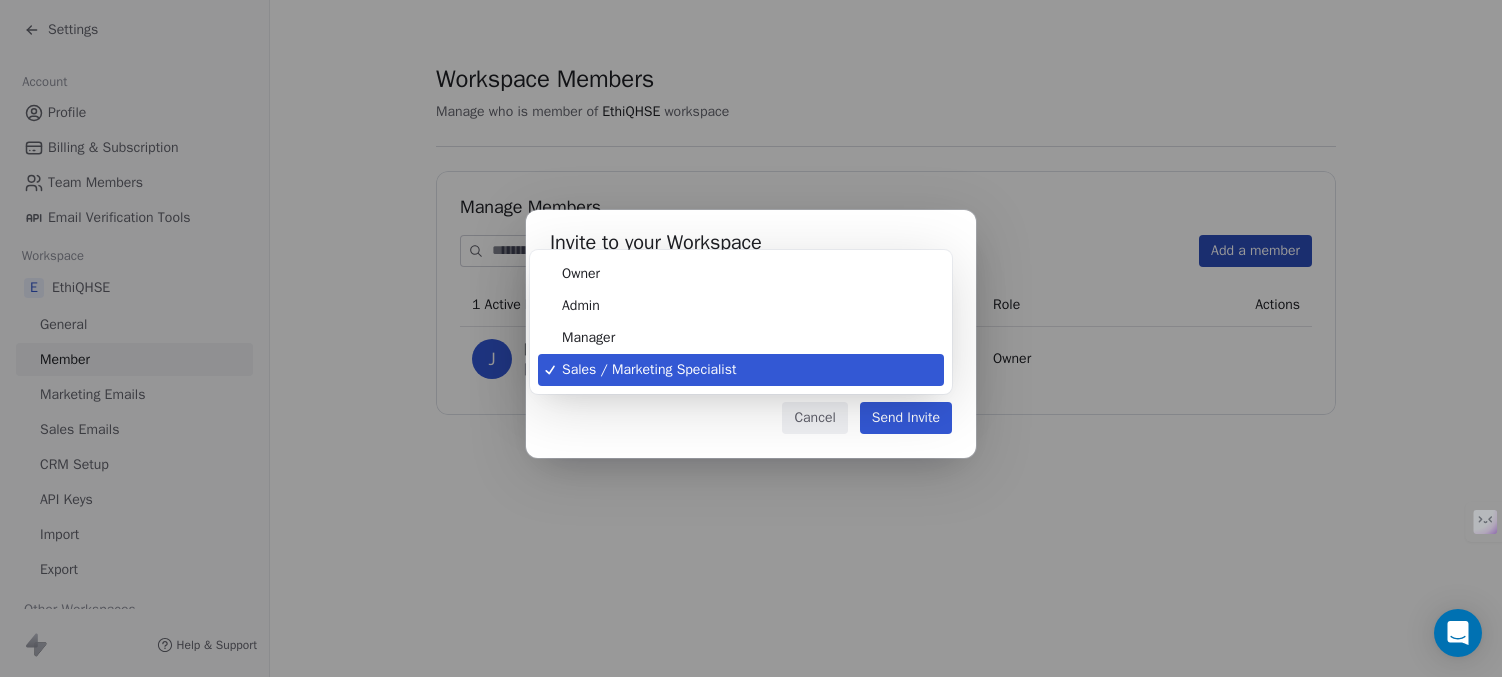 click on "Settings Account Profile Billing & Subscription Team Members Email Verification Tools Workspace E EthiQHSE General Member Marketing Emails Sales Emails CRM Setup API Keys Import Export Other Workspaces N Ninoui Winlassie For Me Assistance ModelGlance Help & Support Workspace Members Manage who is member of EthiQHSE workspace Manage Members All Add a member 1   Active Members Role Actions J [FIRST] [LAST] You [EMAIL] Owner
Invite to your Workspace   [EMAIL] Role Sales / Marketing Specialist Cancel Send Invite Owner Admin Manager Sales / Marketing Specialist" at bounding box center [743, 413] 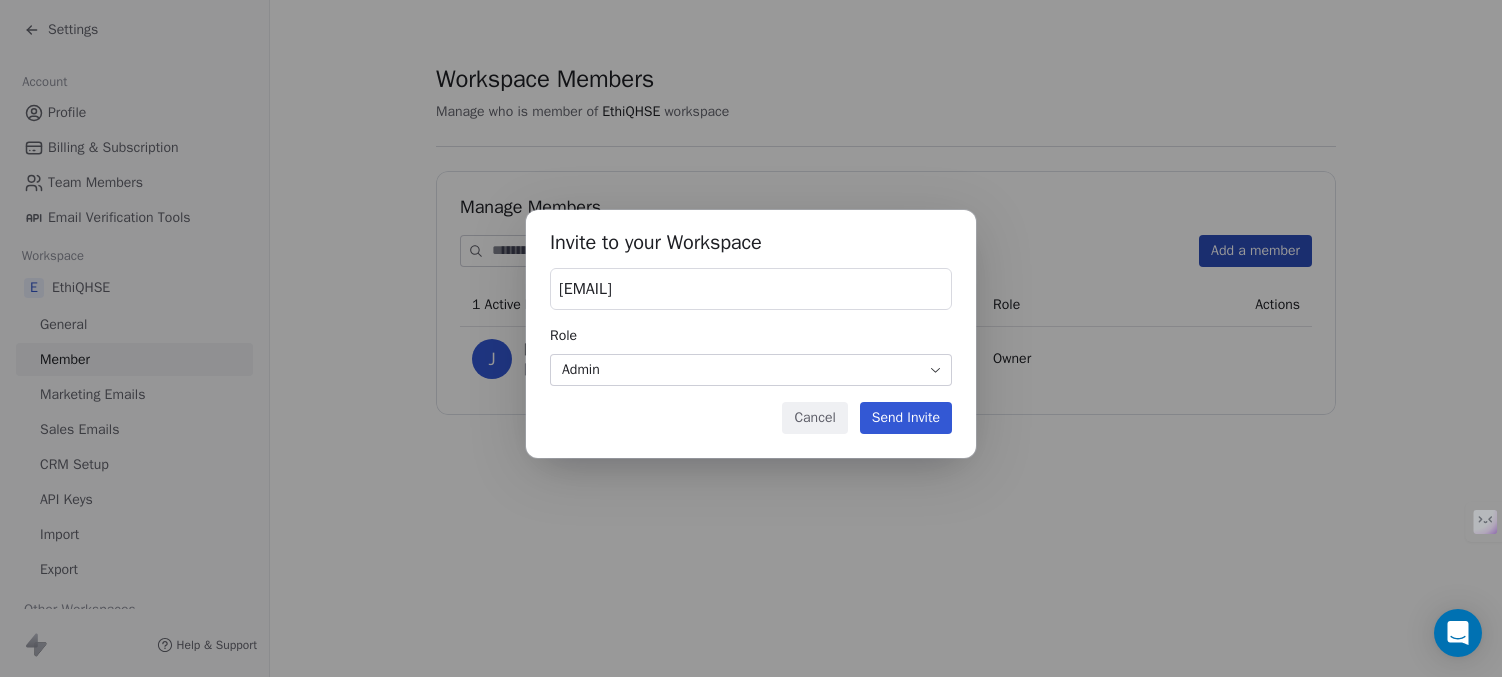 click on "Send Invite" at bounding box center (906, 418) 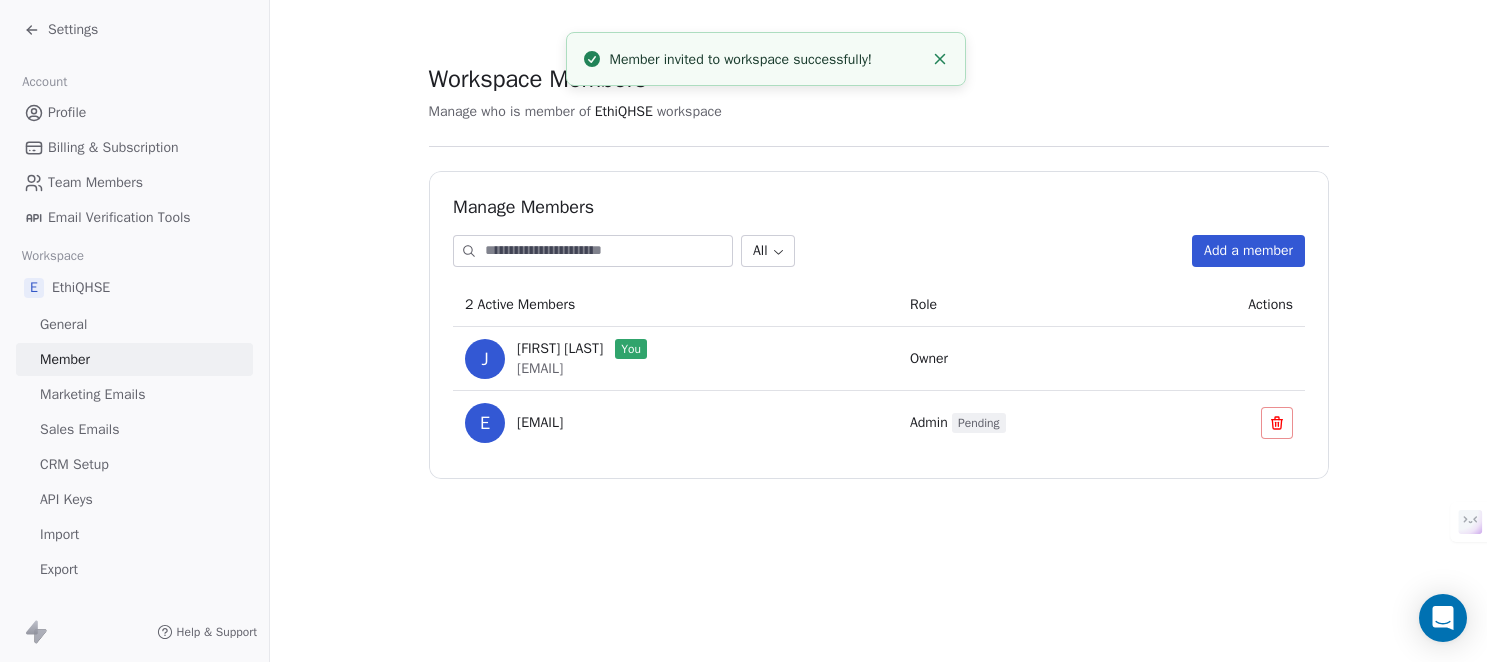 click on "Settings" at bounding box center [134, 30] 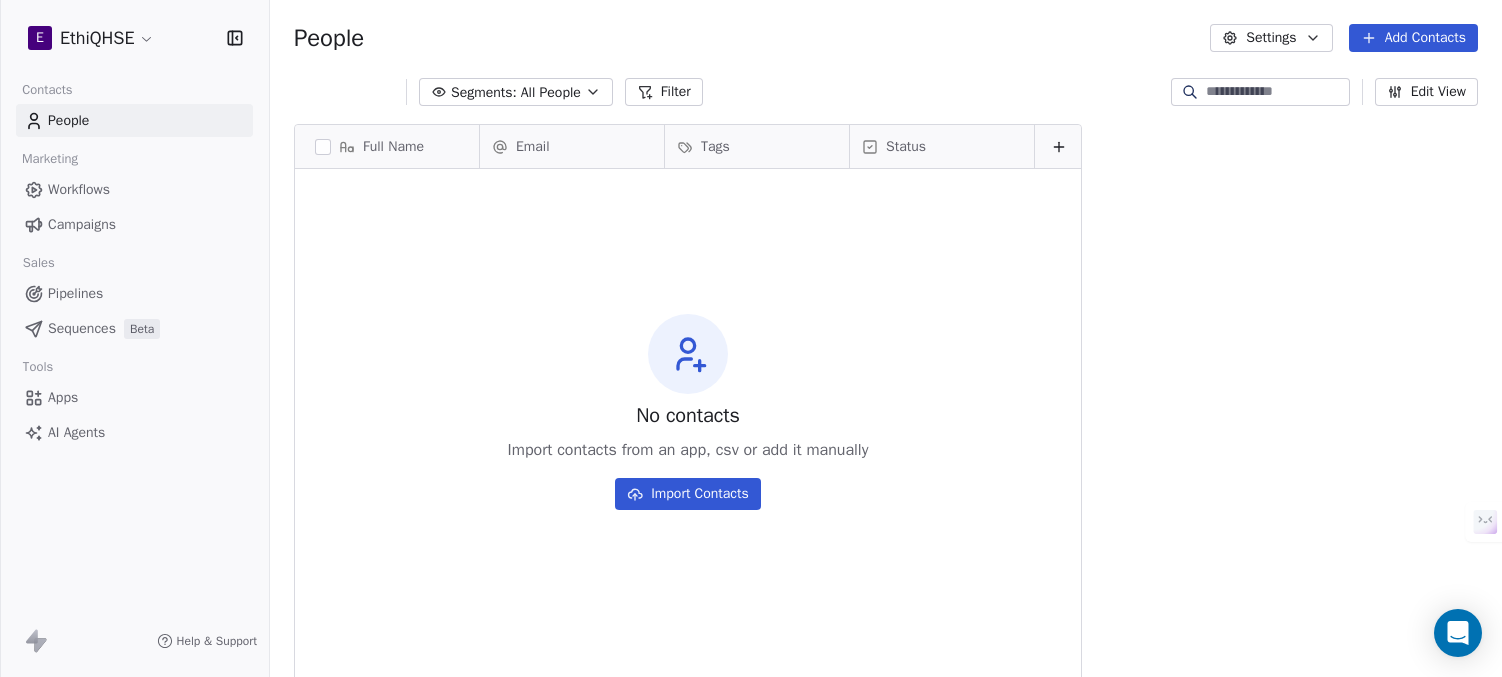 scroll, scrollTop: 16, scrollLeft: 16, axis: both 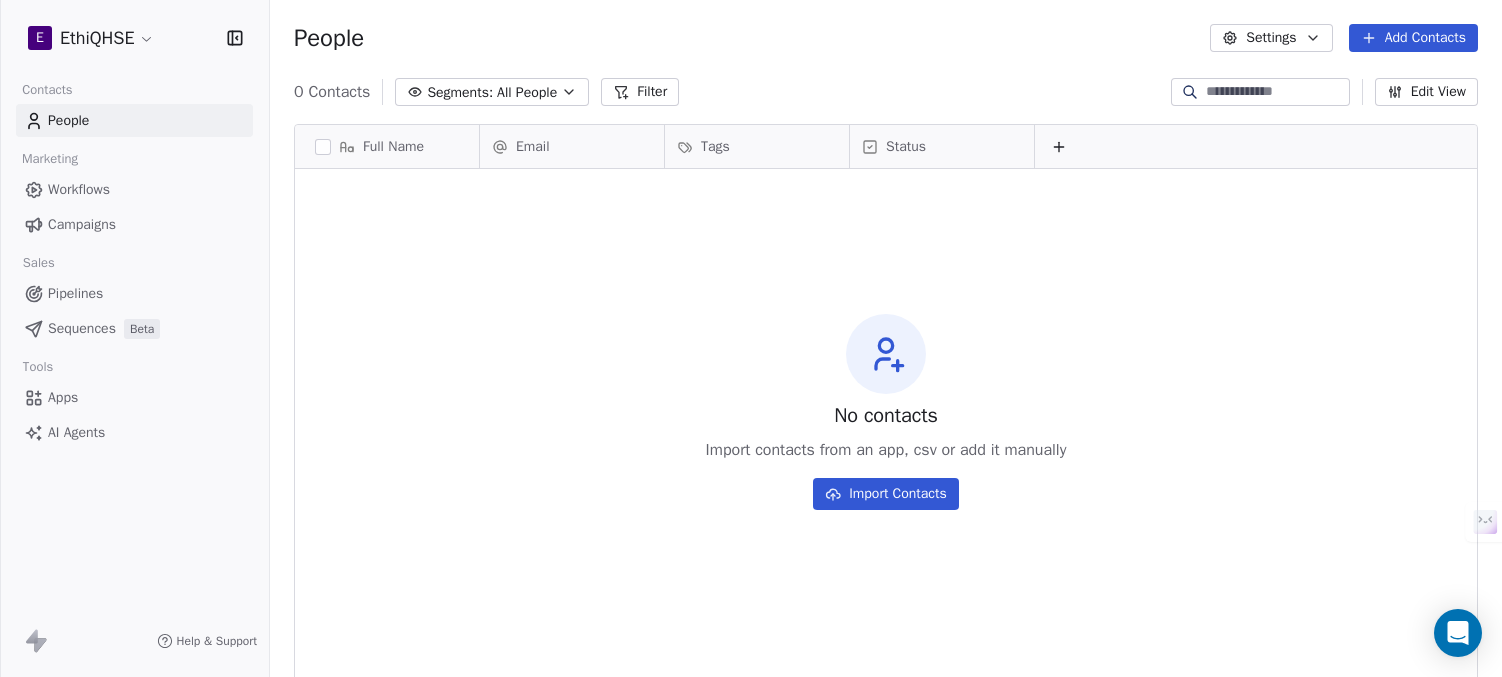 click on "Add Contacts" at bounding box center [1413, 38] 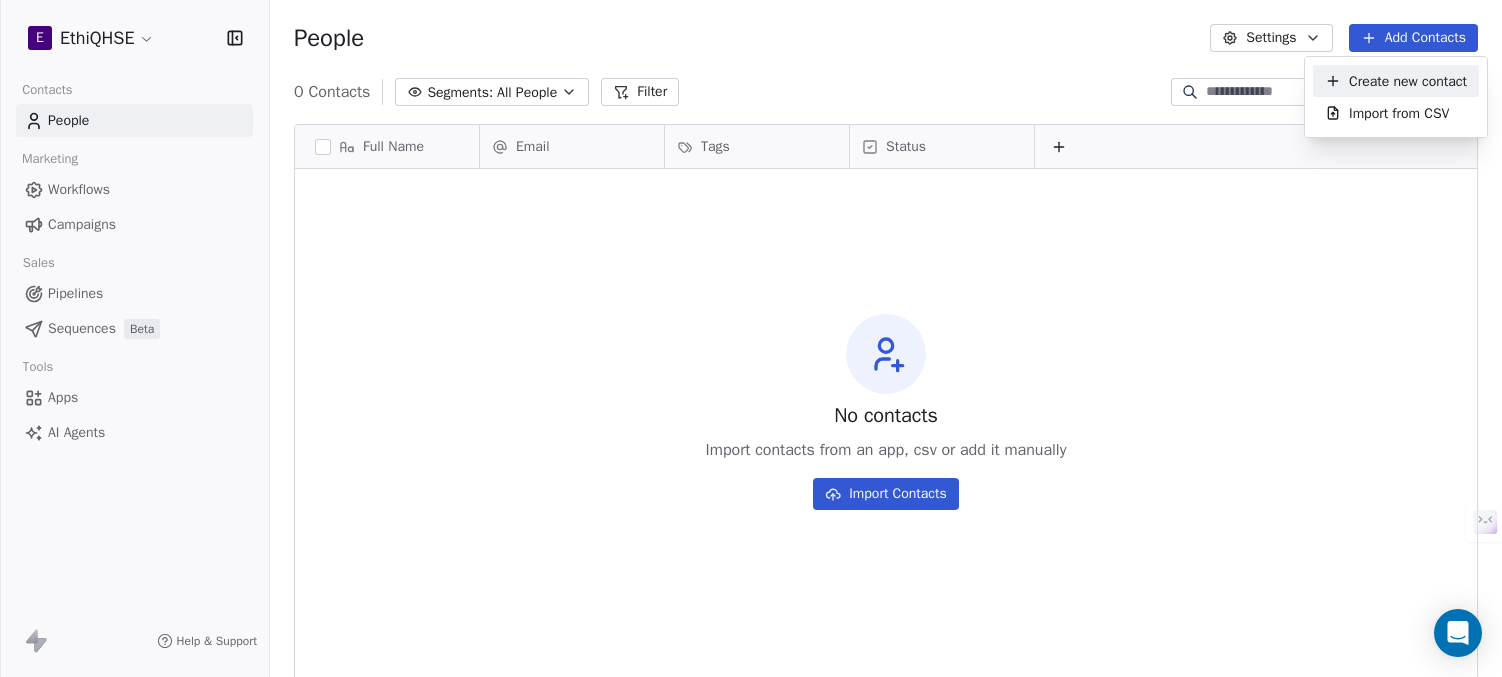 click on "Create new contact" at bounding box center (1408, 81) 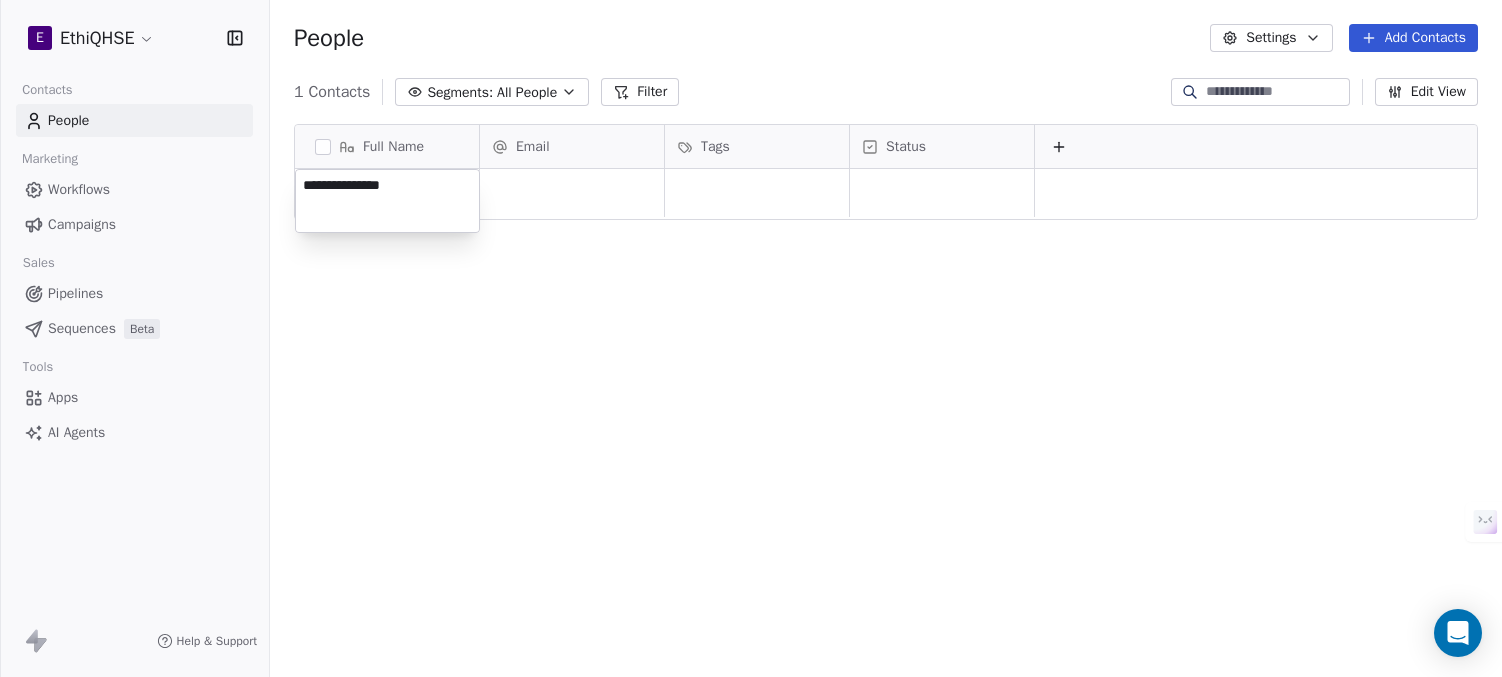 type on "**********" 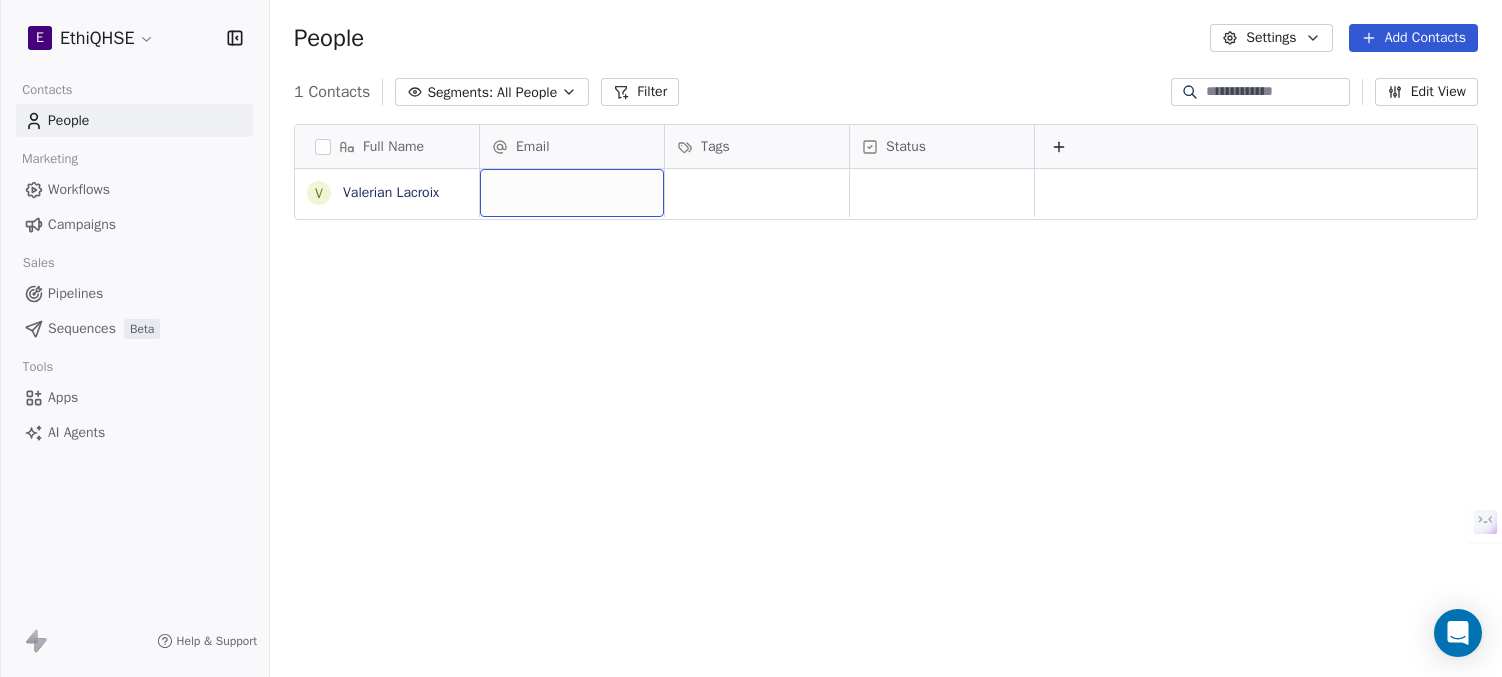 click at bounding box center [572, 193] 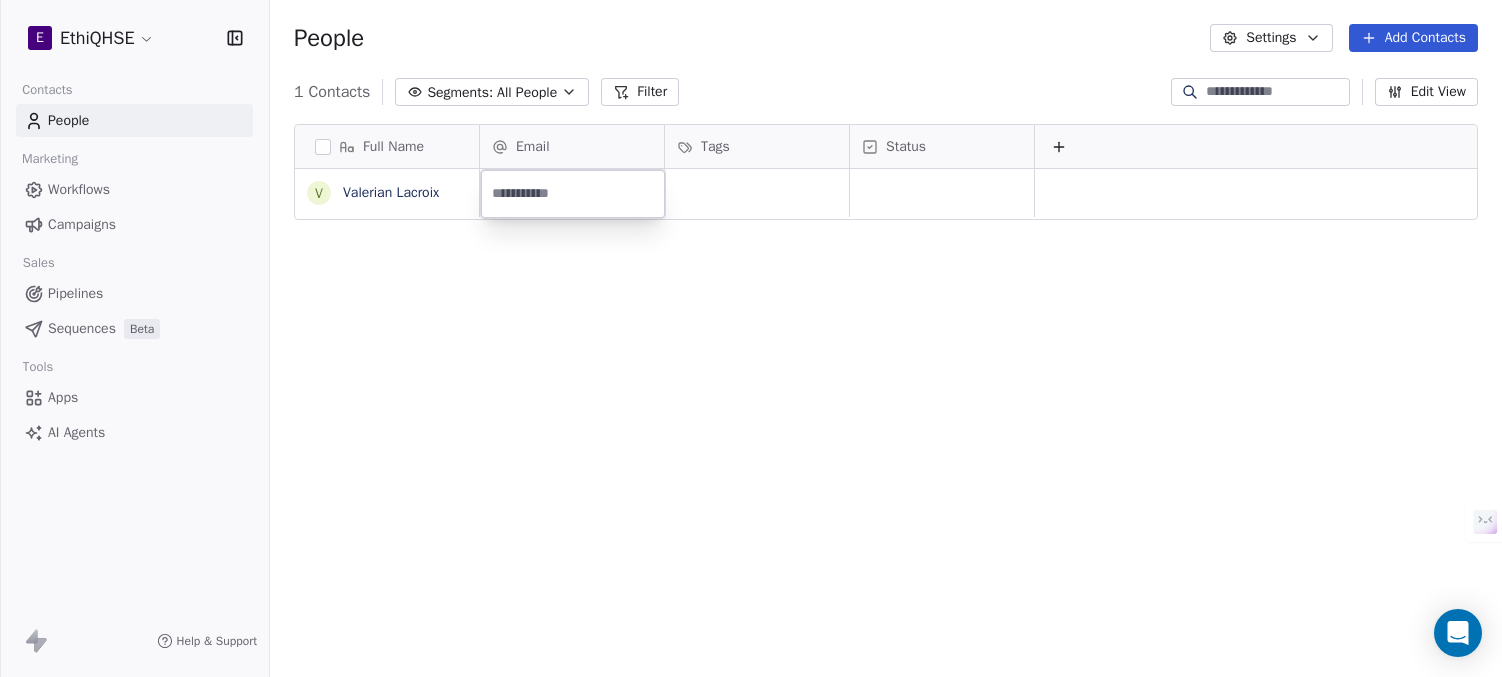 click at bounding box center [573, 194] 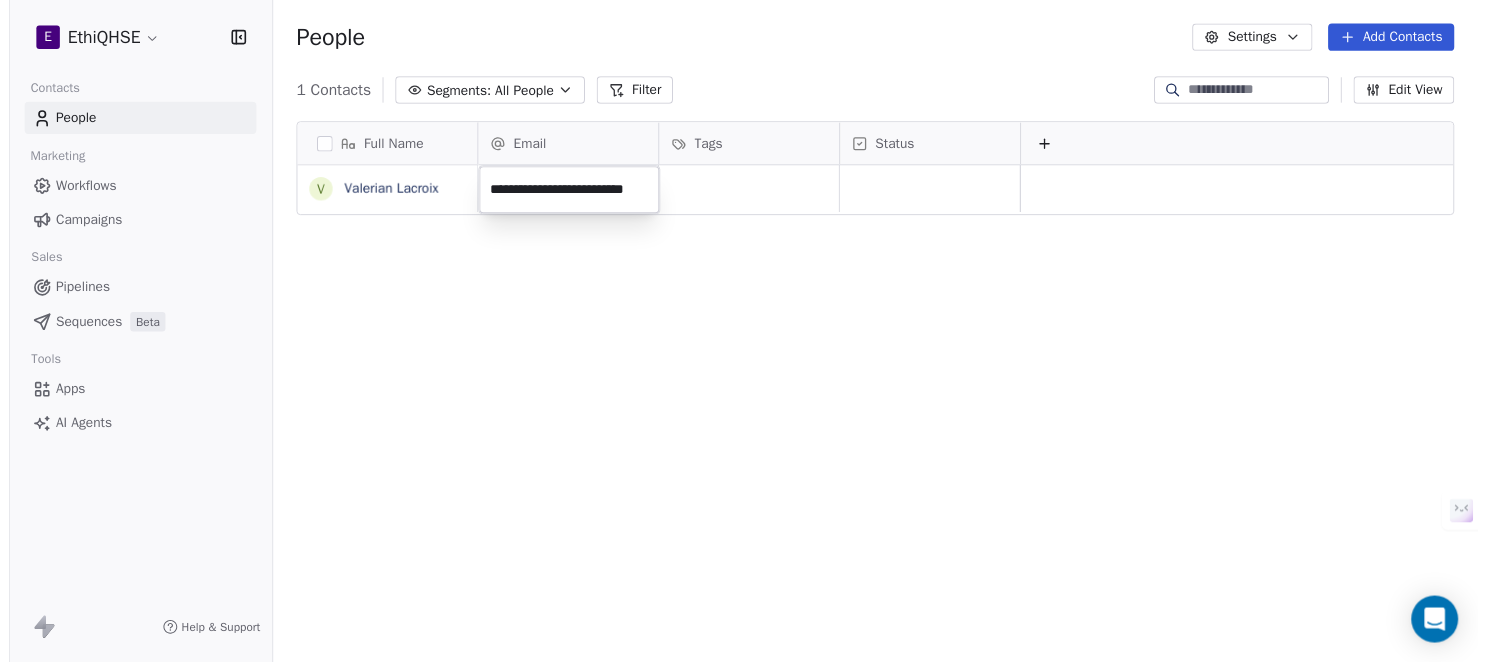 scroll, scrollTop: 0, scrollLeft: 5, axis: horizontal 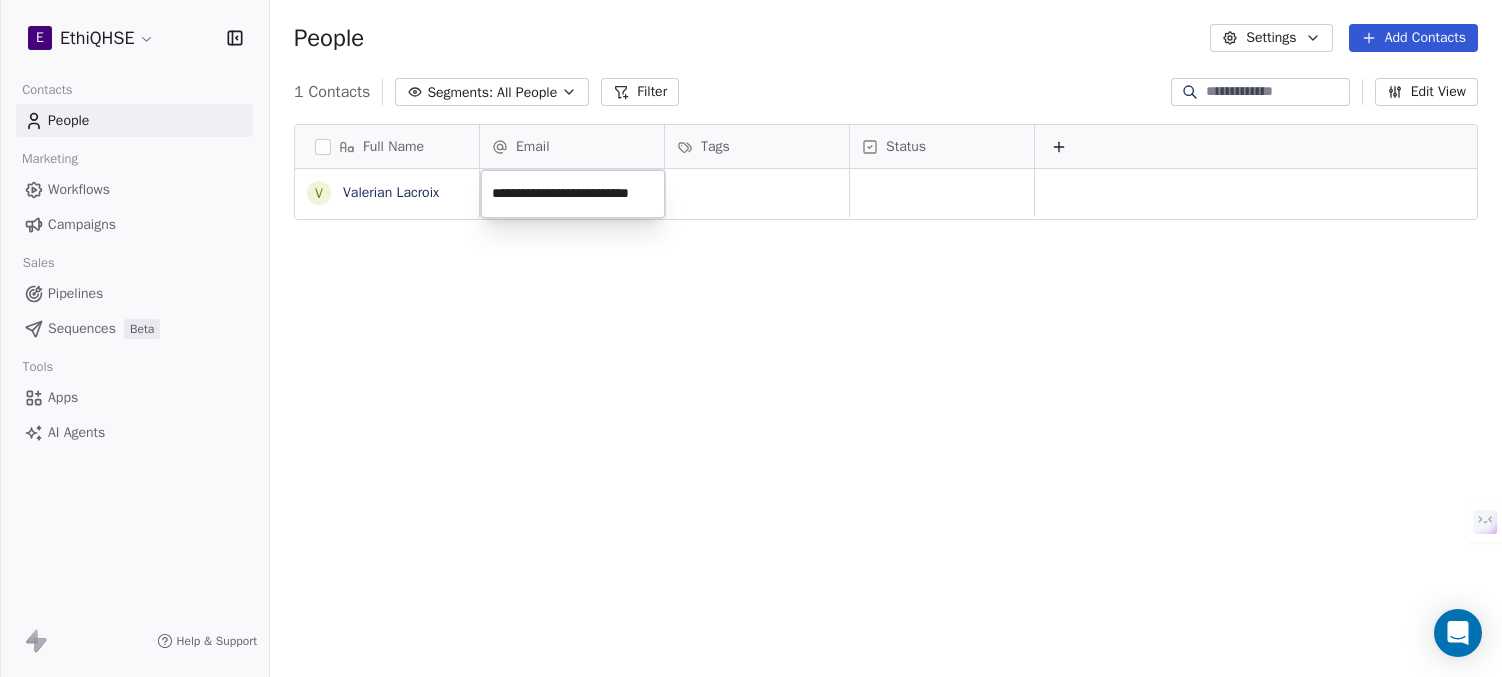 click on "**********" at bounding box center [751, 413] 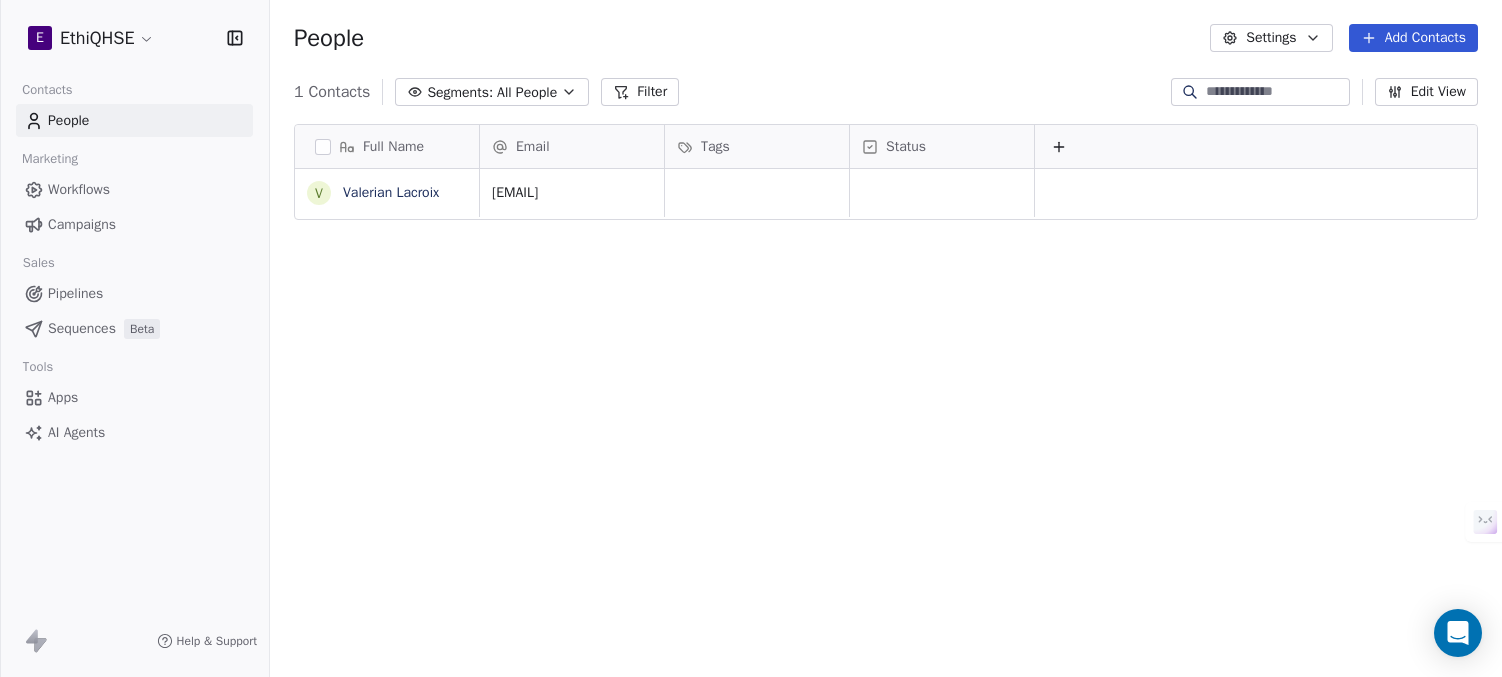 click on "People Settings  Add Contacts" at bounding box center (886, 38) 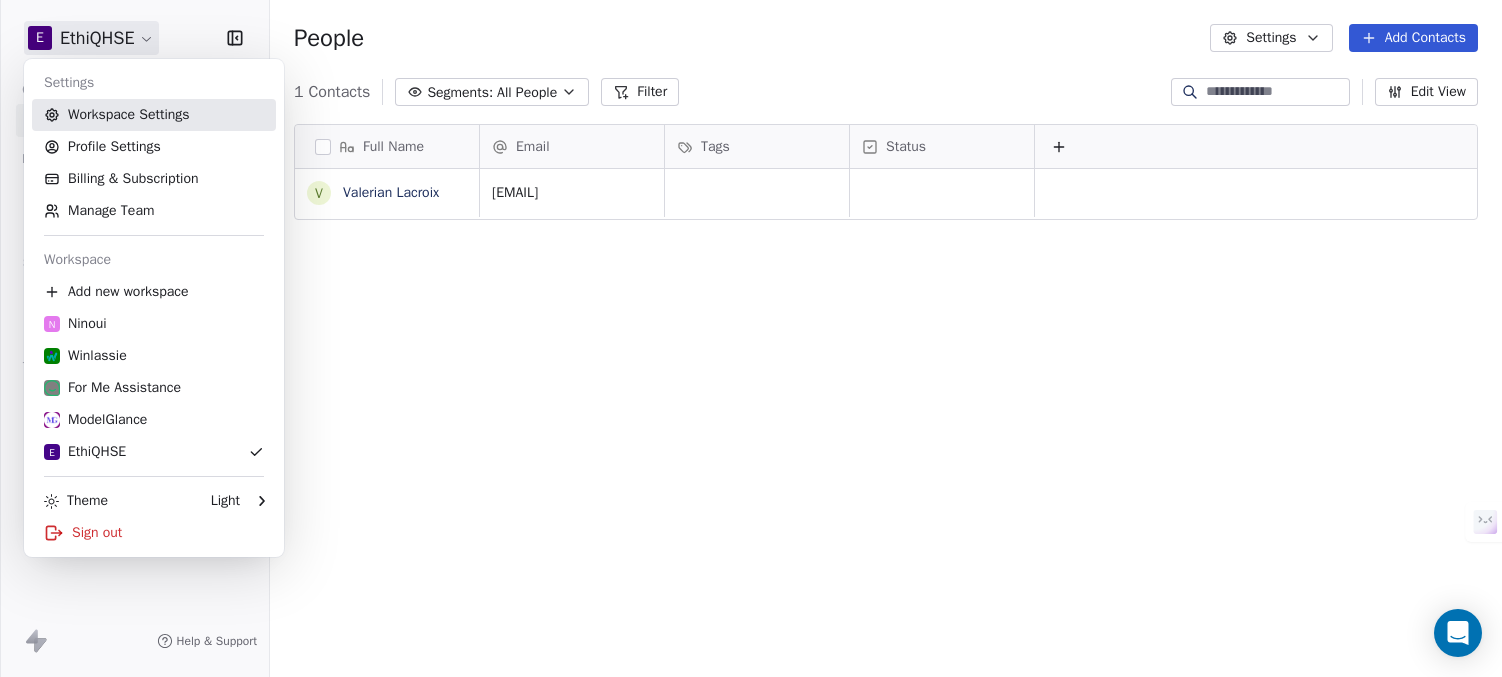 click on "Workspace Settings" at bounding box center [154, 115] 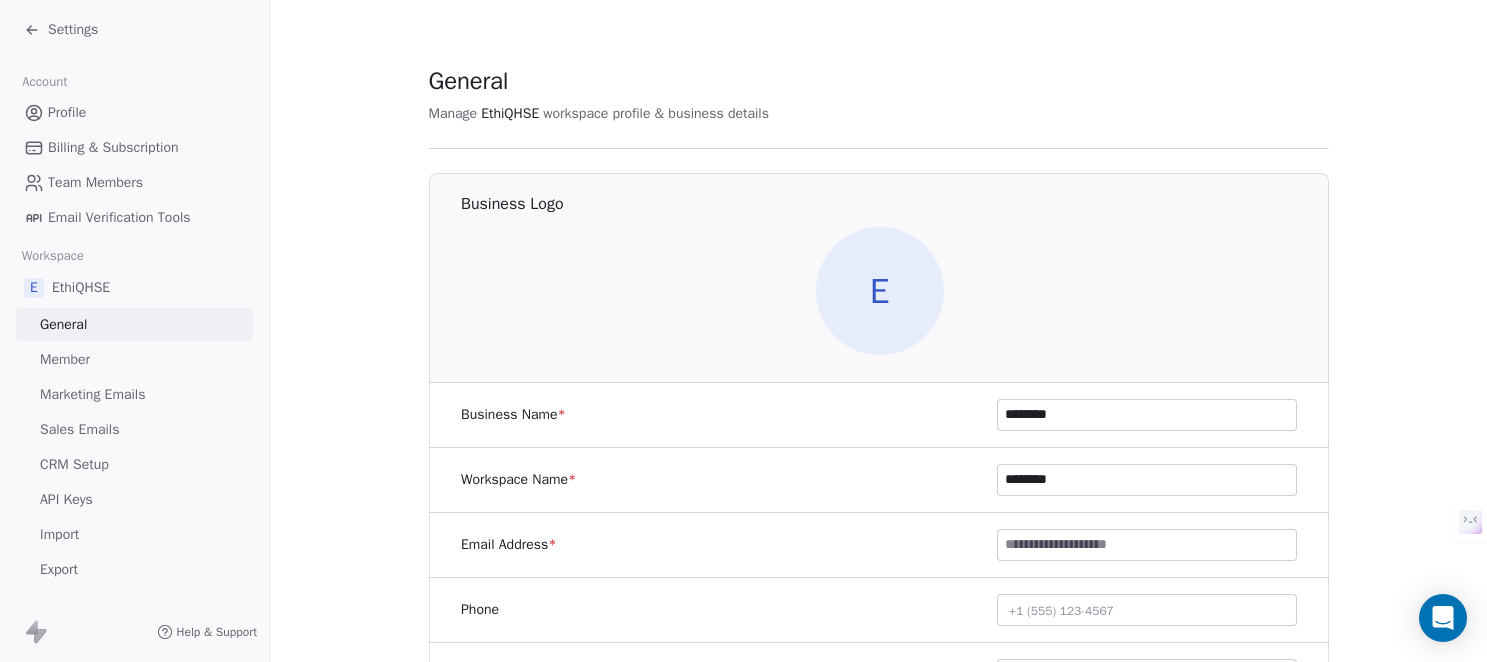 click on "E" at bounding box center [879, 291] 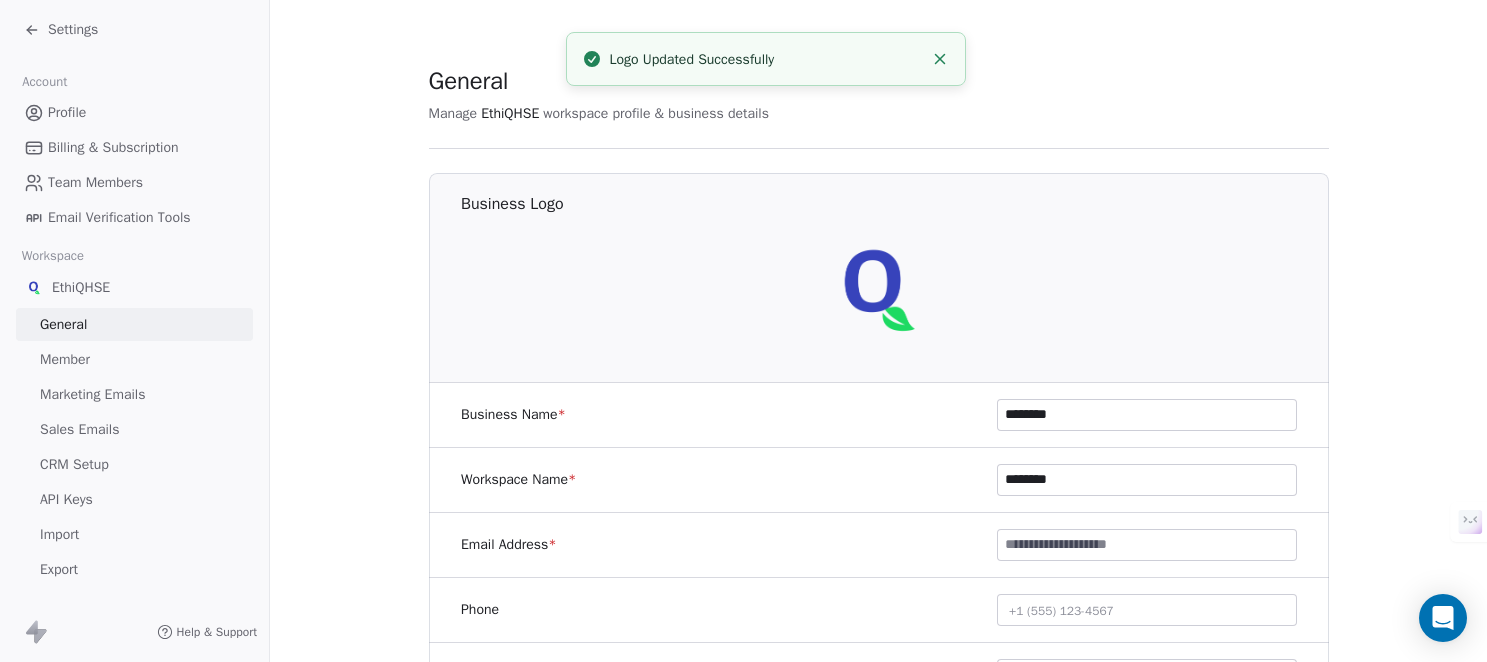 click on "**********" at bounding box center (878, 936) 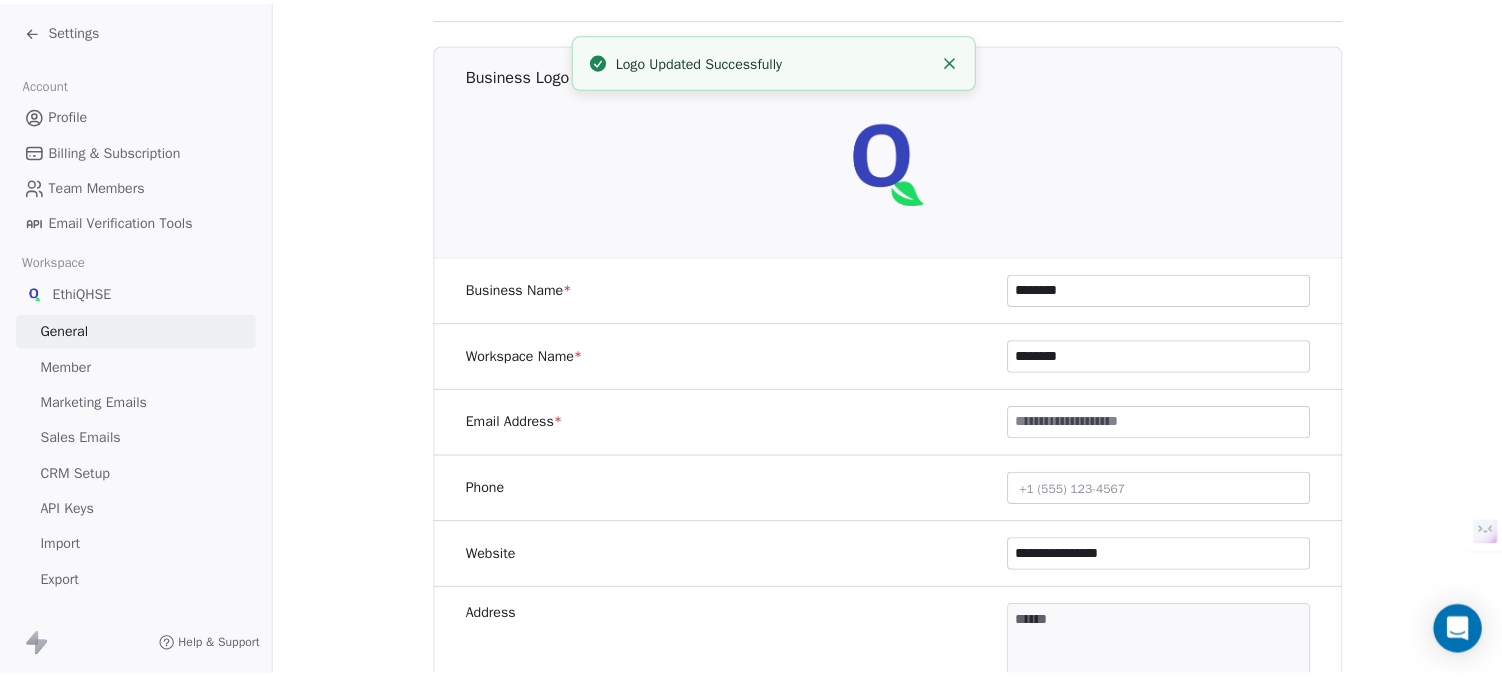 scroll, scrollTop: 0, scrollLeft: 0, axis: both 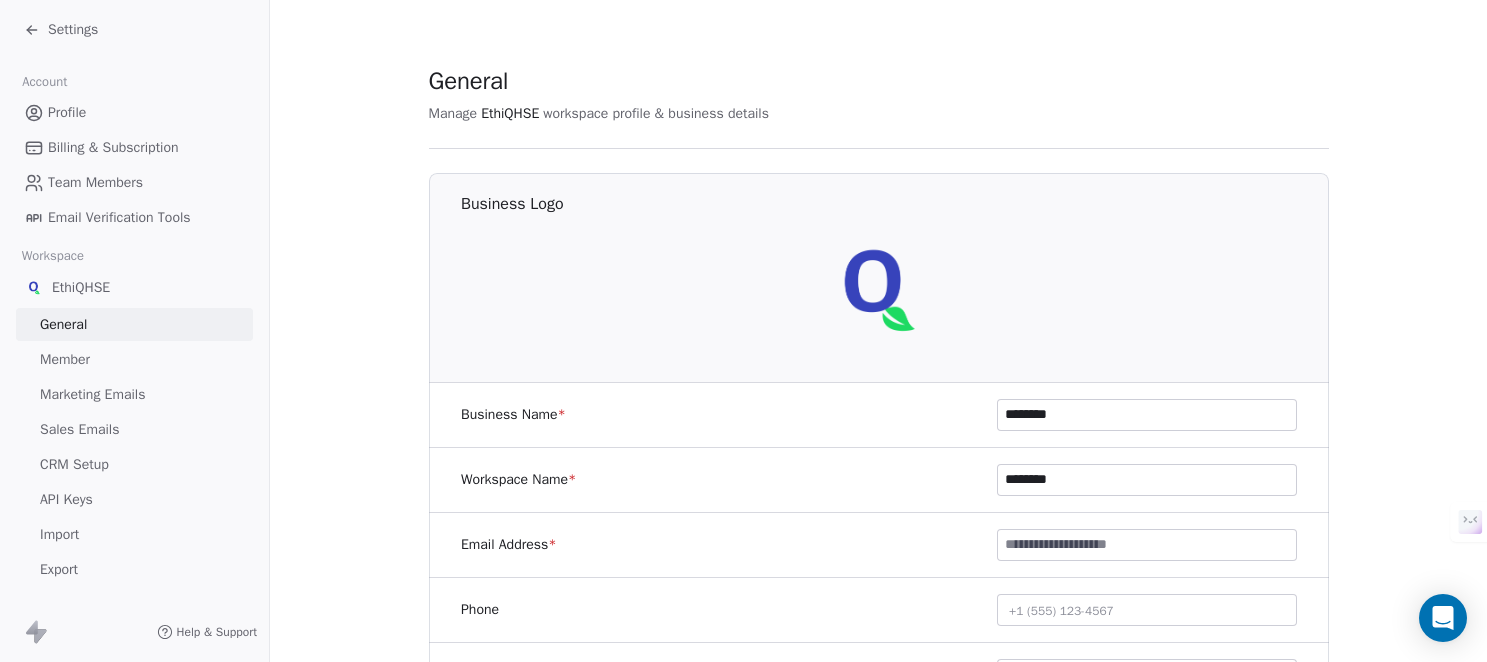 click 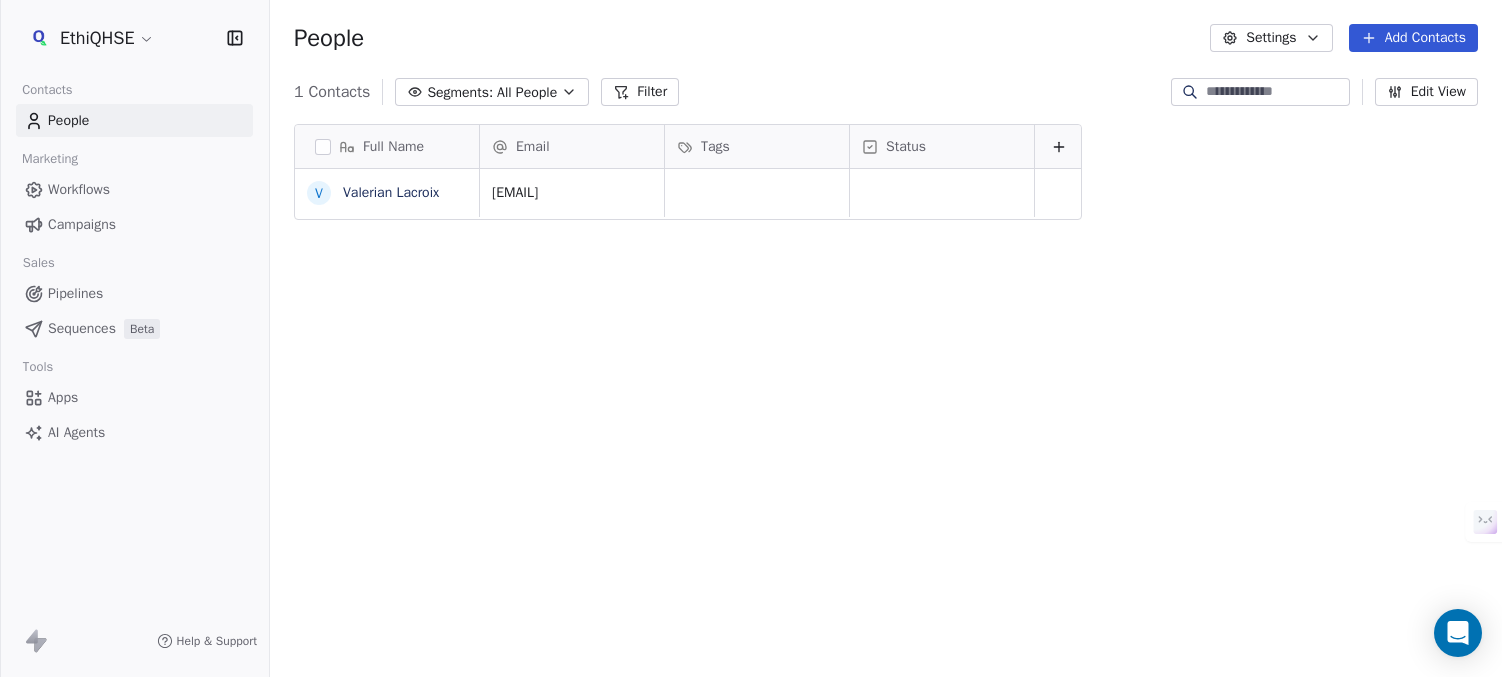 scroll, scrollTop: 16, scrollLeft: 16, axis: both 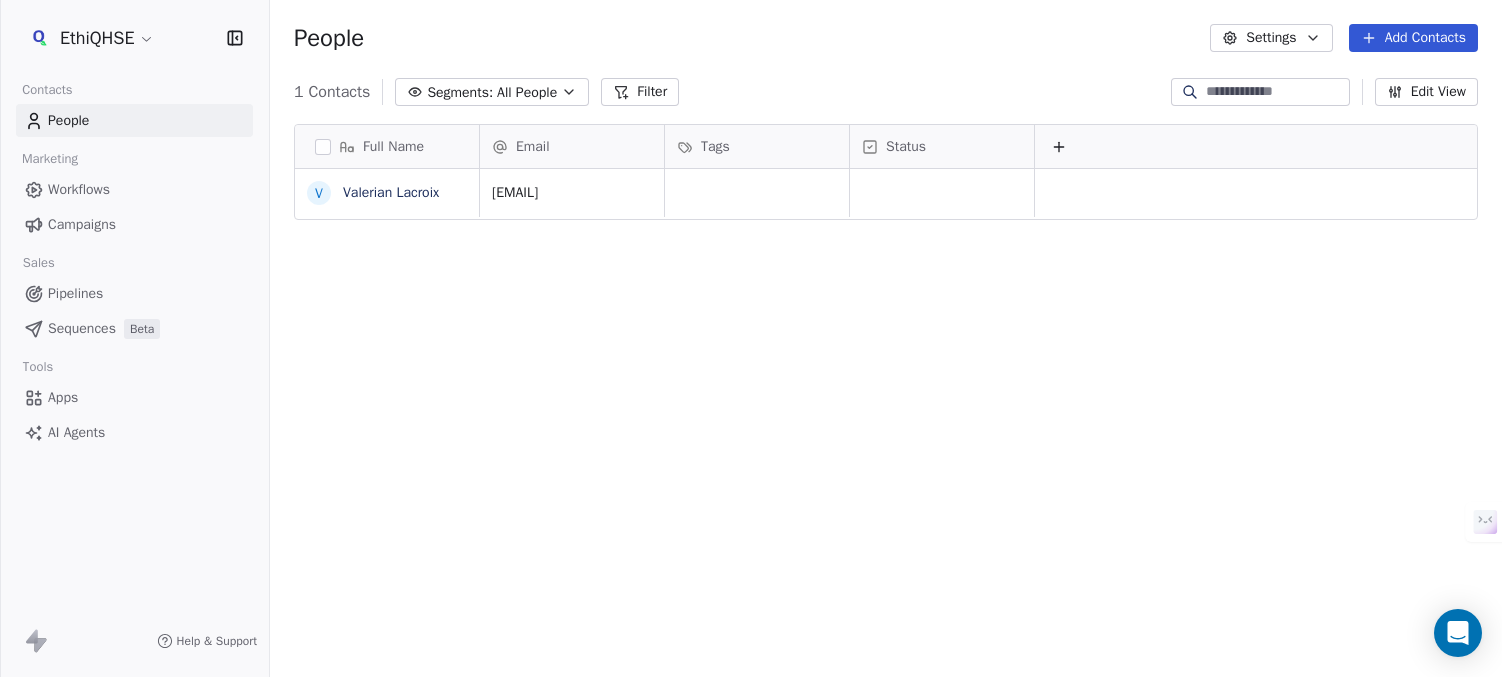 click on "1 Contacts Segments: All People Filter Edit View" at bounding box center (886, 92) 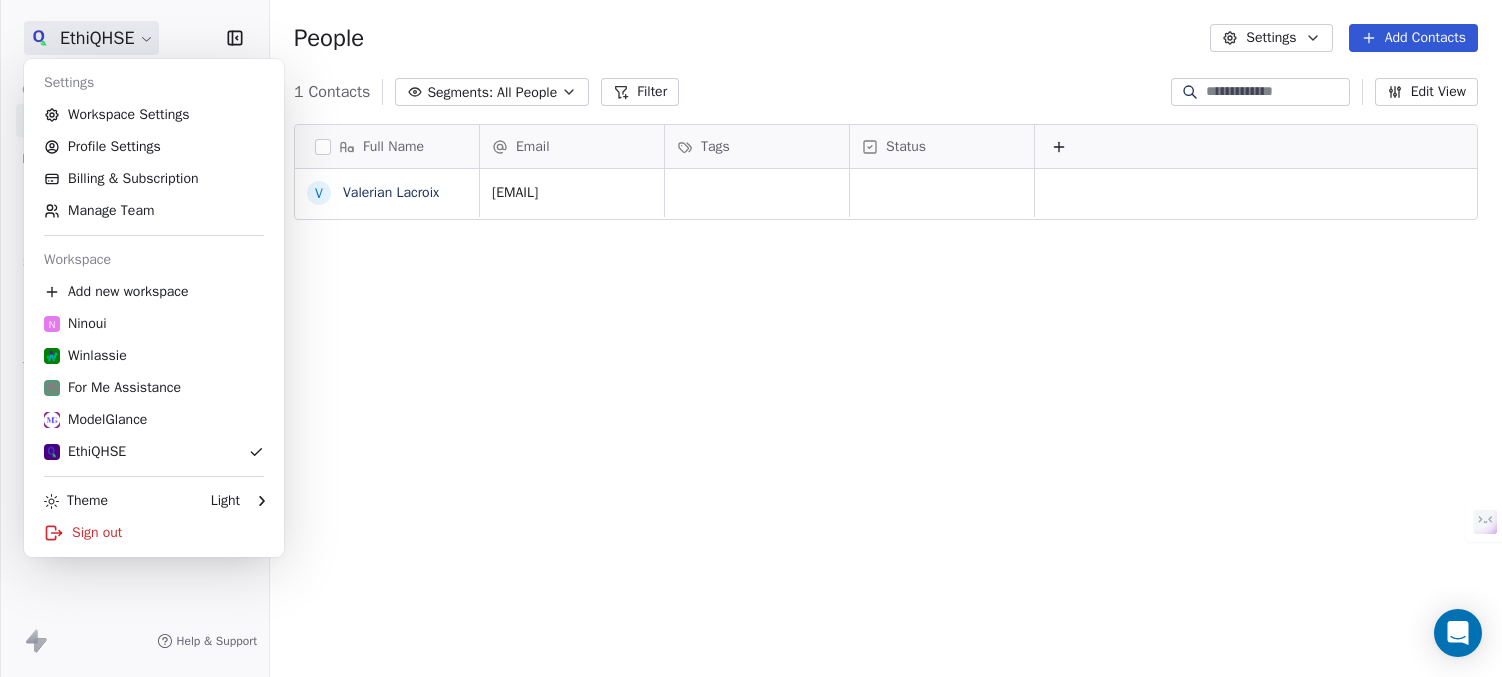 click on "EthiQHSE Contacts People Marketing Workflows Campaigns Sales Pipelines Sequences Beta Tools Apps AI Agents Help & Support People Settings Add Contacts 1 Contacts Segments: All People Filter Edit View Tag Add to Sequence Export Full Name V [FIRST] [LAST] Email Tags Status [EMAIL]
To pick up a draggable item, press the space bar.
While dragging, use the arrow keys to move the item.
Press space again to drop the item in its new position, or press escape to cancel.
Settings Workspace Settings Profile Settings Billing & Subscription Manage Team   Workspace Add new workspace N [LAST] For Me Assistance ModelGlance EthiQHSE Theme Light Sign out" at bounding box center [751, 413] 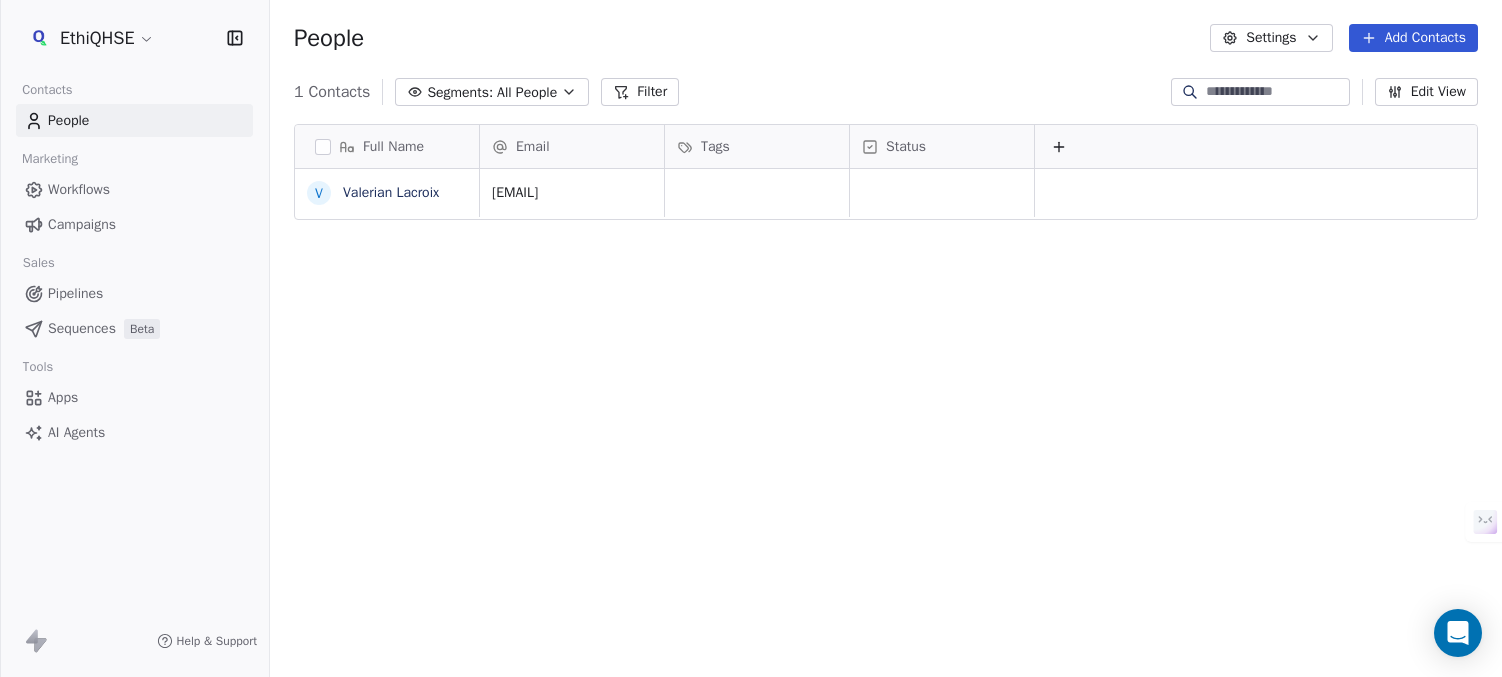 click on "People Settings  Add Contacts" at bounding box center (886, 38) 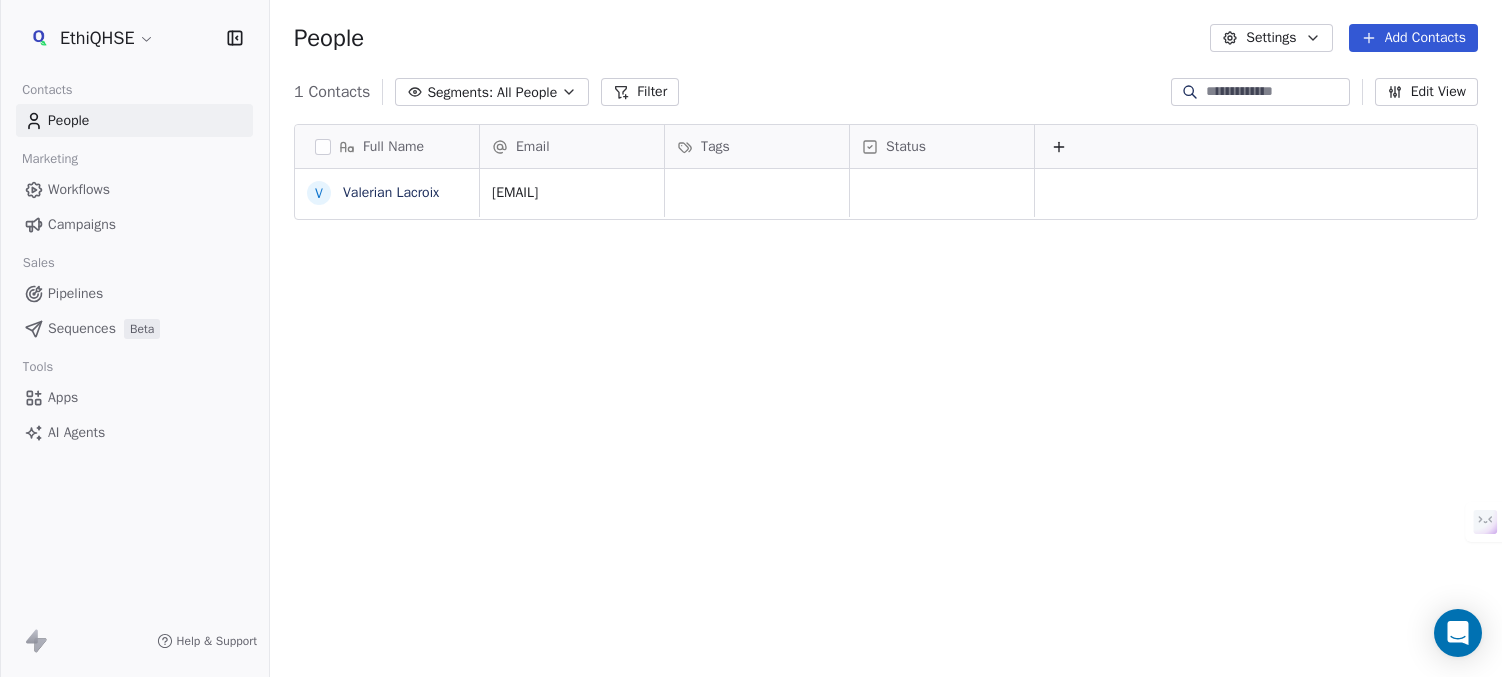 click on "People Settings  Add Contacts" at bounding box center [886, 38] 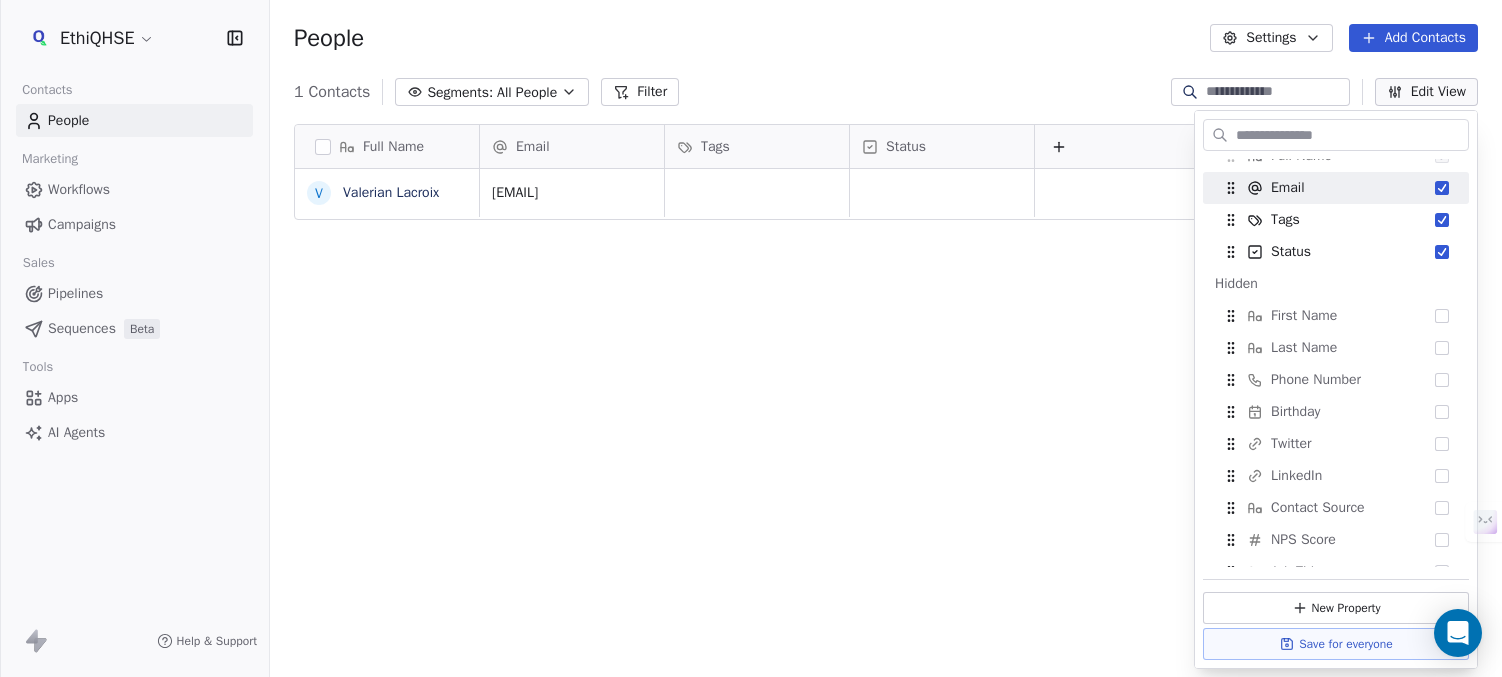 scroll, scrollTop: 100, scrollLeft: 0, axis: vertical 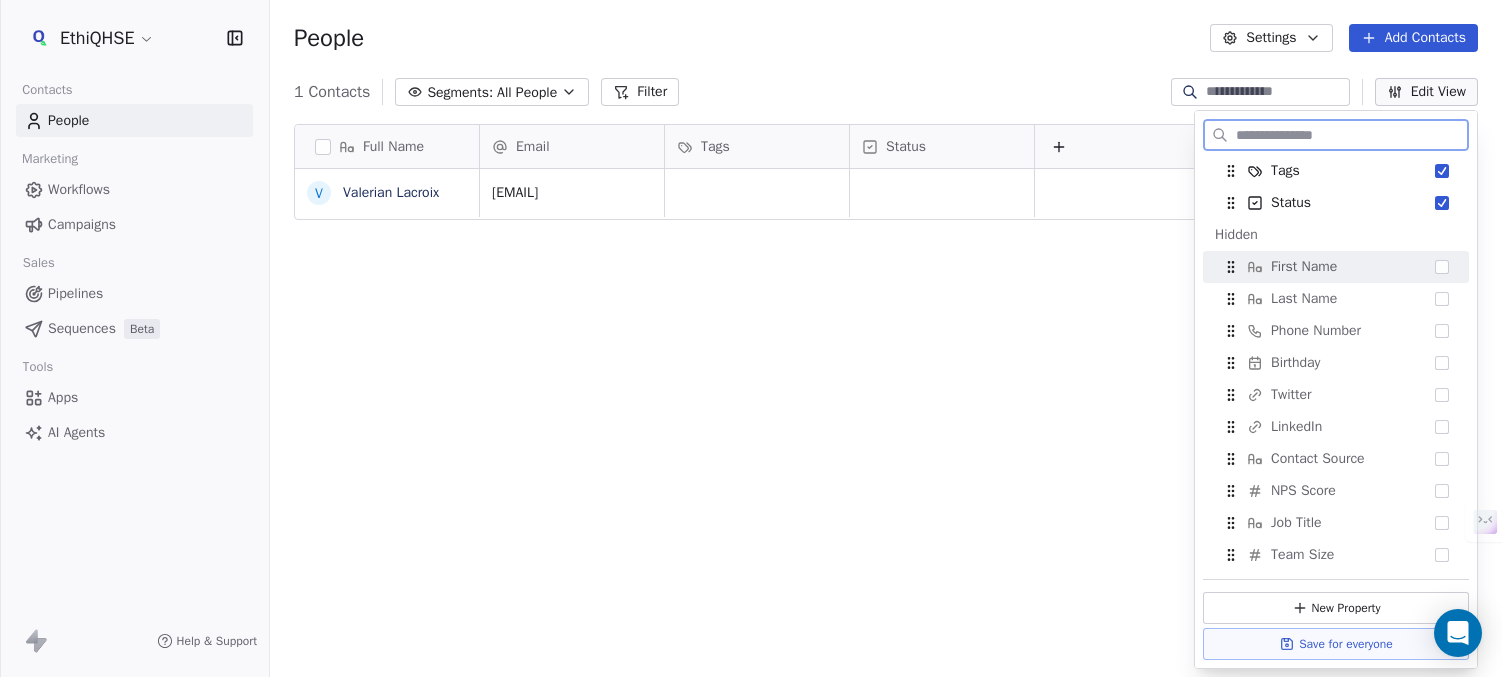 click at bounding box center (1442, 267) 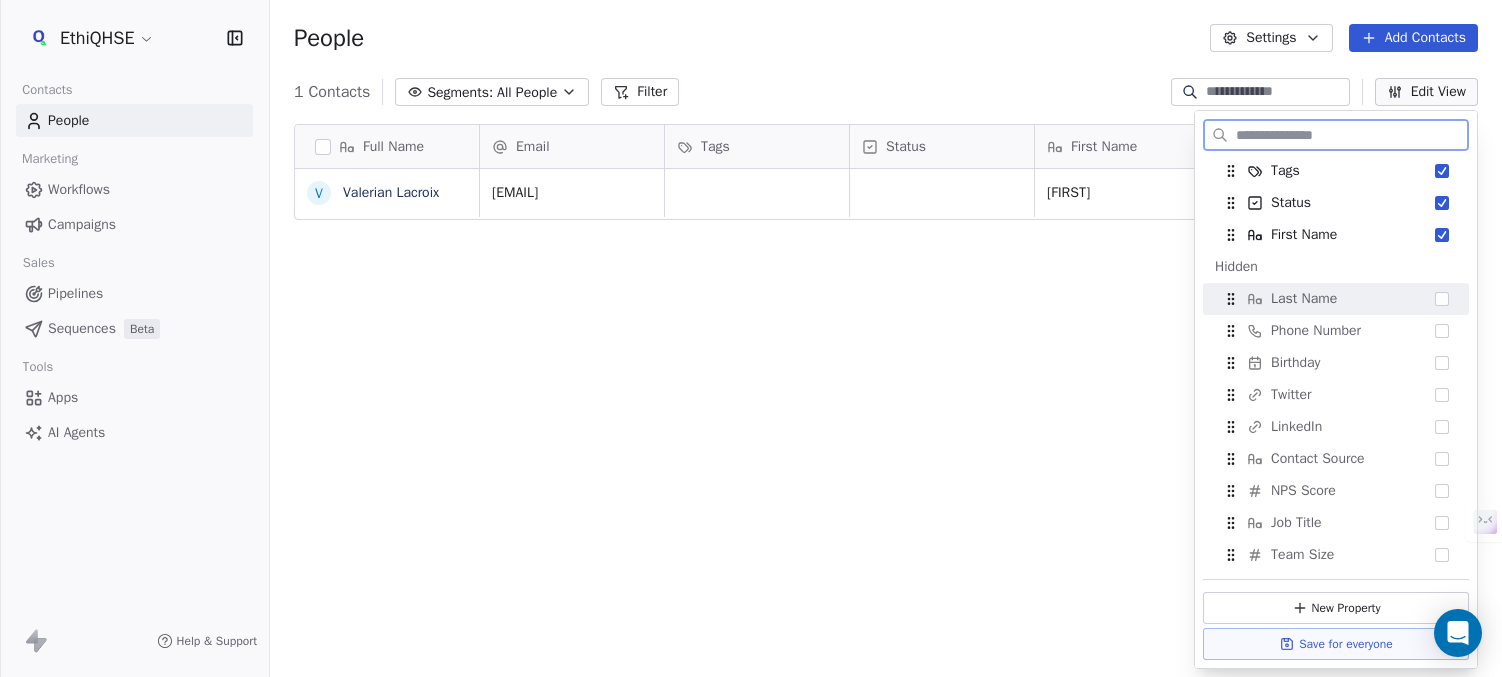 click at bounding box center (1442, 299) 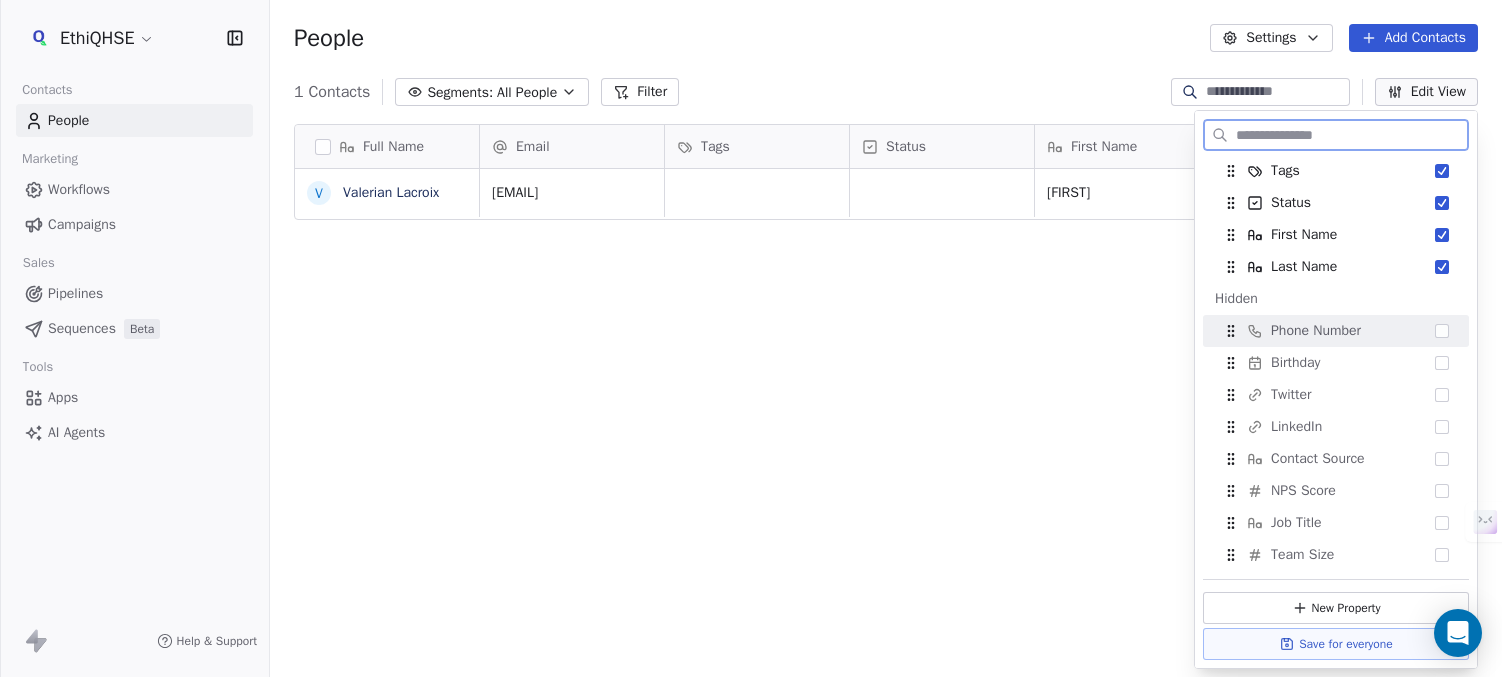 click at bounding box center (1442, 331) 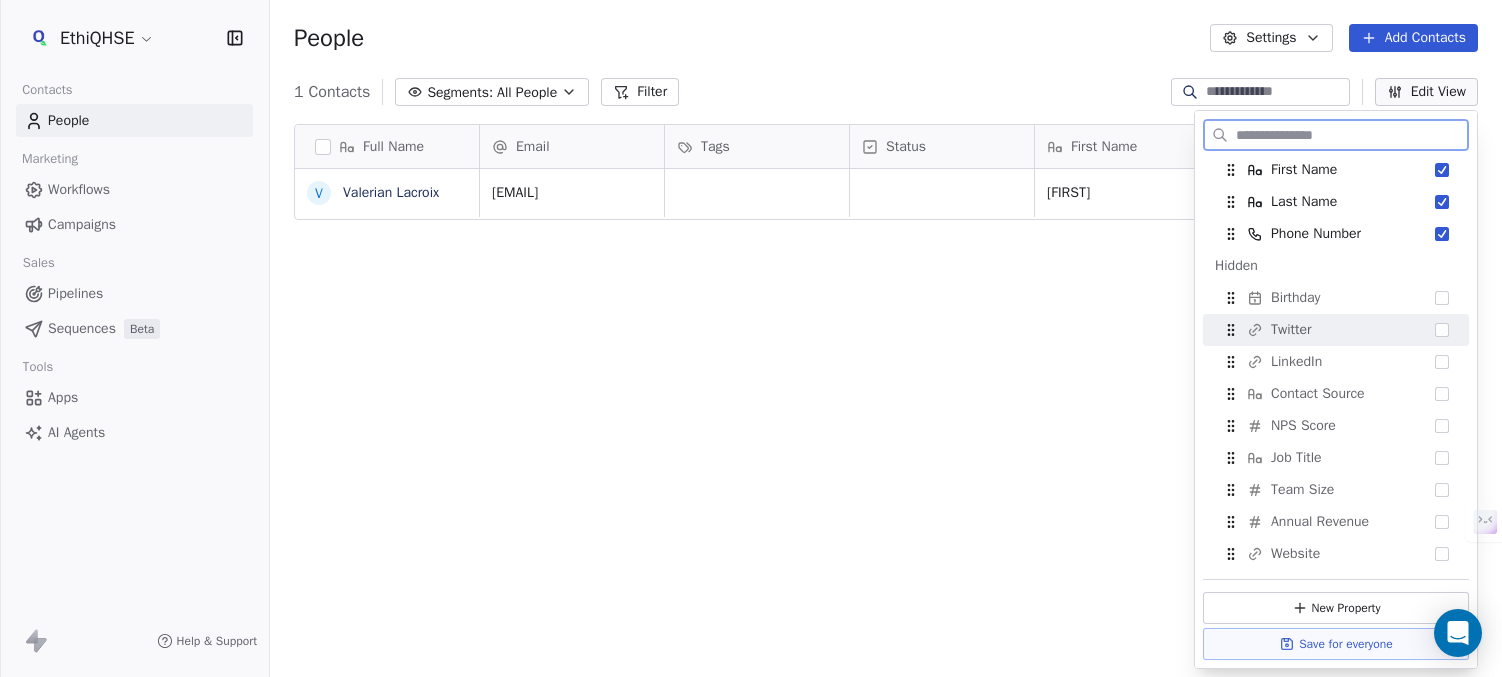 scroll, scrollTop: 200, scrollLeft: 0, axis: vertical 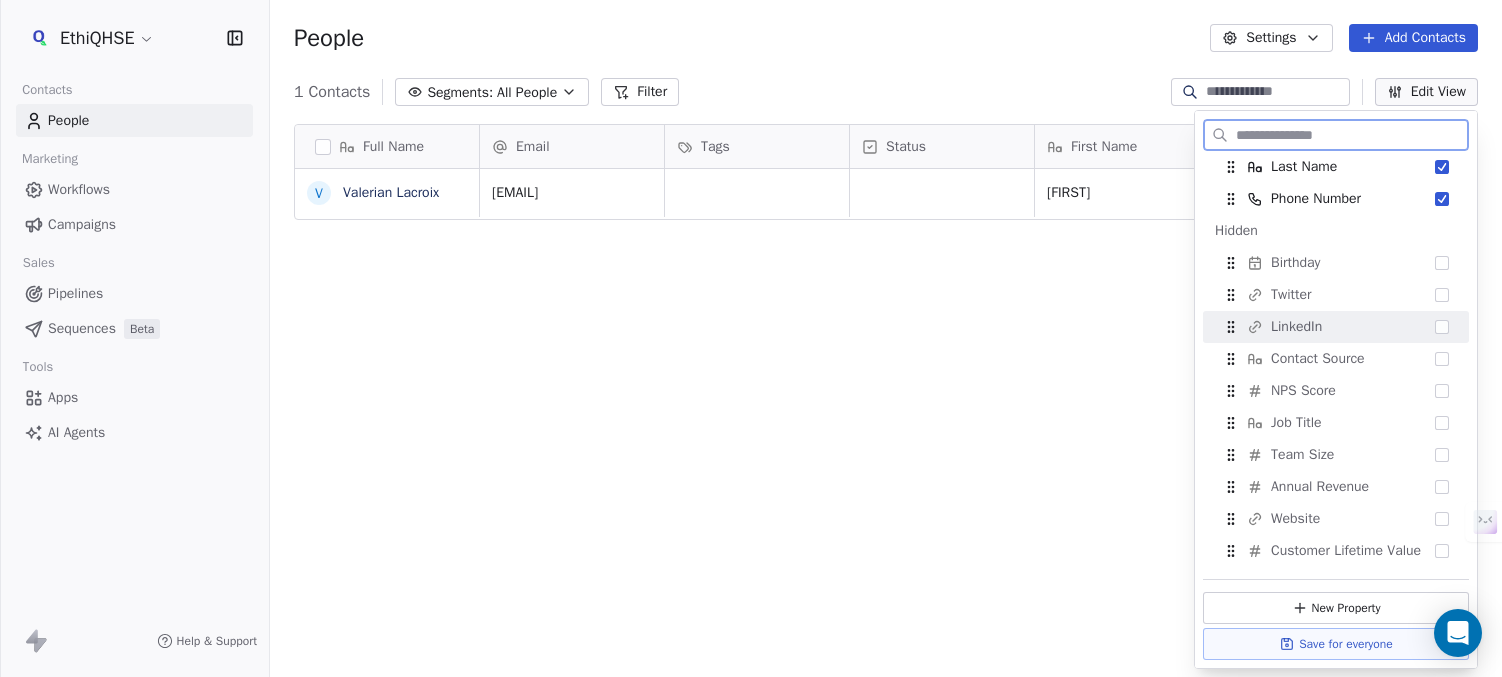 click at bounding box center [1442, 327] 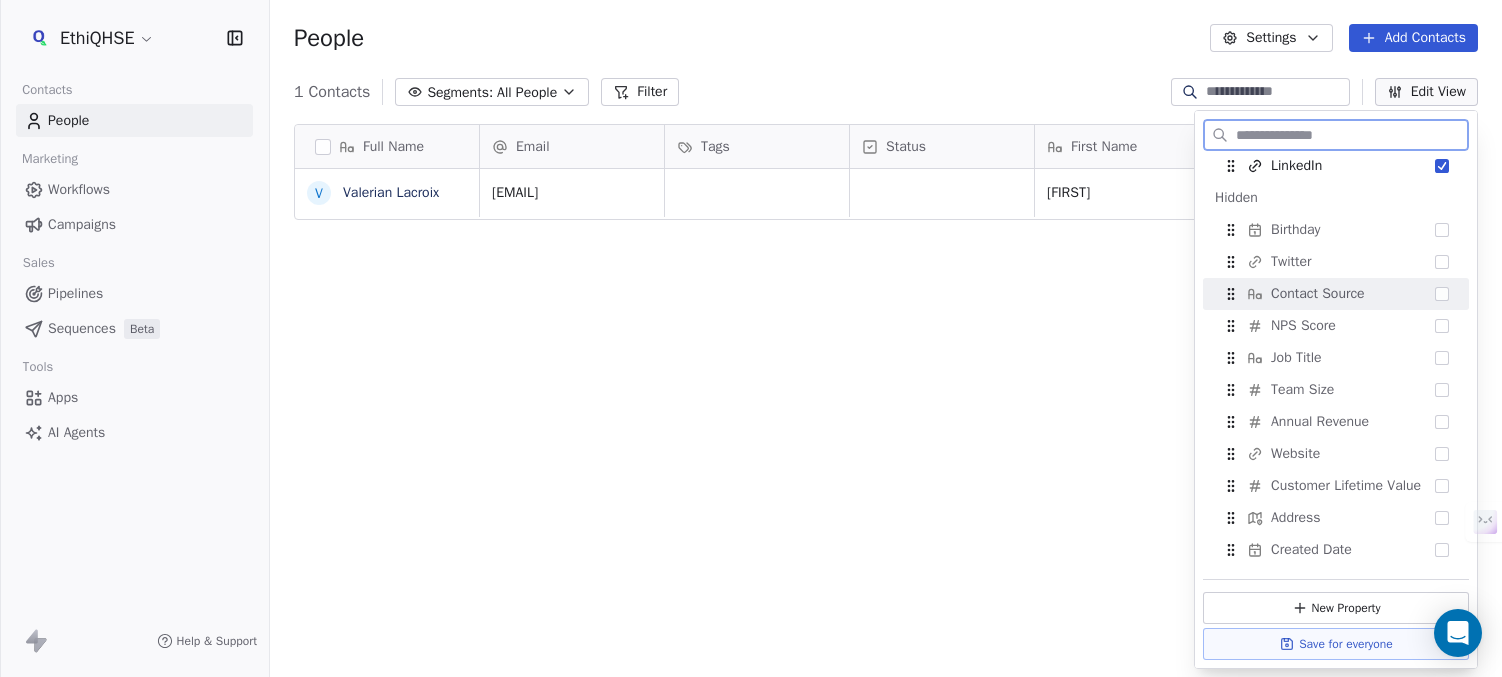 scroll, scrollTop: 300, scrollLeft: 0, axis: vertical 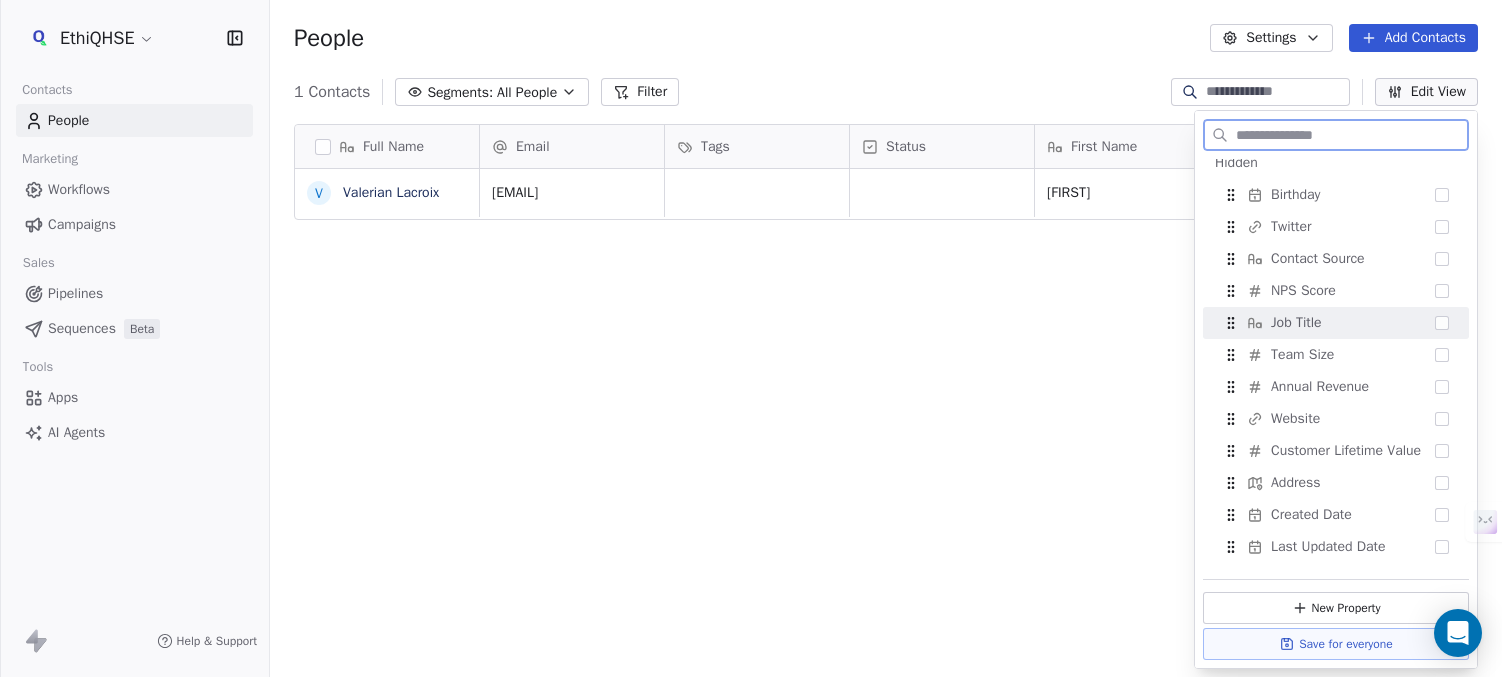 click at bounding box center [1442, 323] 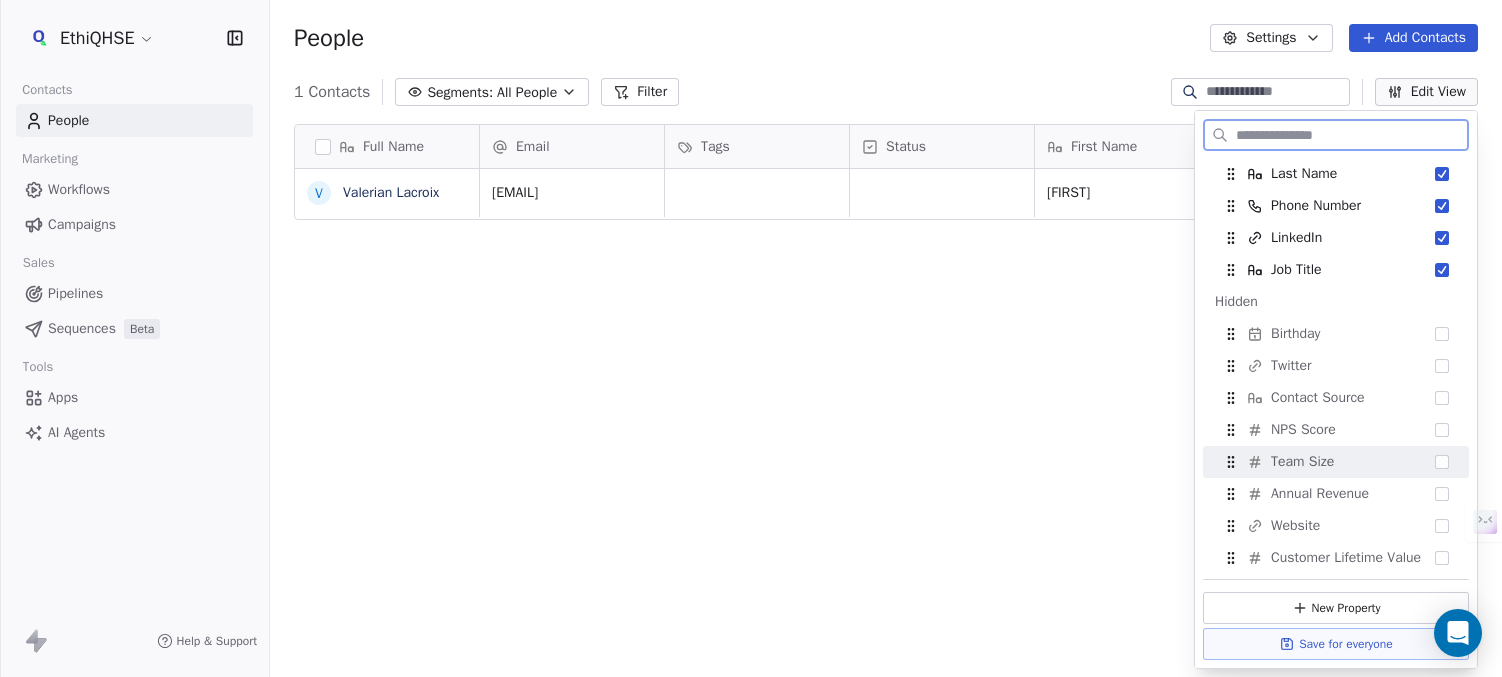 scroll, scrollTop: 200, scrollLeft: 0, axis: vertical 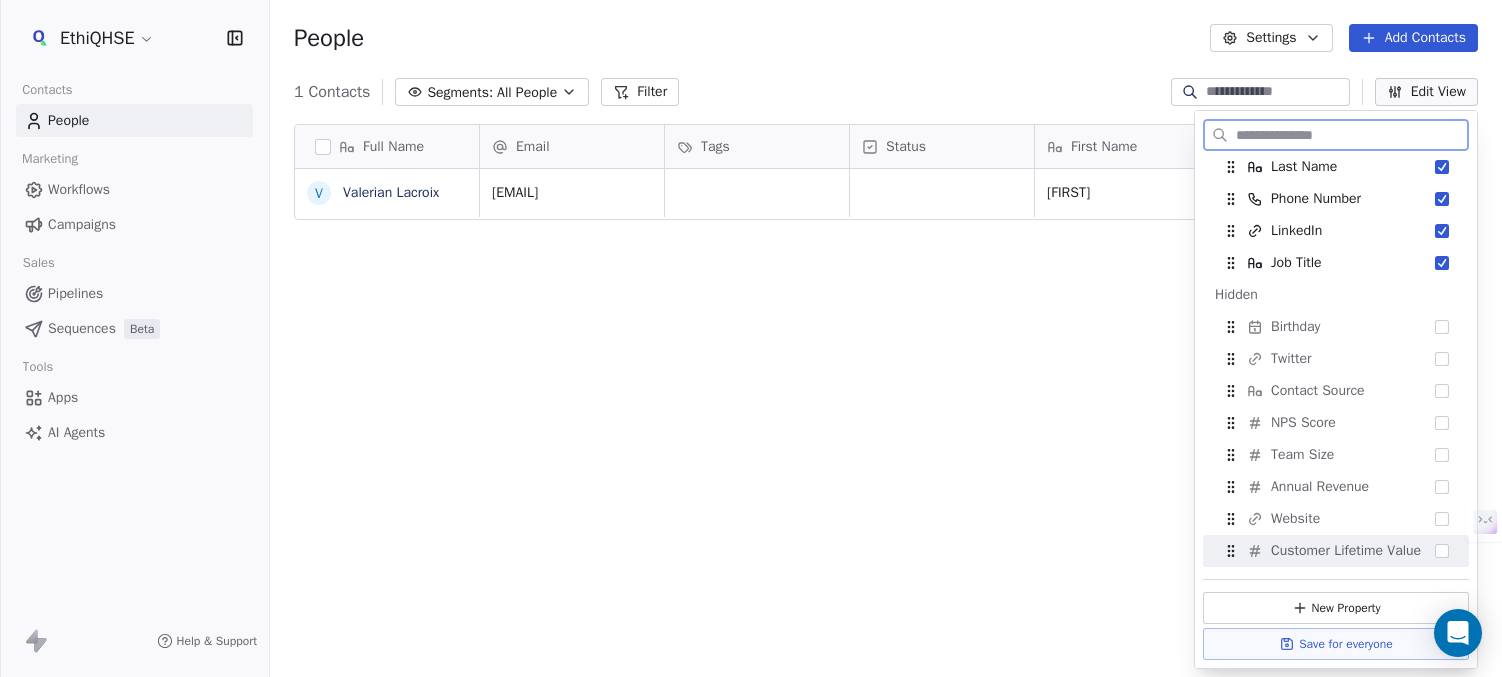 click on "New Property" at bounding box center [1336, 608] 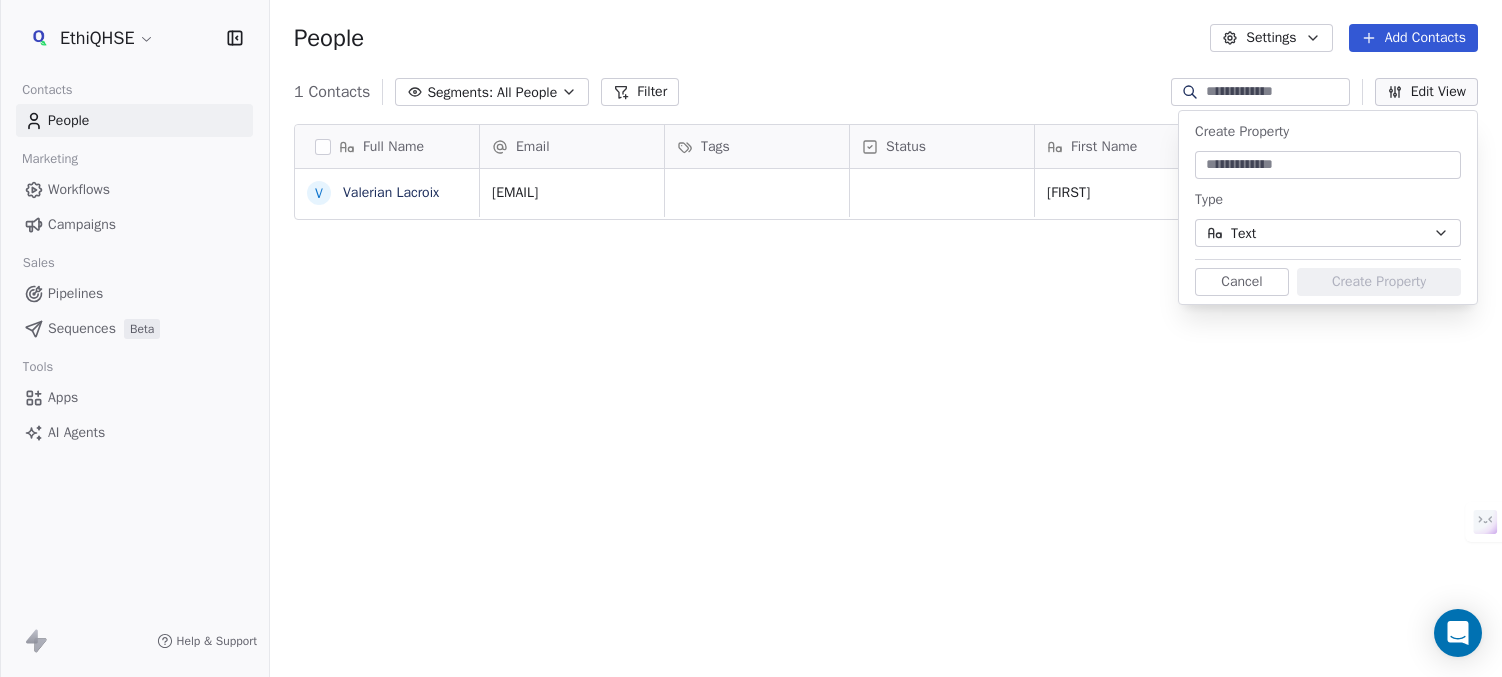 click on "Text" at bounding box center (1328, 233) 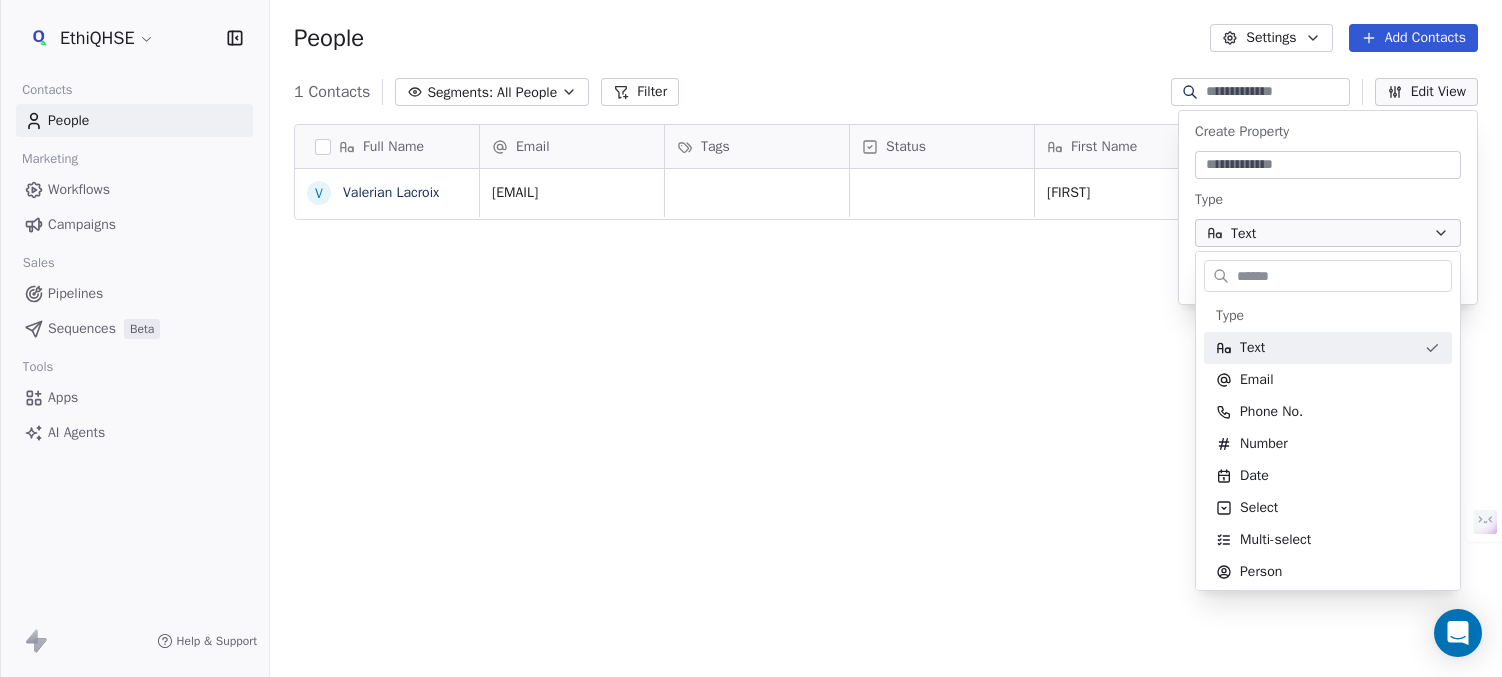click on "EthiQHSE Contacts People Marketing Workflows Campaigns Sales Pipelines Sequences Beta Tools Apps AI Agents Help & Support People Settings  Add Contacts 1 Contacts Segments: All People Filter  Edit View Tag Add to Sequence Export Full Name V [FIRST] [LAST] Email Tags Status First Name Last Name Phone Number LinkedIn Job Title [EMAIL] [FIRST] [LAST]
To pick up a draggable item, press the space bar.
While dragging, use the arrow keys to move the item.
Press space again to drop the item in its new position, or press escape to cancel.
Create Property Type Text Cancel Create Property Type Text Email Phone No. Number Date Select Multi-select Person URL Country Address Priority" at bounding box center [751, 413] 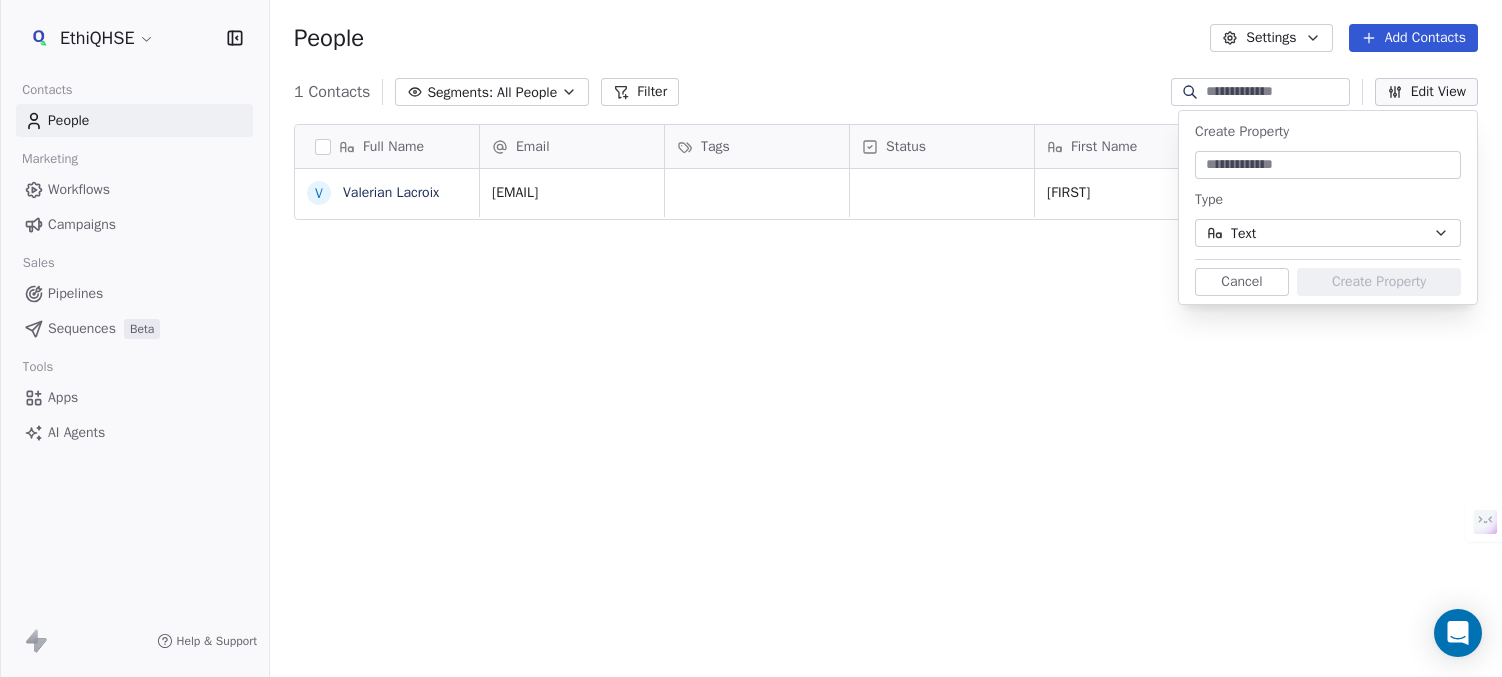 click at bounding box center (1328, 165) 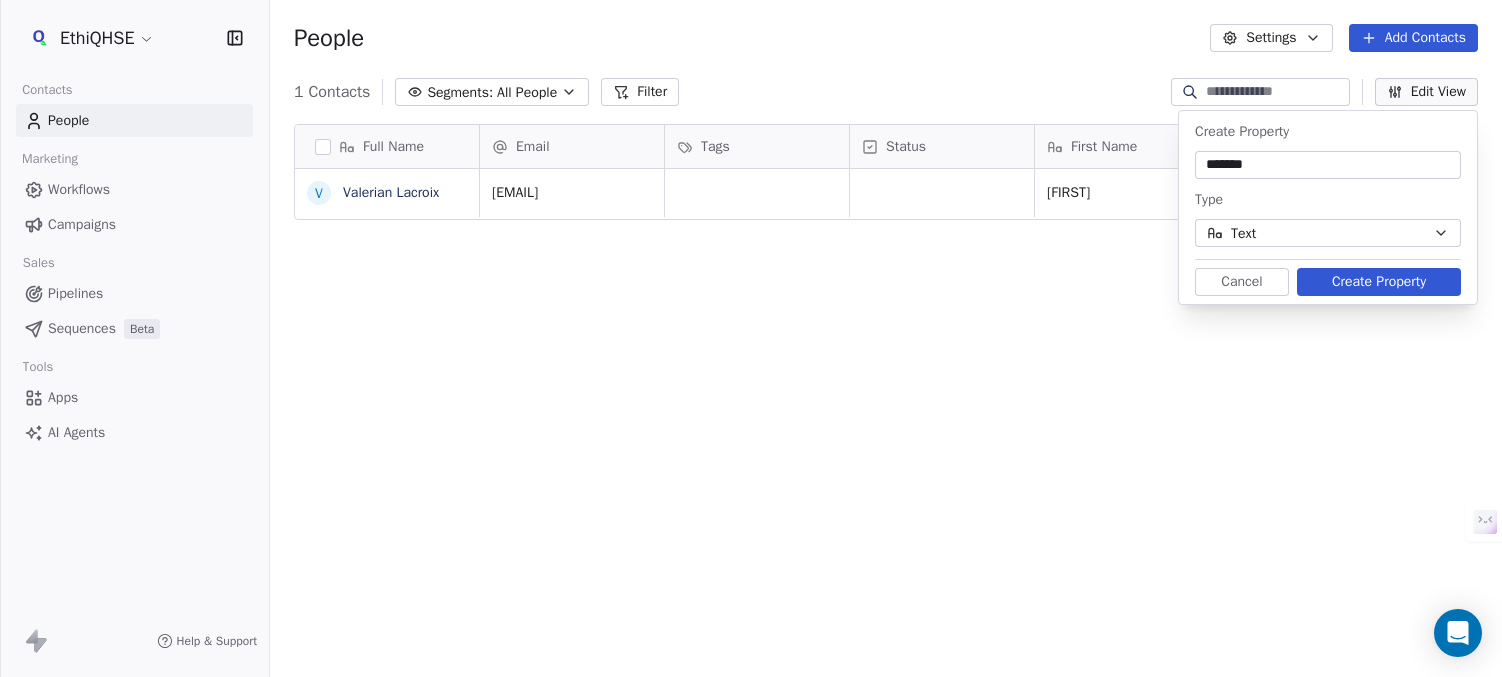 type on "*******" 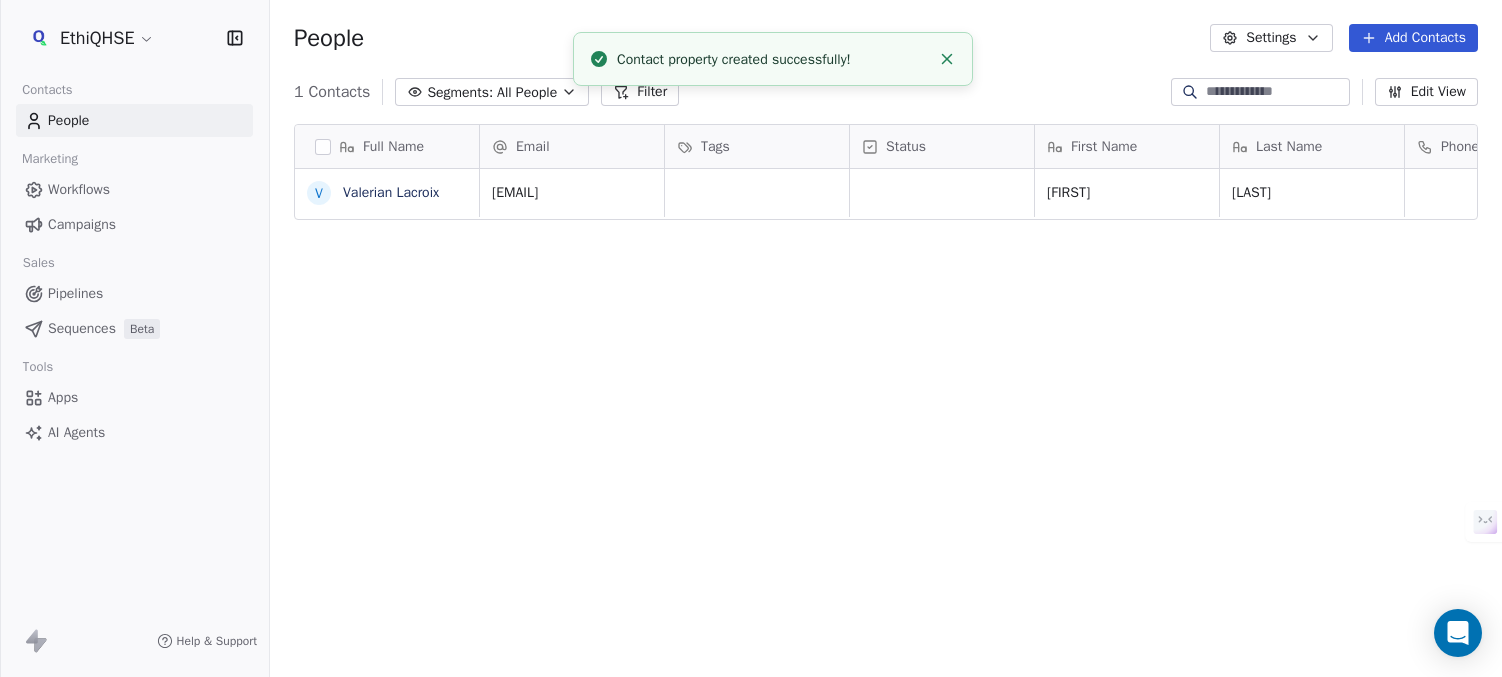 click on "People Settings  Add Contacts" at bounding box center (886, 38) 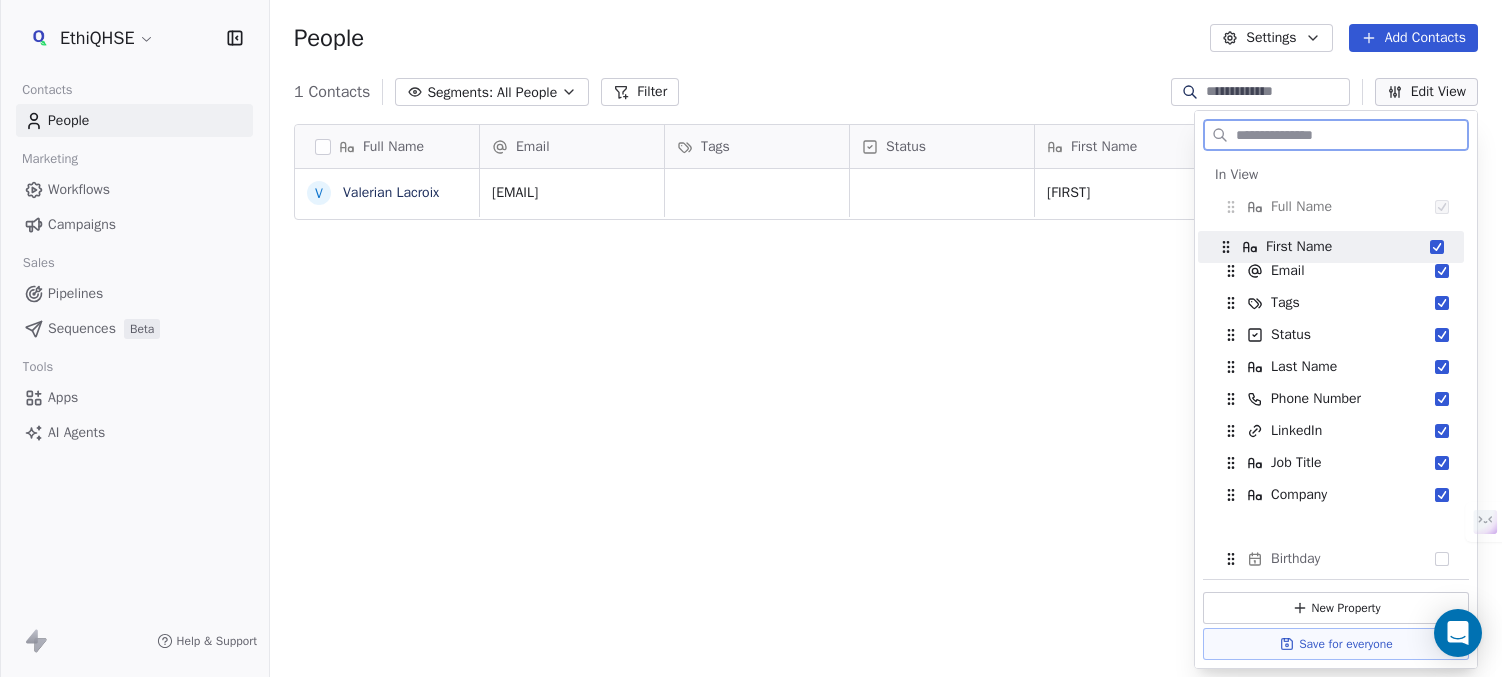 drag, startPoint x: 1229, startPoint y: 334, endPoint x: 1224, endPoint y: 246, distance: 88.14193 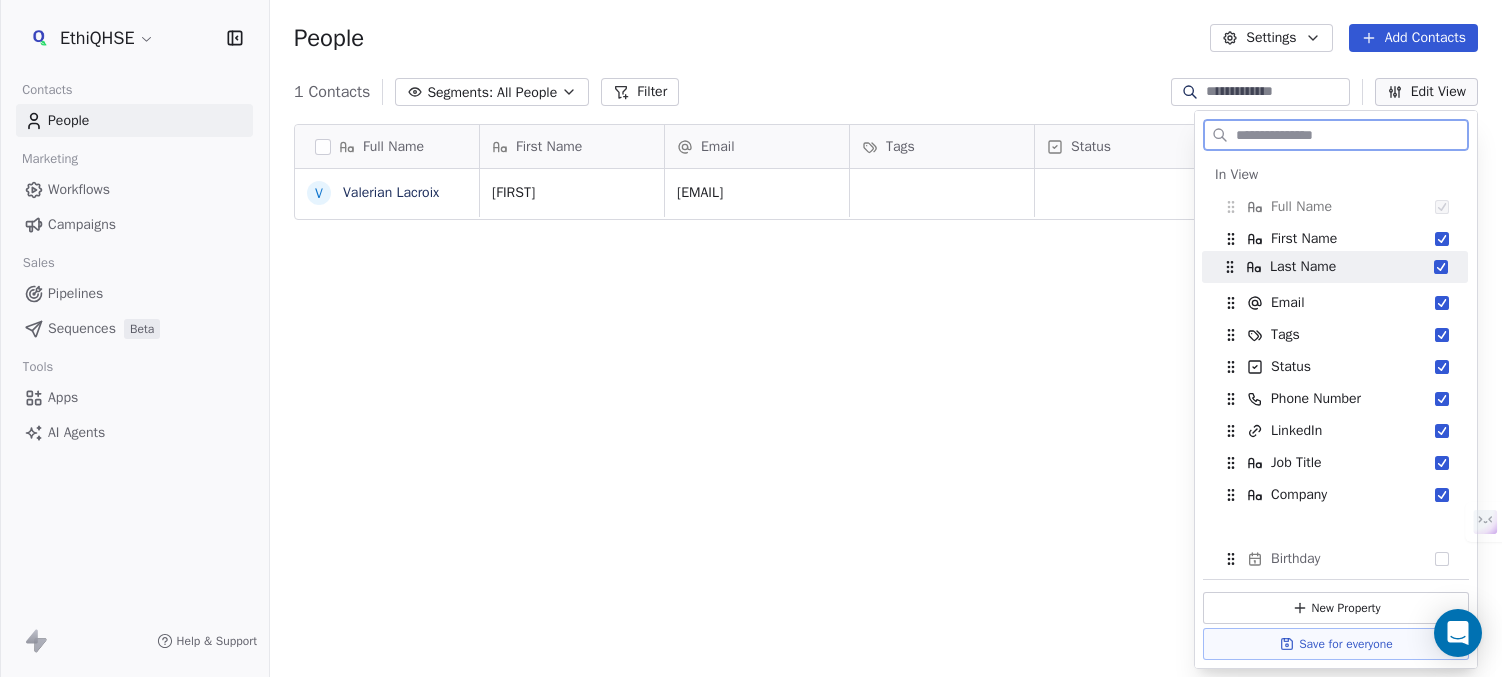 drag, startPoint x: 1228, startPoint y: 360, endPoint x: 1227, endPoint y: 260, distance: 100.005 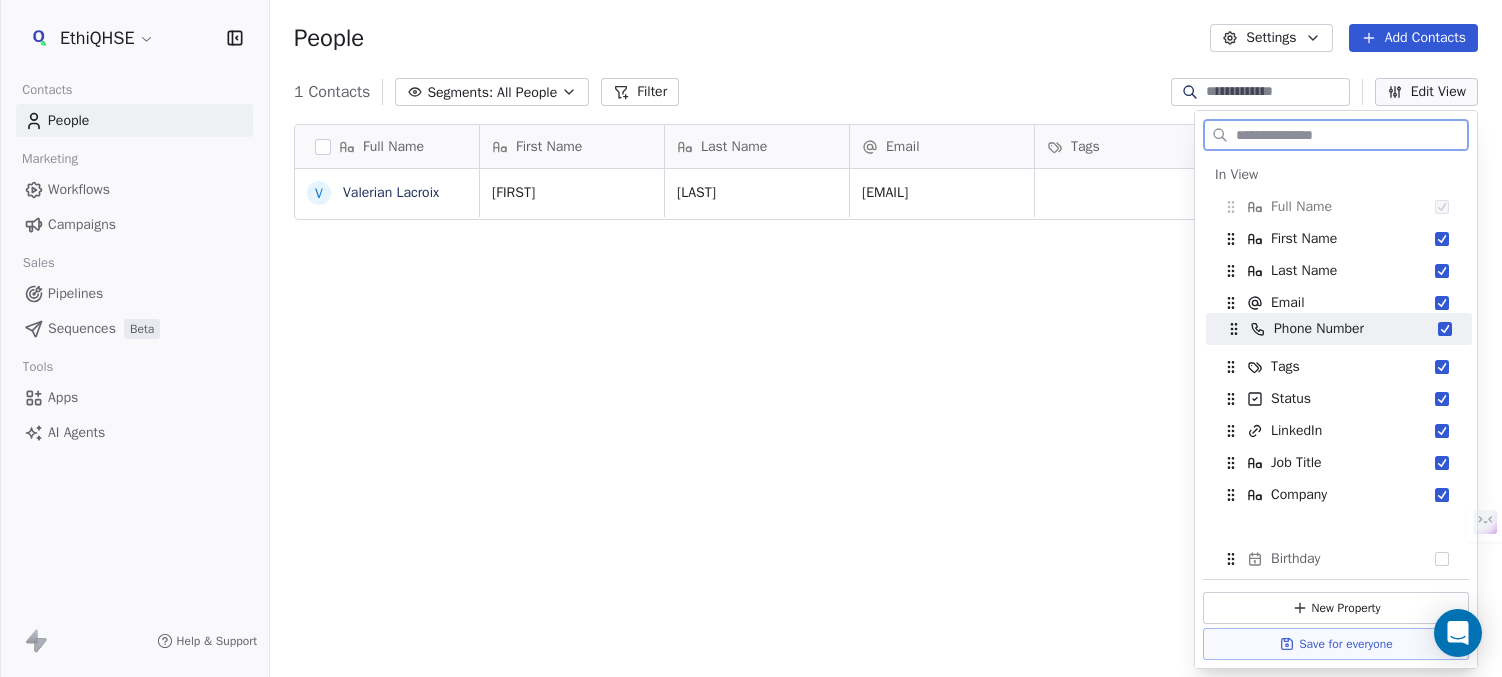 drag, startPoint x: 1231, startPoint y: 401, endPoint x: 1234, endPoint y: 331, distance: 70.064255 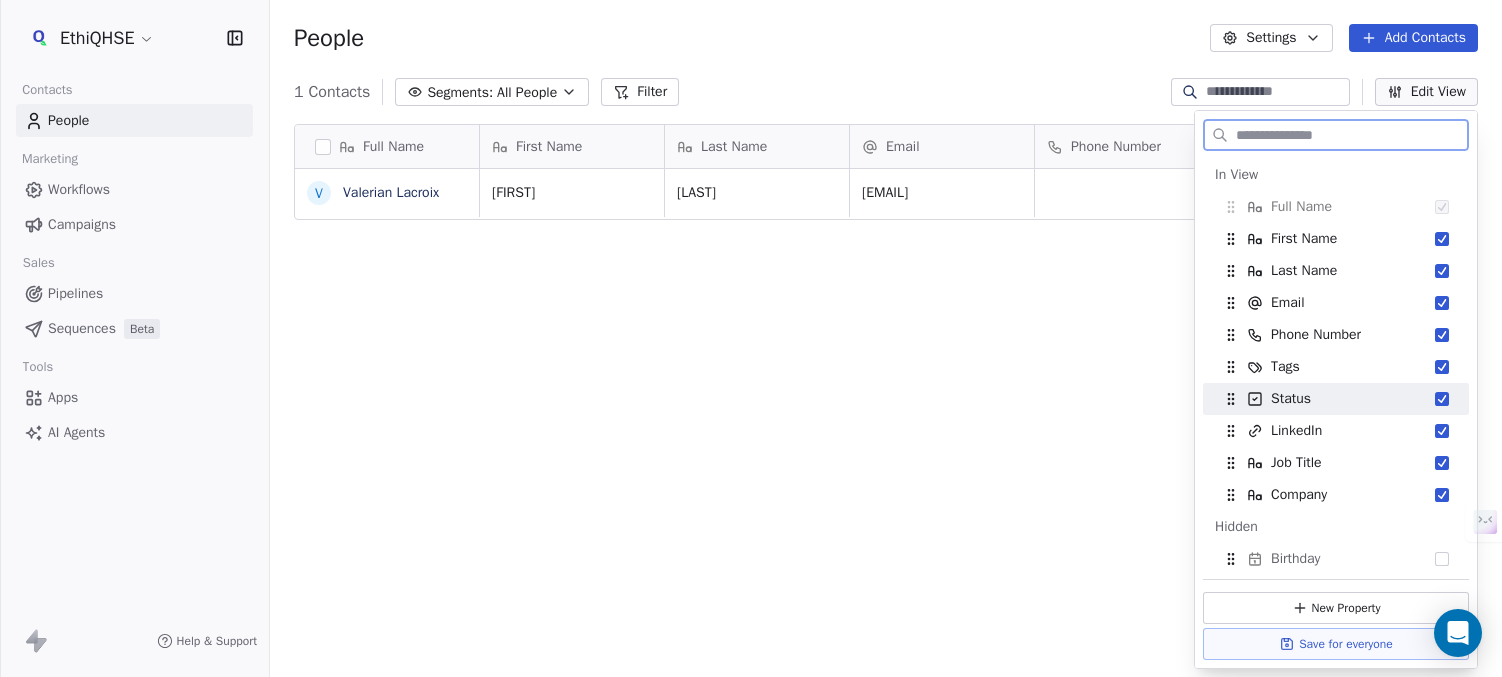 click at bounding box center [1442, 399] 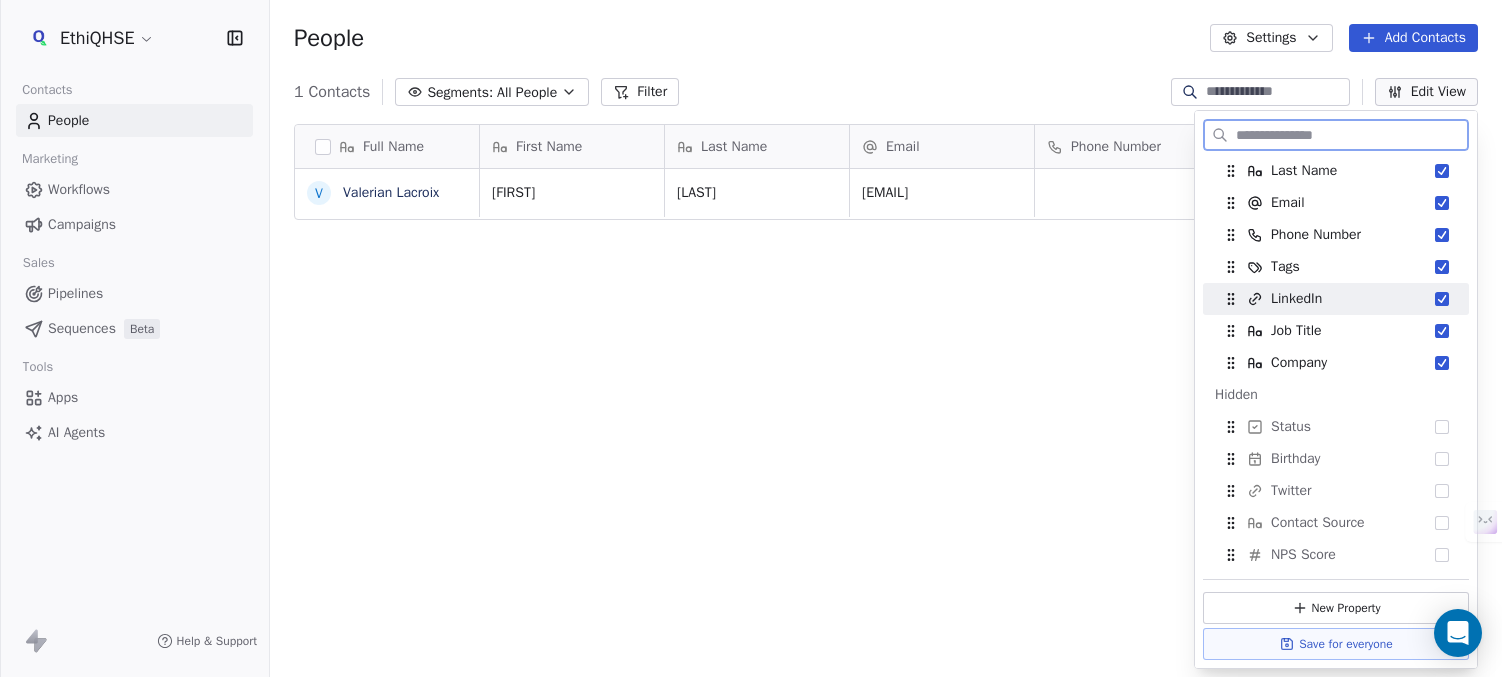 scroll, scrollTop: 0, scrollLeft: 0, axis: both 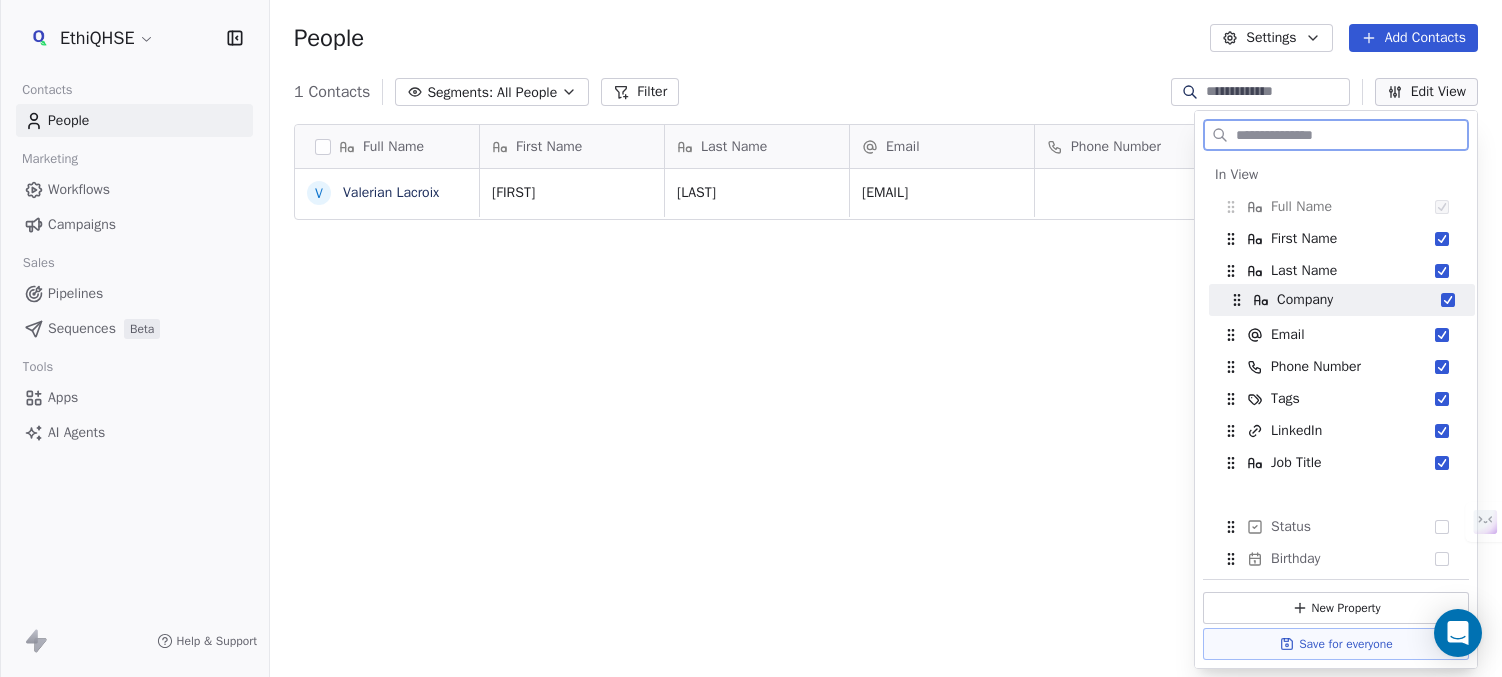 drag, startPoint x: 1230, startPoint y: 460, endPoint x: 1236, endPoint y: 297, distance: 163.1104 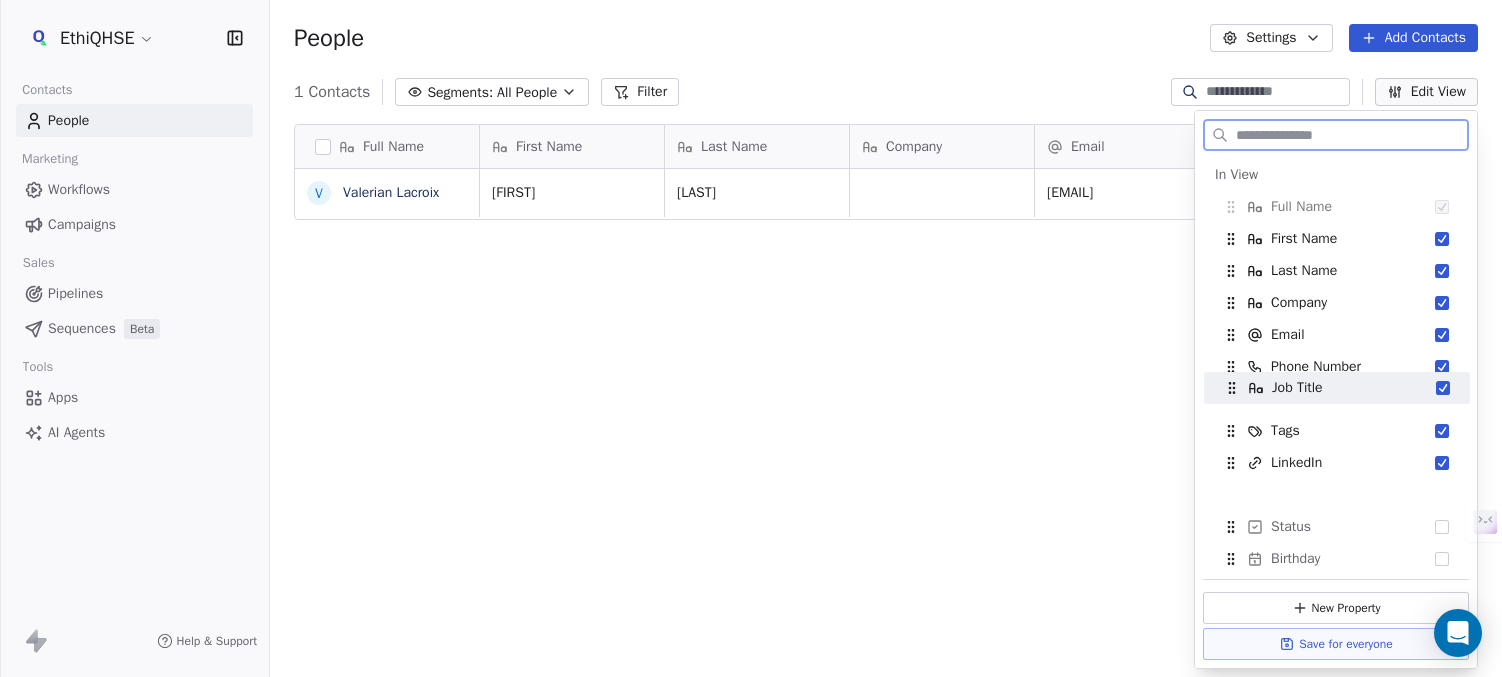 drag, startPoint x: 1230, startPoint y: 462, endPoint x: 1231, endPoint y: 387, distance: 75.00667 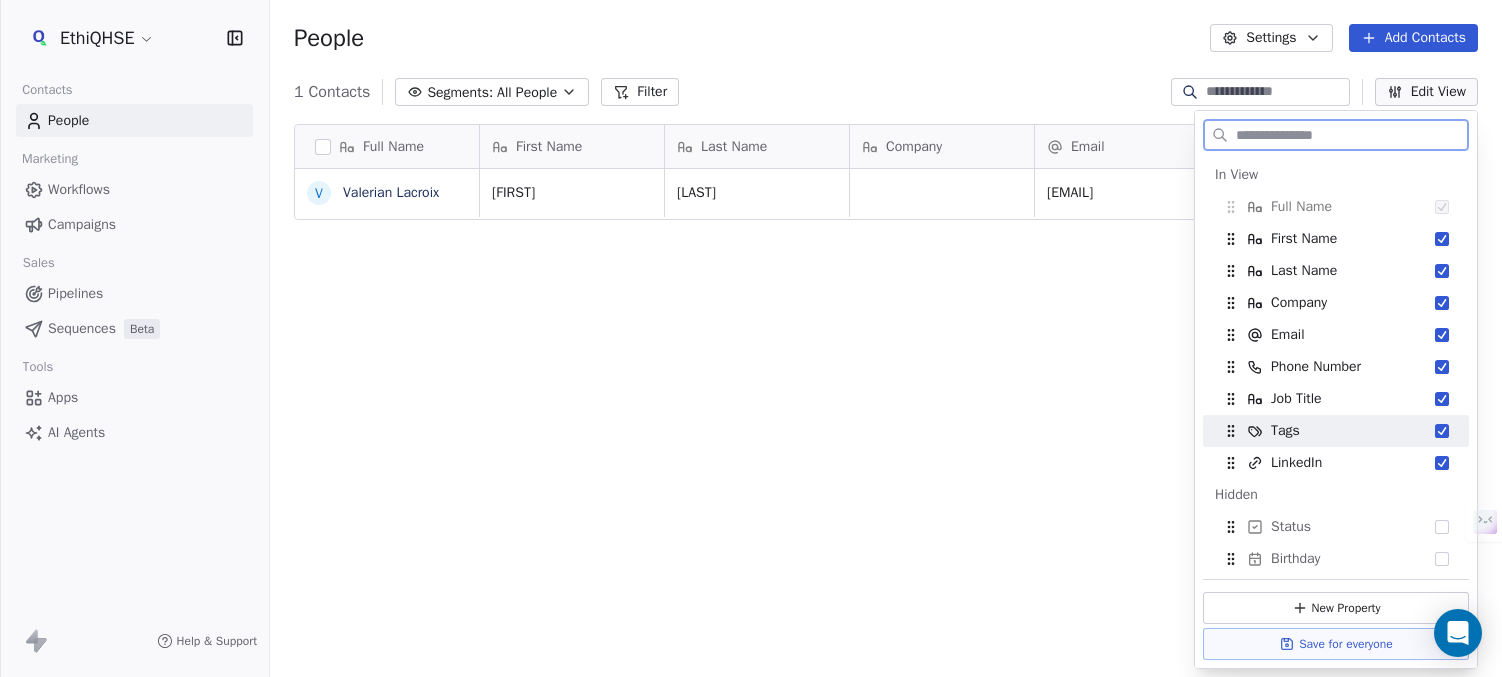 click at bounding box center (1442, 431) 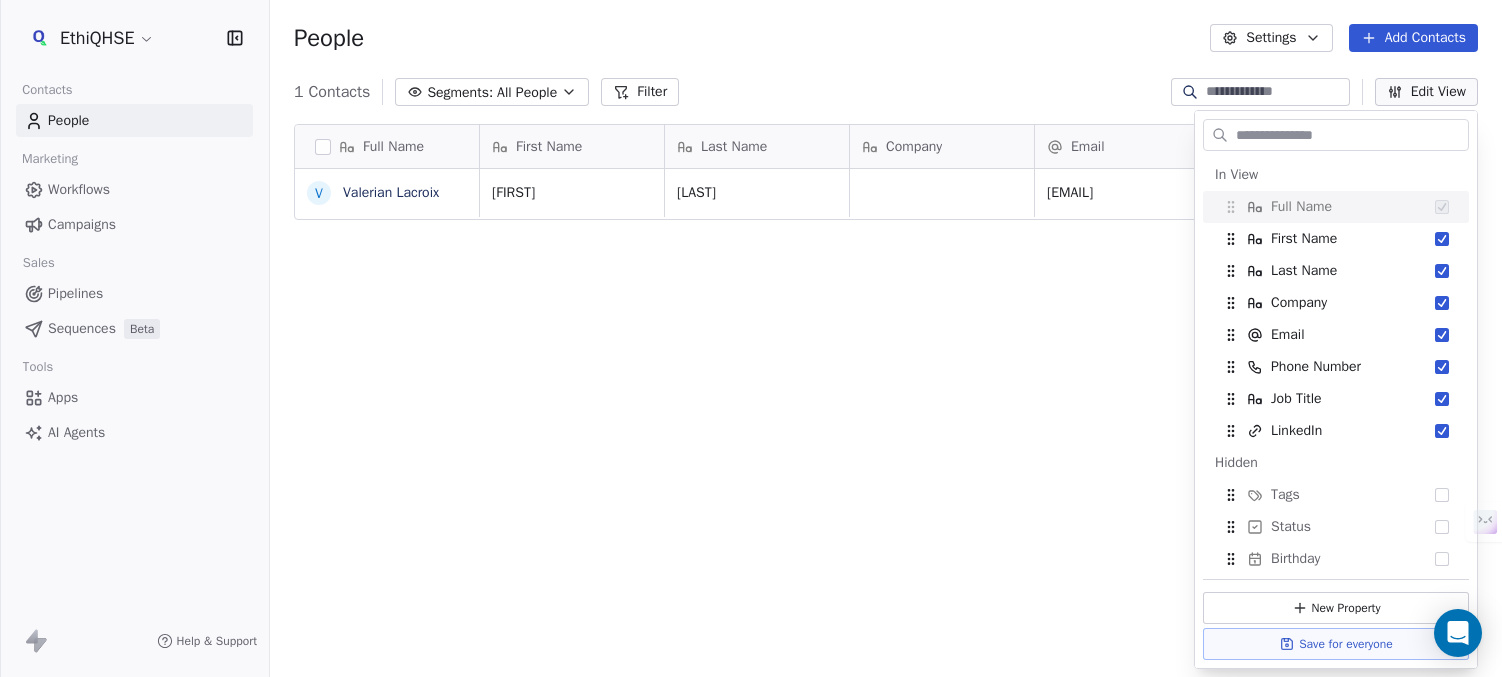 click on "Full Name V [FIRST] [LAST] First Name Last Name Company Email Phone Number Job Title LinkedIn [FIRST] [LAST] Keolis [EMAIL]
To pick up a draggable item, press the space bar.
While dragging, use the arrow keys to move the item.
Press space again to drop the item in its new position, or press escape to cancel." at bounding box center [886, 406] 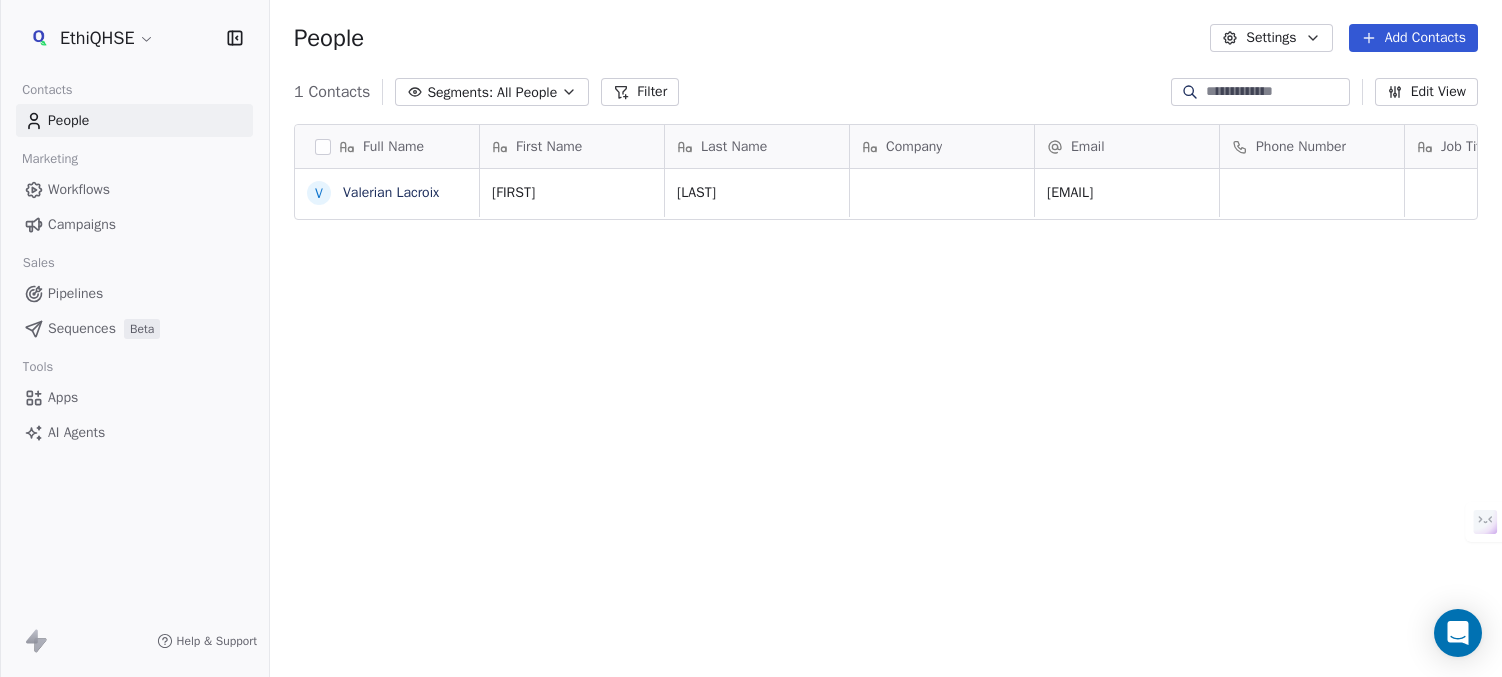 click on "People Settings  Add Contacts" at bounding box center (886, 38) 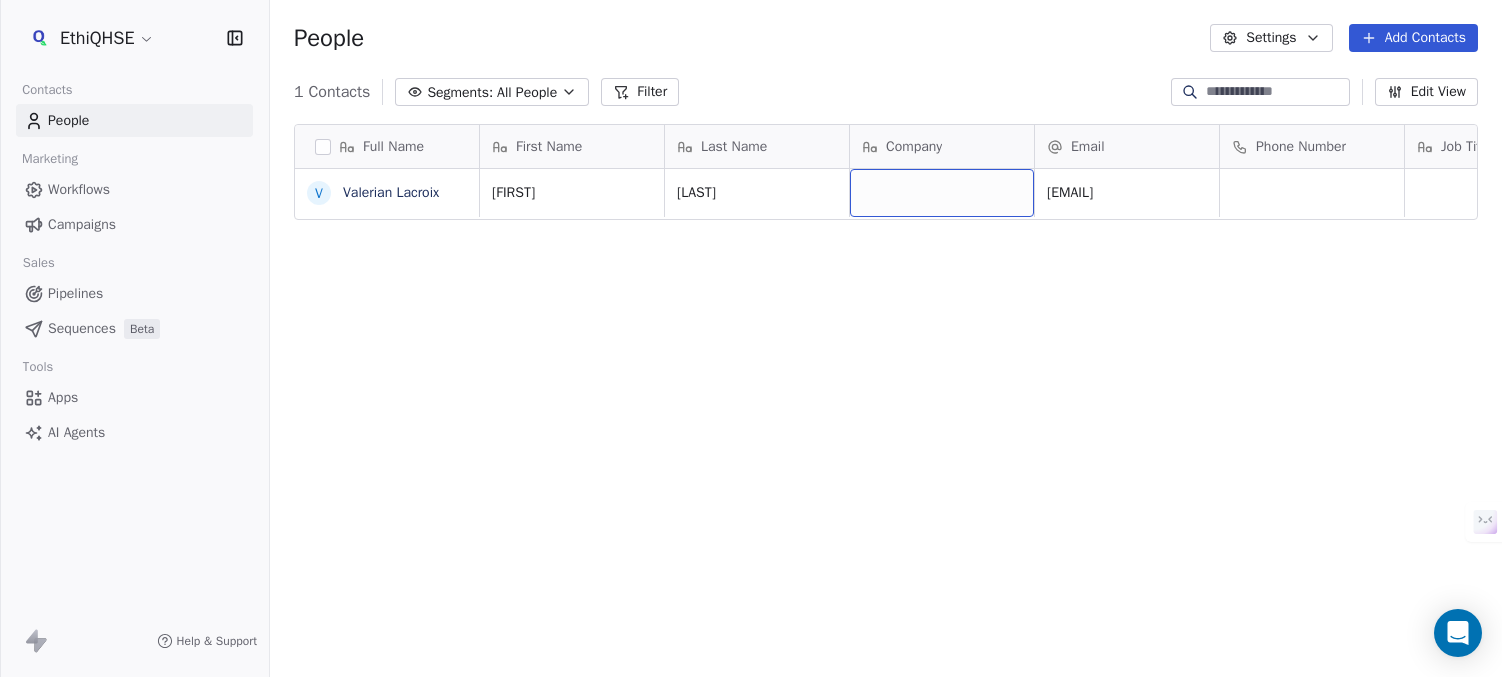 click at bounding box center [942, 193] 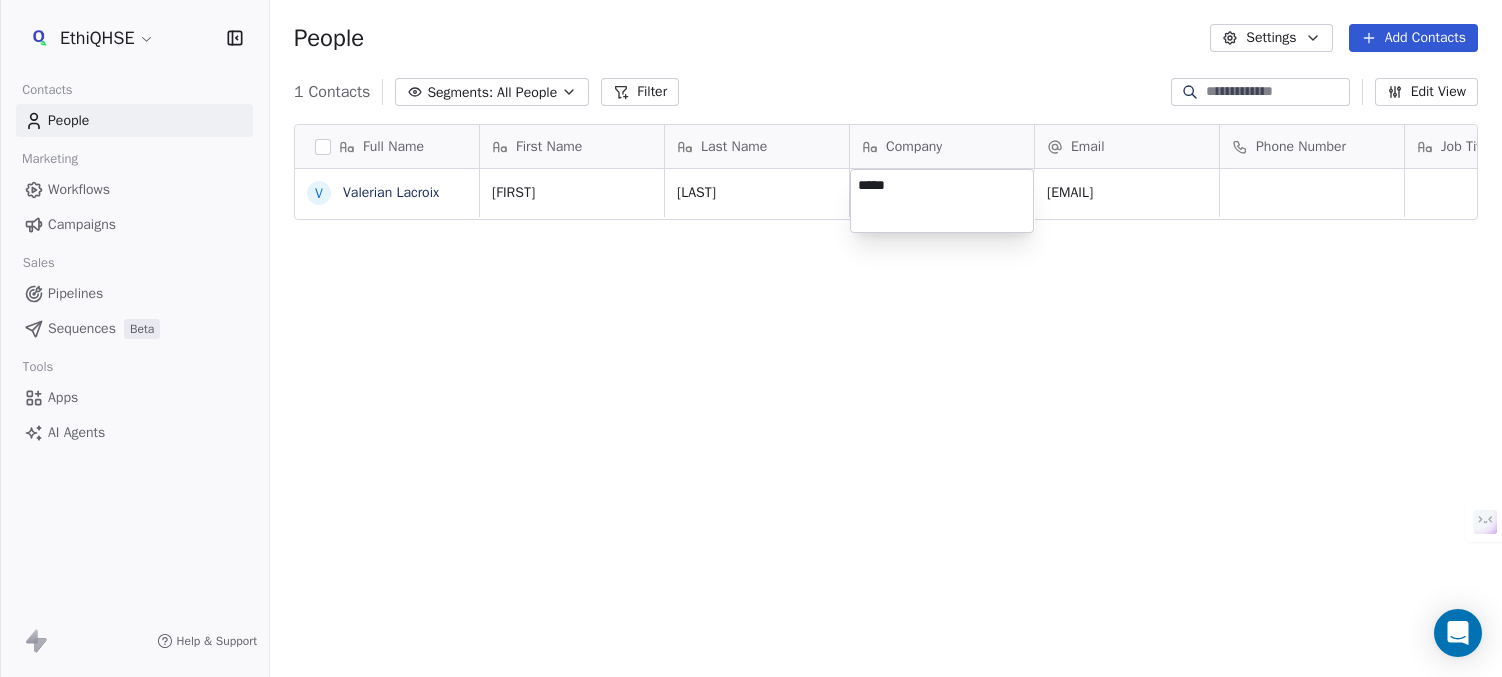 type on "******" 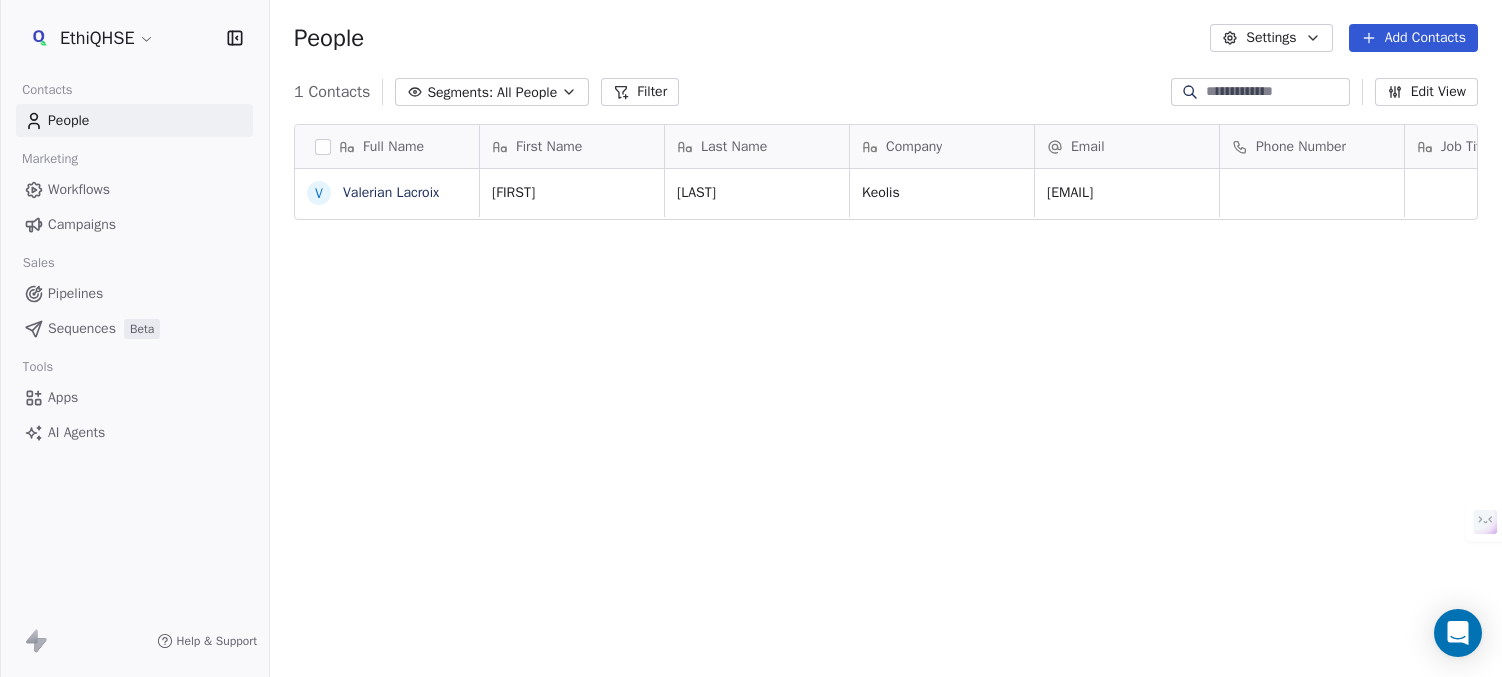 drag, startPoint x: 1245, startPoint y: 221, endPoint x: 1273, endPoint y: 221, distance: 28 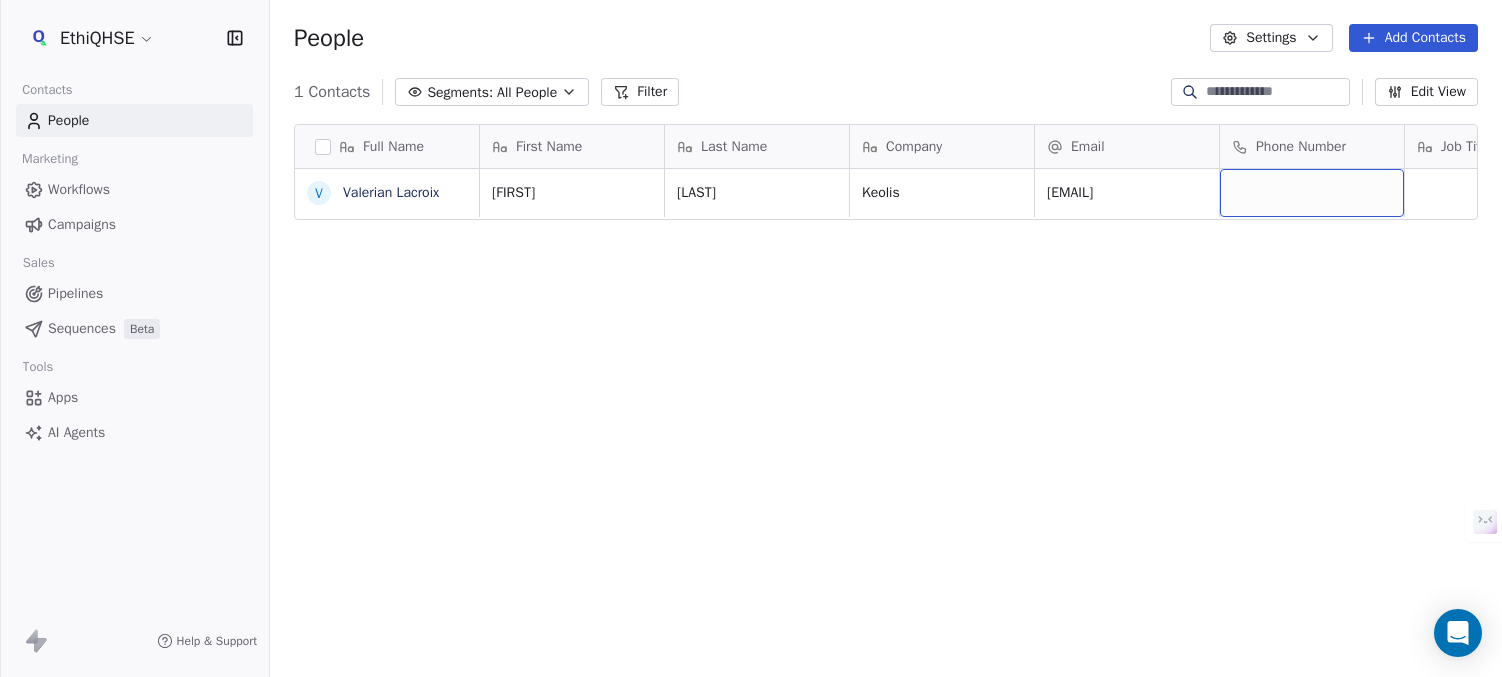 drag, startPoint x: 1271, startPoint y: 214, endPoint x: 1312, endPoint y: 220, distance: 41.4367 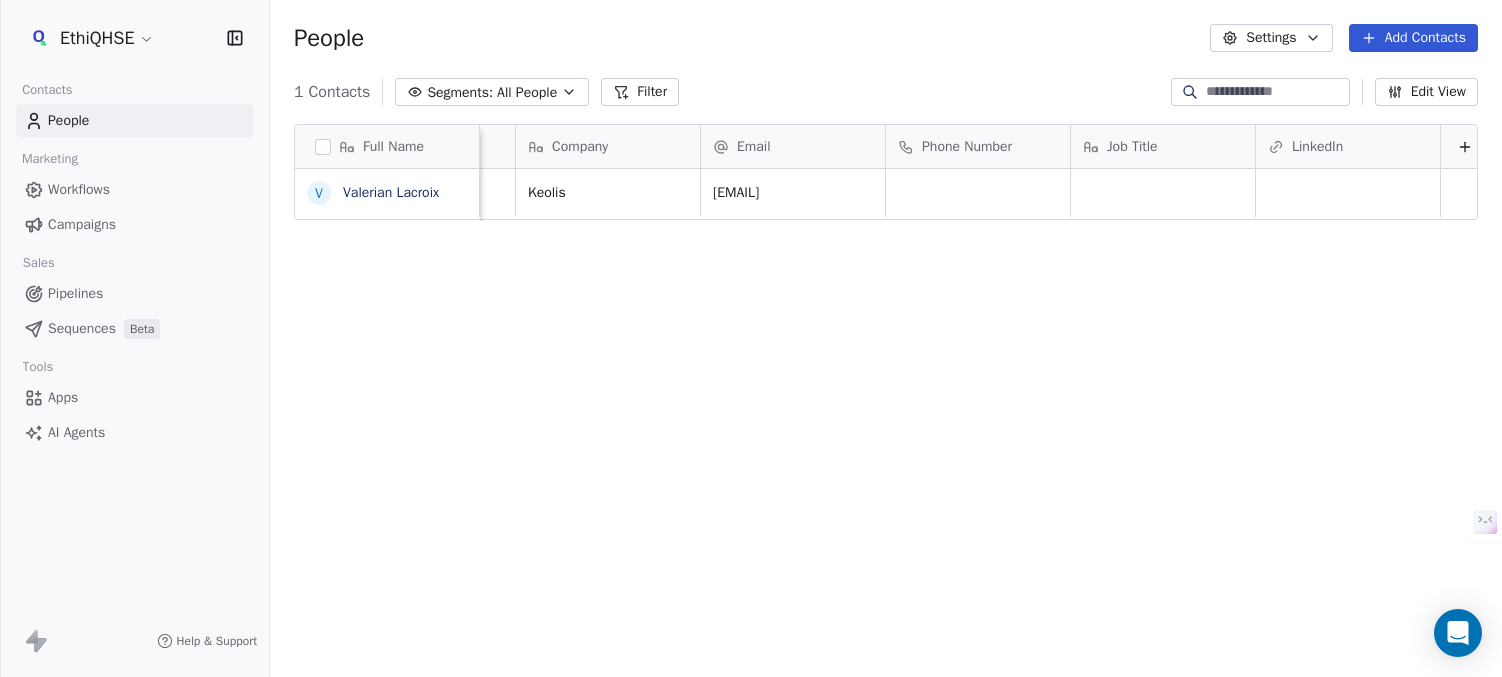 scroll, scrollTop: 0, scrollLeft: 361, axis: horizontal 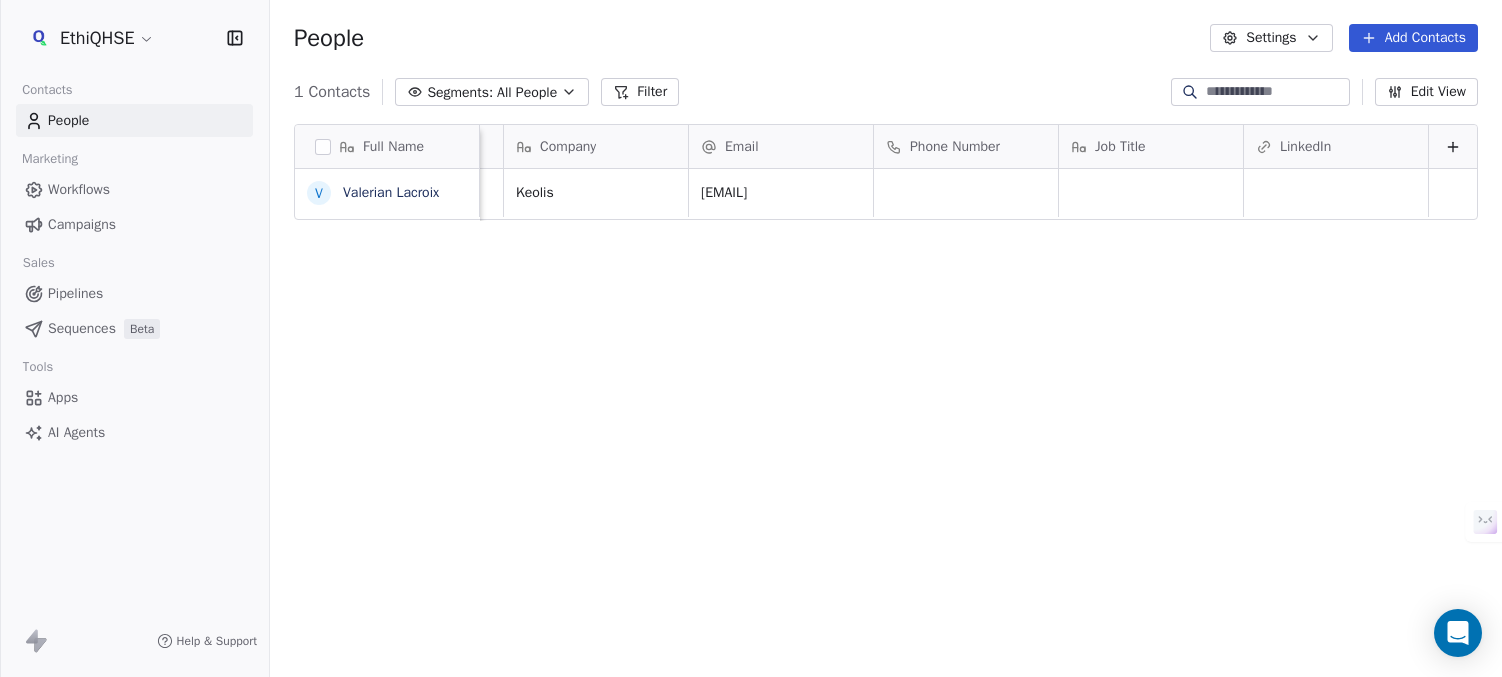 drag, startPoint x: 1223, startPoint y: 217, endPoint x: 1309, endPoint y: 220, distance: 86.05231 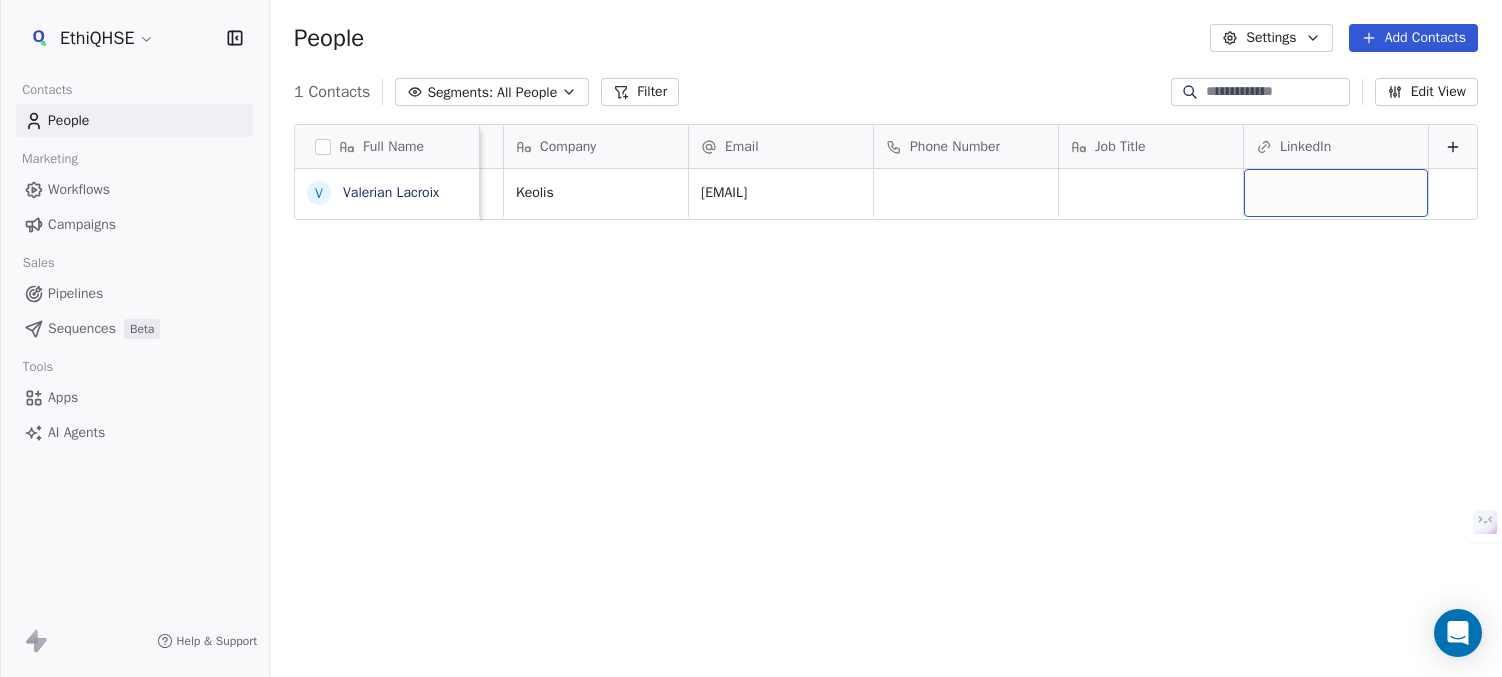 click at bounding box center [1336, 193] 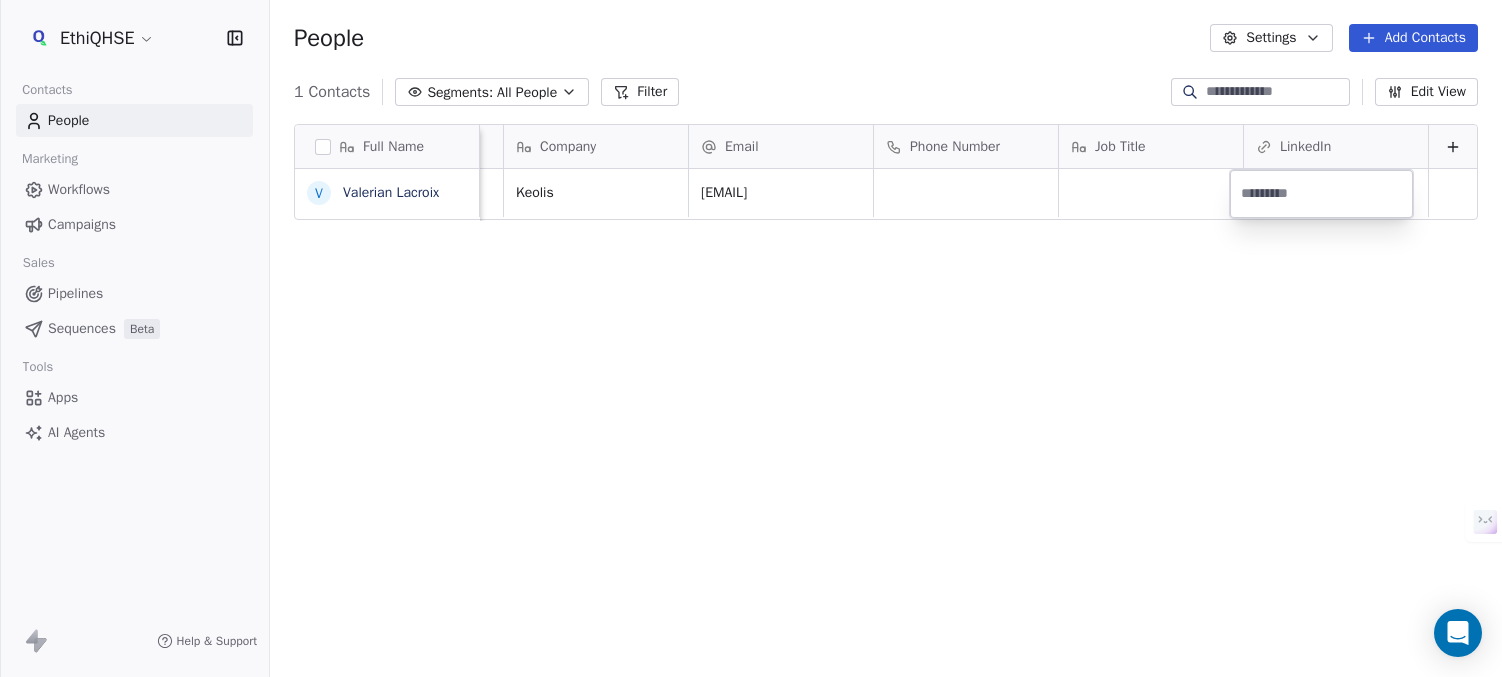 type on "**********" 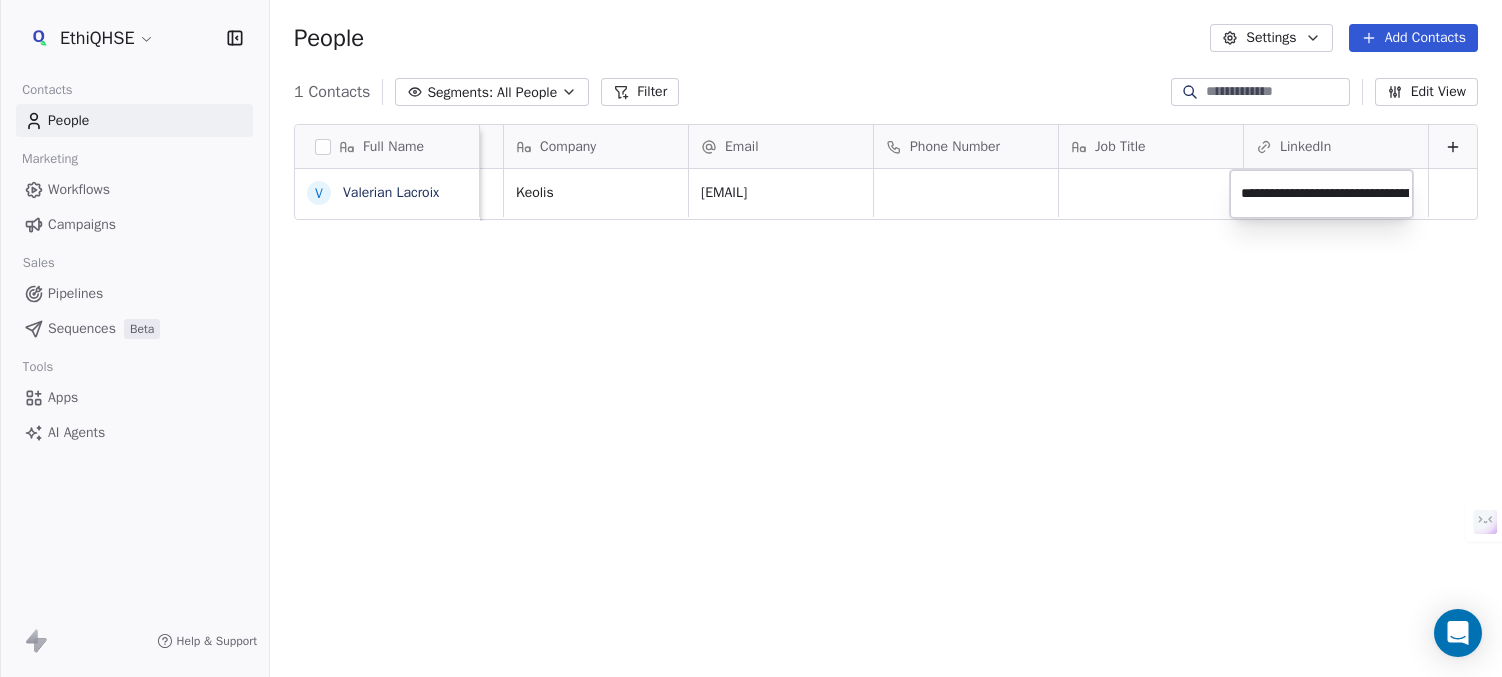 scroll, scrollTop: 0, scrollLeft: 194, axis: horizontal 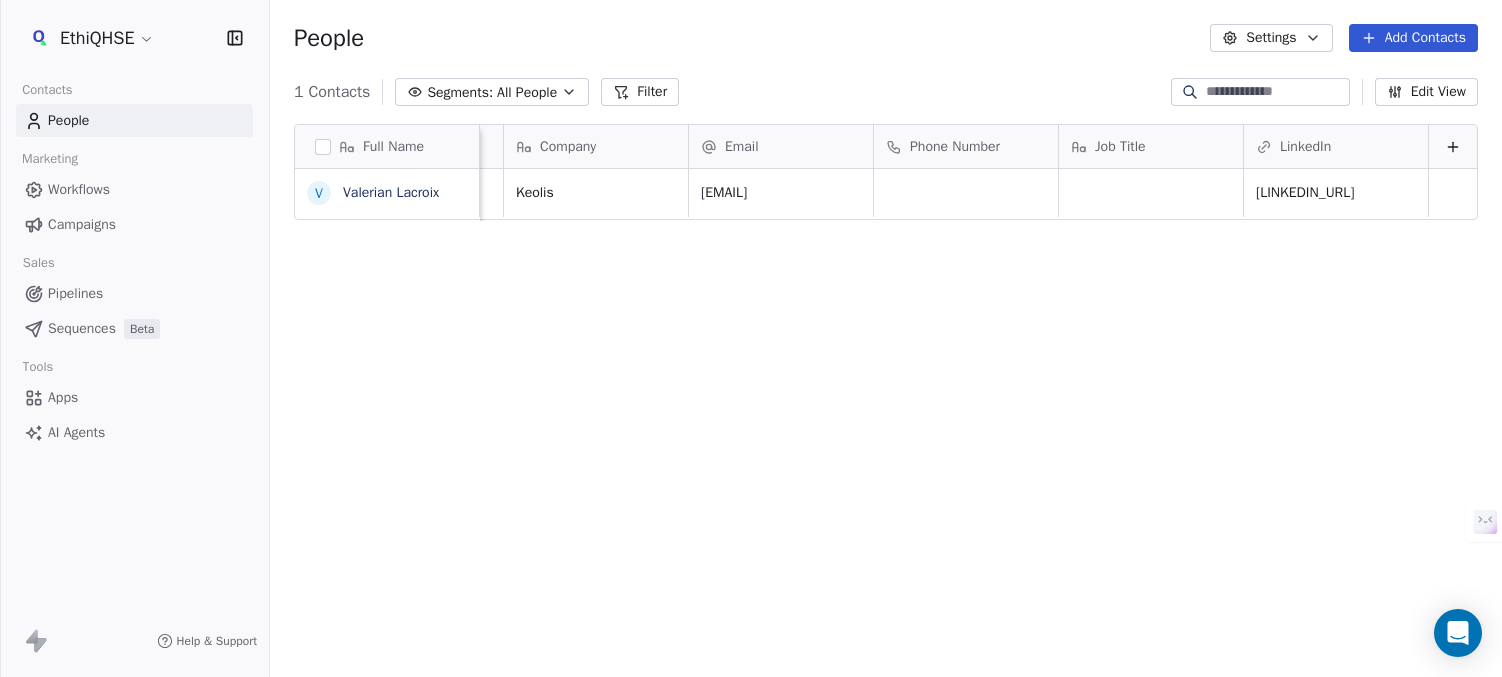 click on "EthiQHSE Contacts People Marketing Workflows Campaigns Sales Pipelines Sequences Beta Tools Apps AI Agents Help & Support People Settings Add Contacts 1 Contacts Segments: All People Filter Edit View Tag Add to Sequence Export Full Name V [FIRST] [LAST] First Name Last Name Company Email Phone Number Job Title LinkedIn [FIRST] [LAST] Keolis [EMAIL] [LINKEDIN_URL]
To pick up a draggable item, press the space bar.
While dragging, use the arrow keys to move the item.
Press space again to drop the item in its new position, or press escape to cancel." at bounding box center [751, 413] 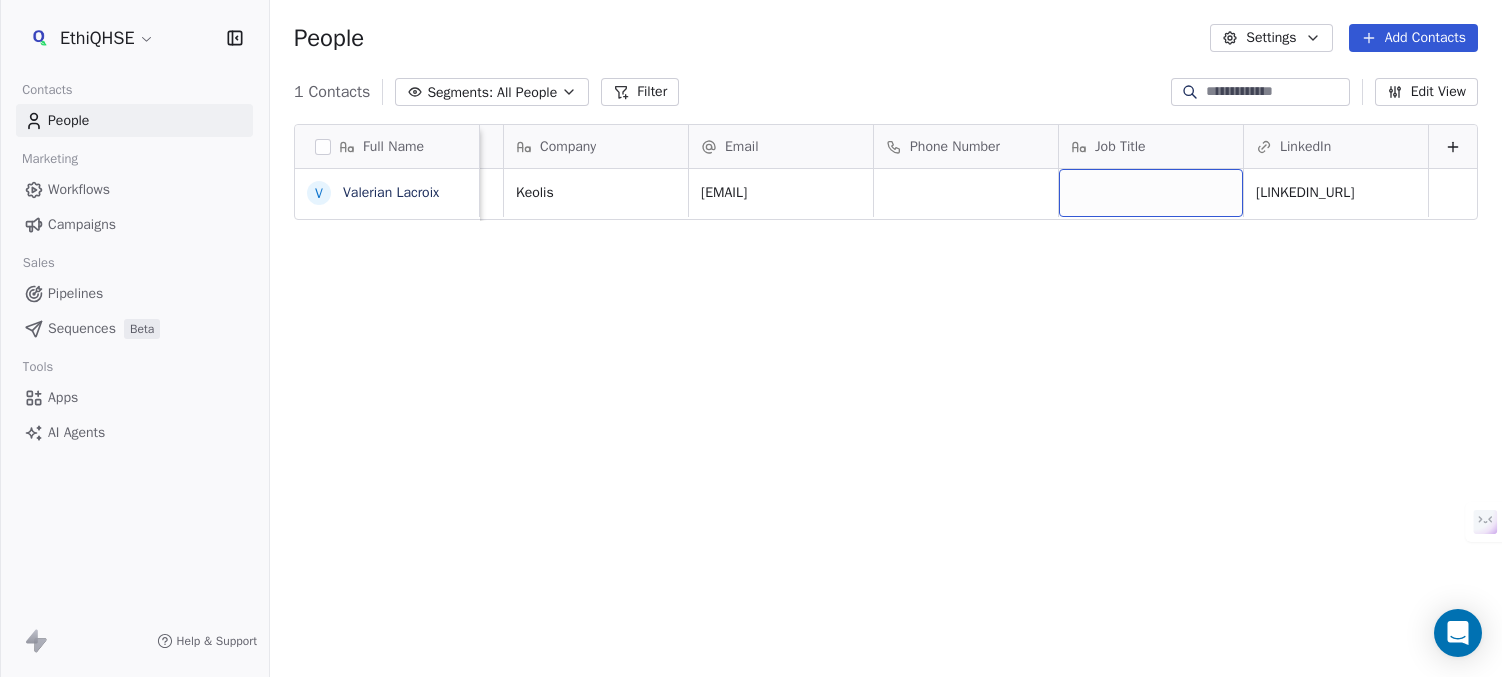click at bounding box center [1151, 193] 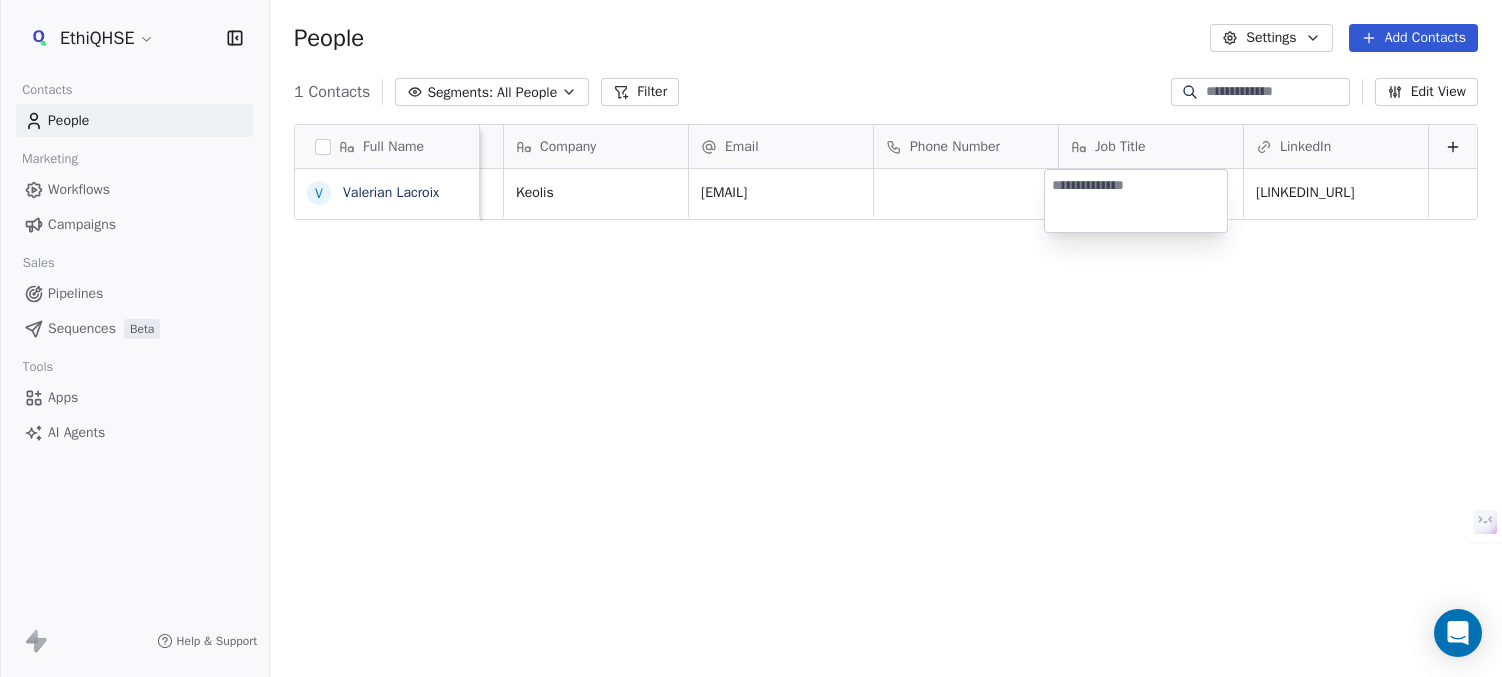 type on "**********" 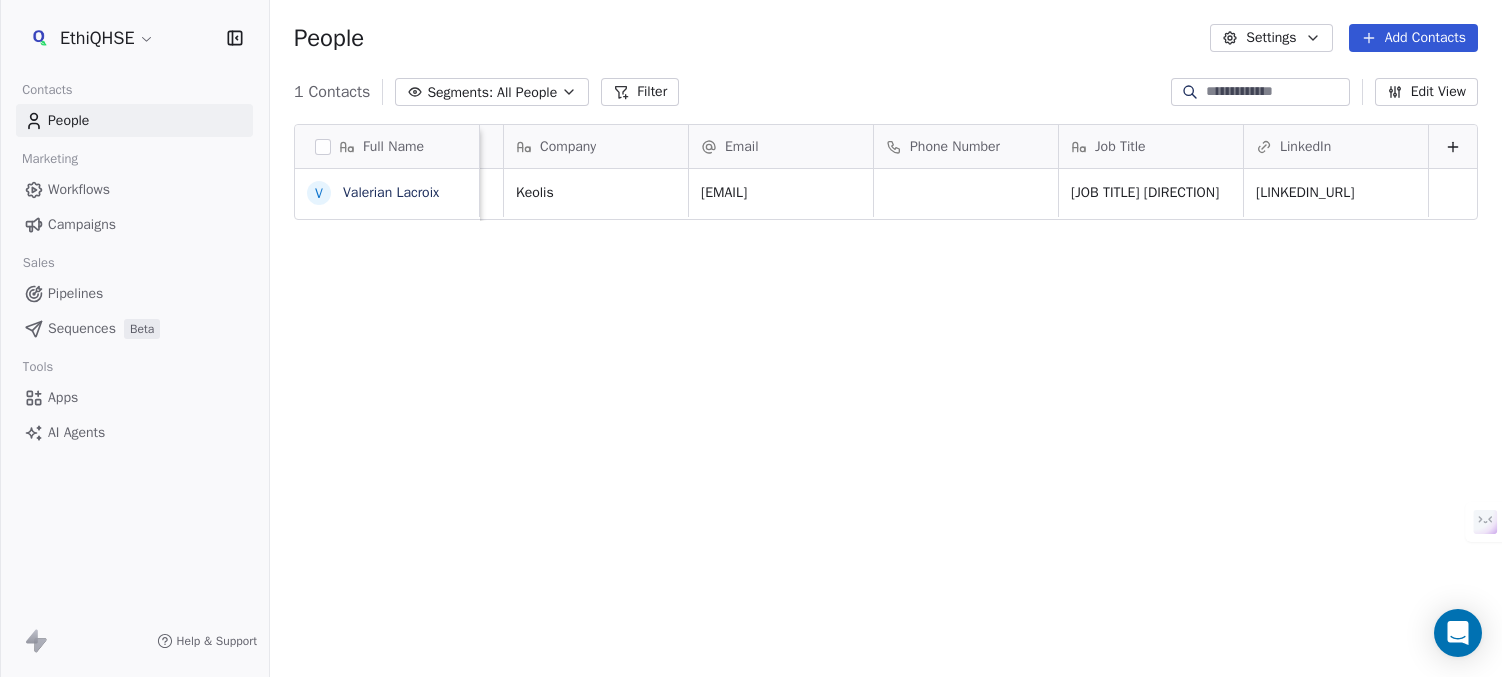 click on "EthiQHSE Contacts People Marketing Workflows Campaigns Sales Pipelines Sequences Beta Tools Apps AI Agents Help & Support People Settings  Add Contacts 1 Contacts Segments: All People Filter  Edit View Tag Add to Sequence Export Full Name V [FIRST] [LAST] Email Tags Status First Name Last Name Phone Number LinkedIn Job Title [EMAIL] [FIRST] [LAST]
To pick up a draggable item, press the space bar.
While dragging, use the arrow keys to move the item.
Press space again to drop the item in its new position, or press escape to cancel.
Create Property Type Text Cancel Create Property Type Text Email Phone No. Number Date Select Multi-select Person URL Country Address Priority" at bounding box center (751, 413) 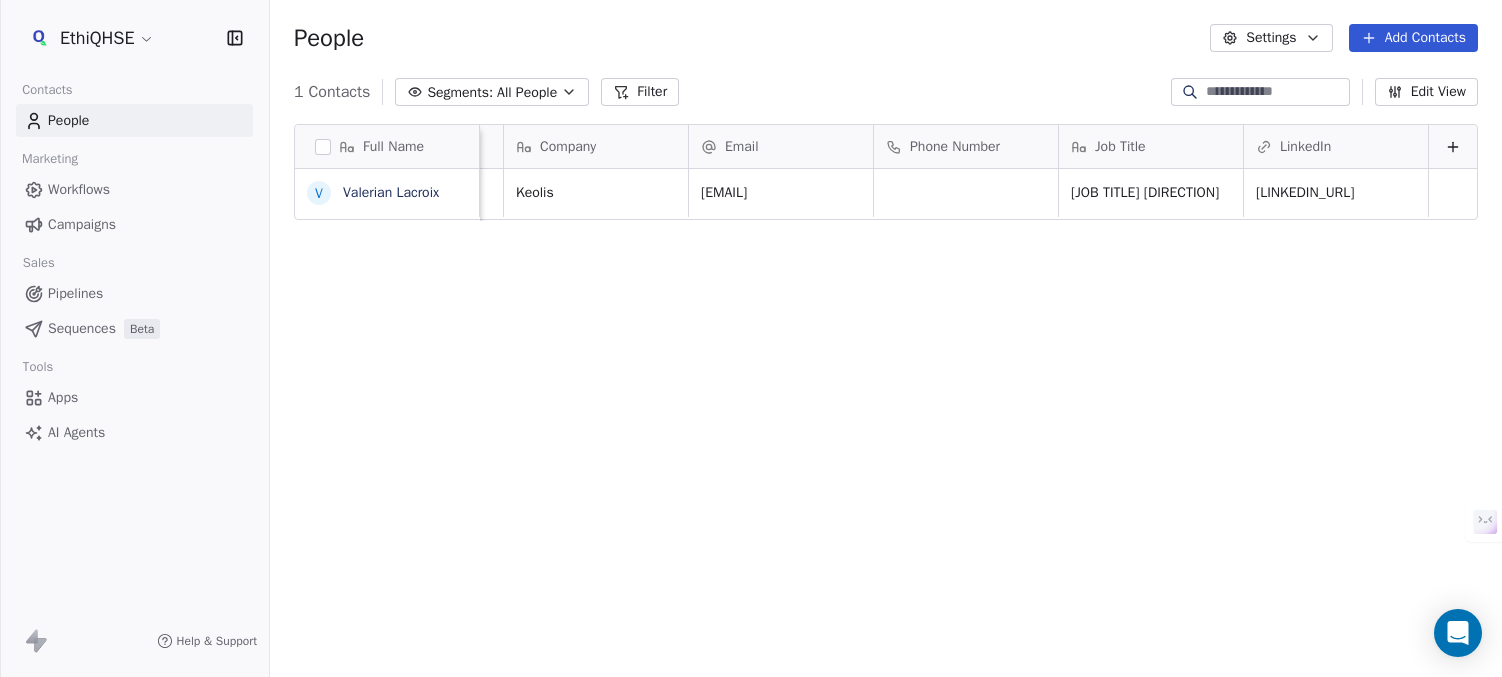 click on "People Settings  Add Contacts" at bounding box center [886, 38] 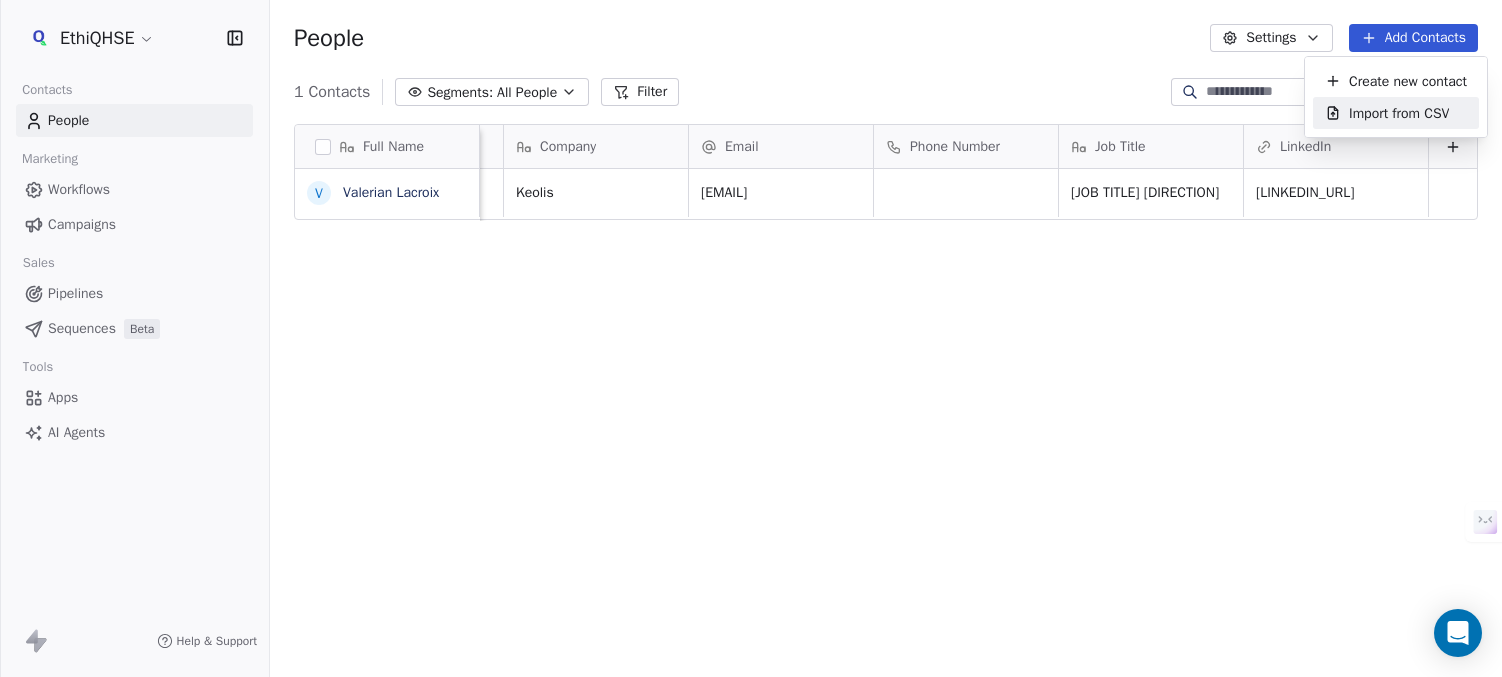 drag, startPoint x: 1303, startPoint y: 308, endPoint x: 1340, endPoint y: 204, distance: 110.38569 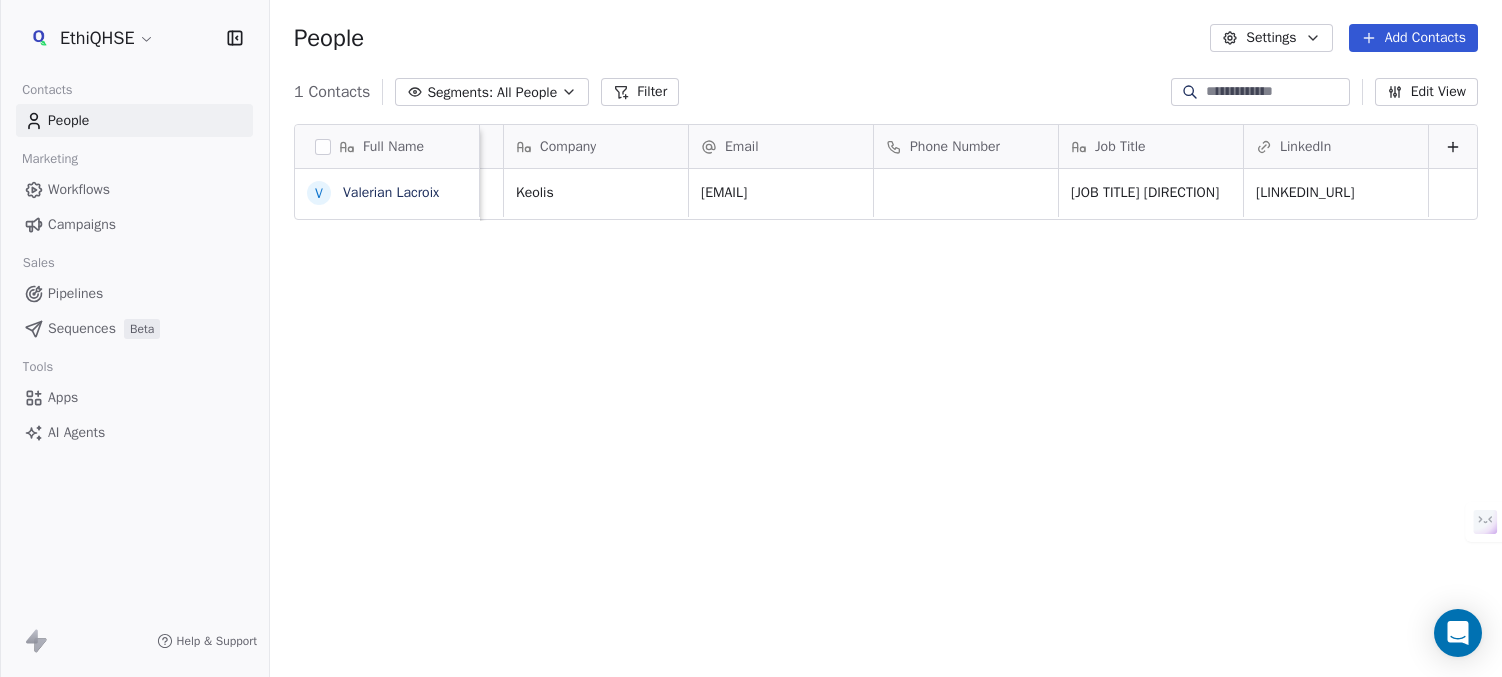 click 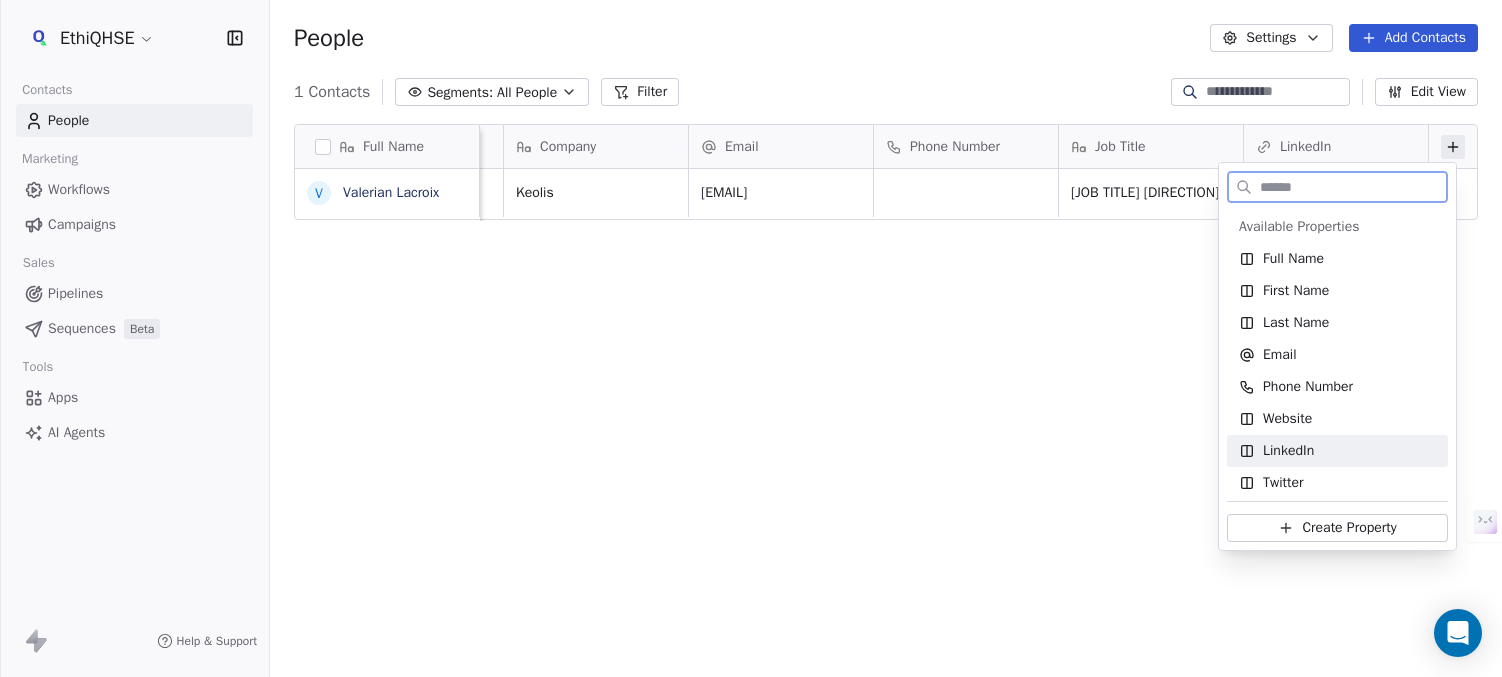 click on "Create Property" at bounding box center [1349, 528] 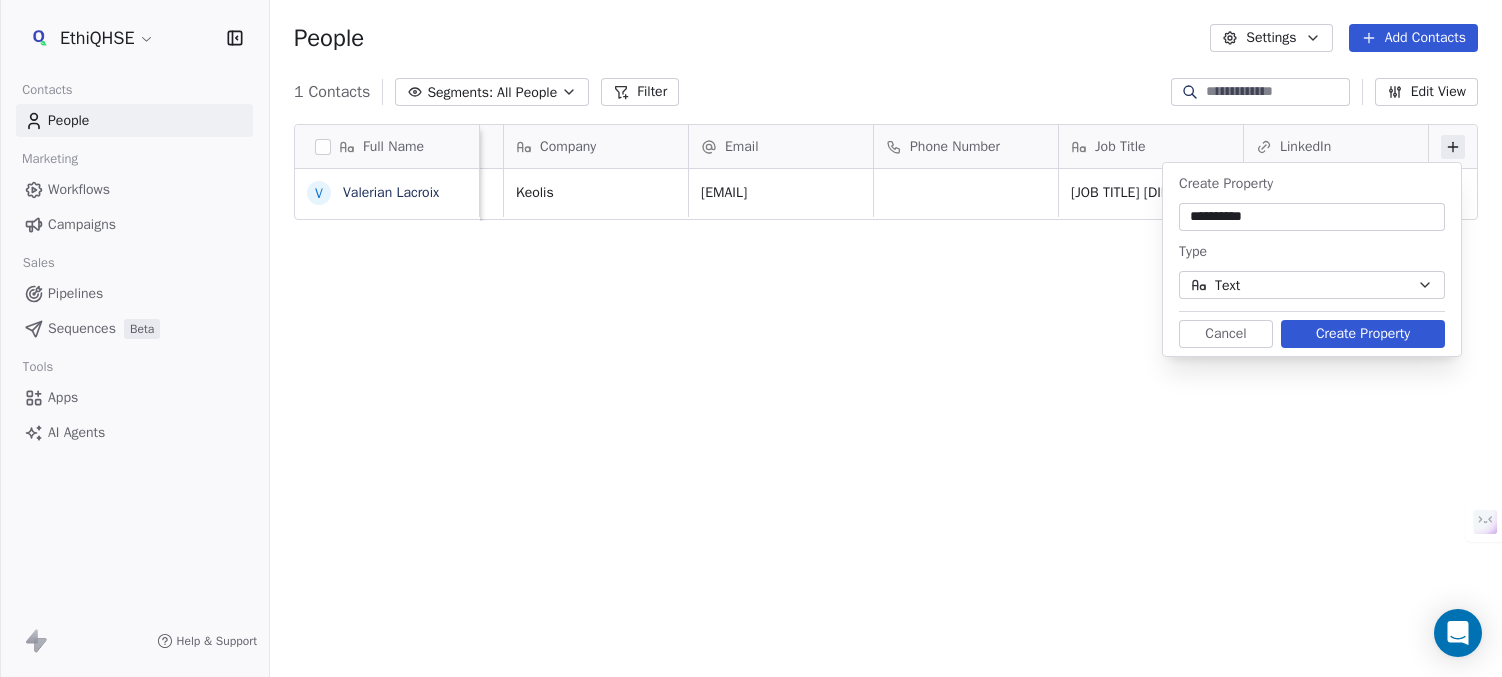 type on "**********" 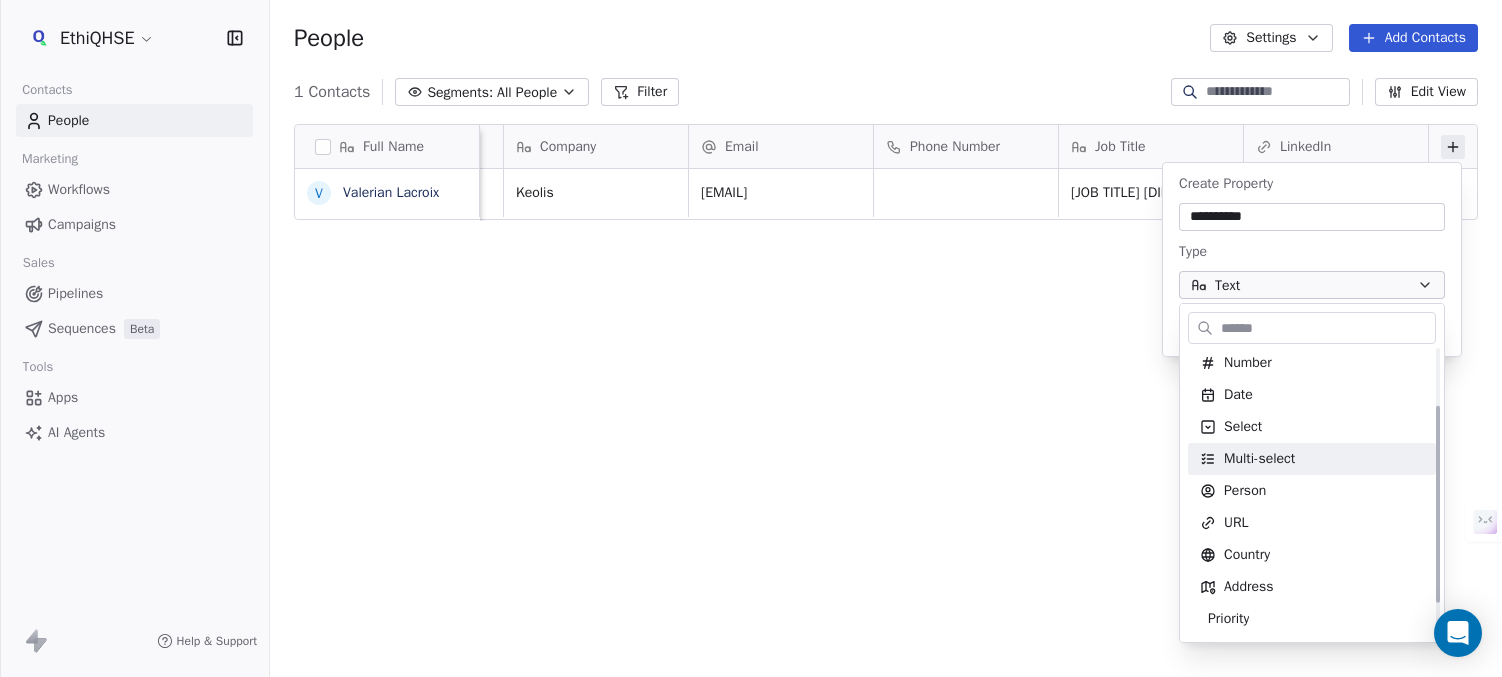 scroll, scrollTop: 134, scrollLeft: 0, axis: vertical 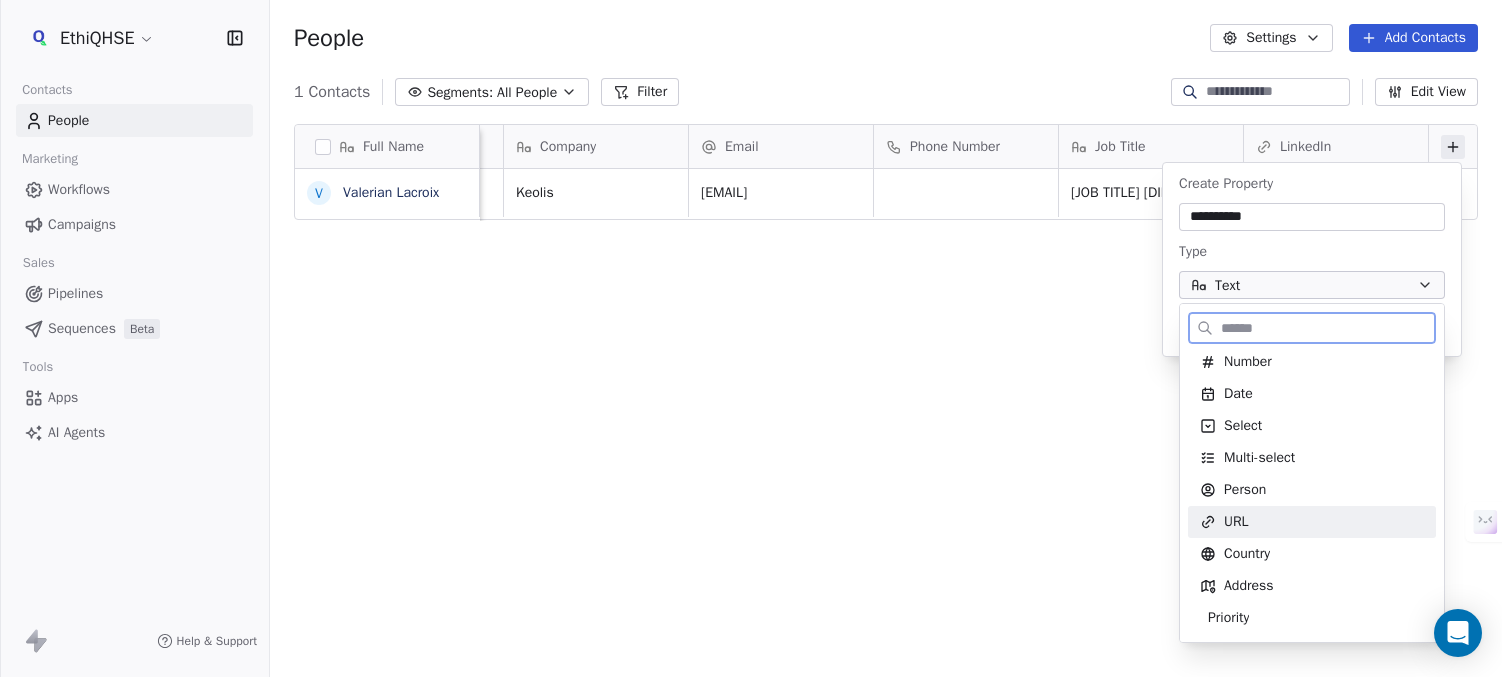 click on "URL" at bounding box center (1312, 522) 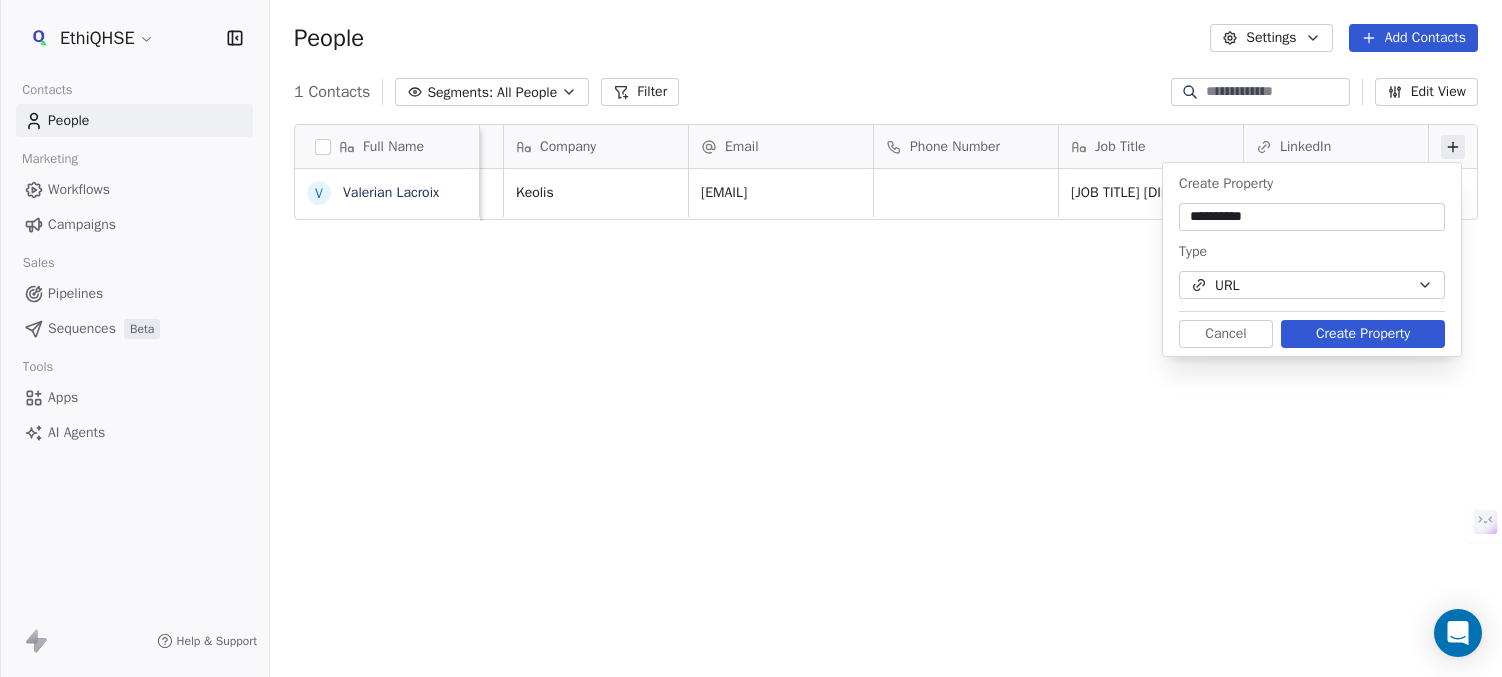 click on "Create Property" at bounding box center [1363, 334] 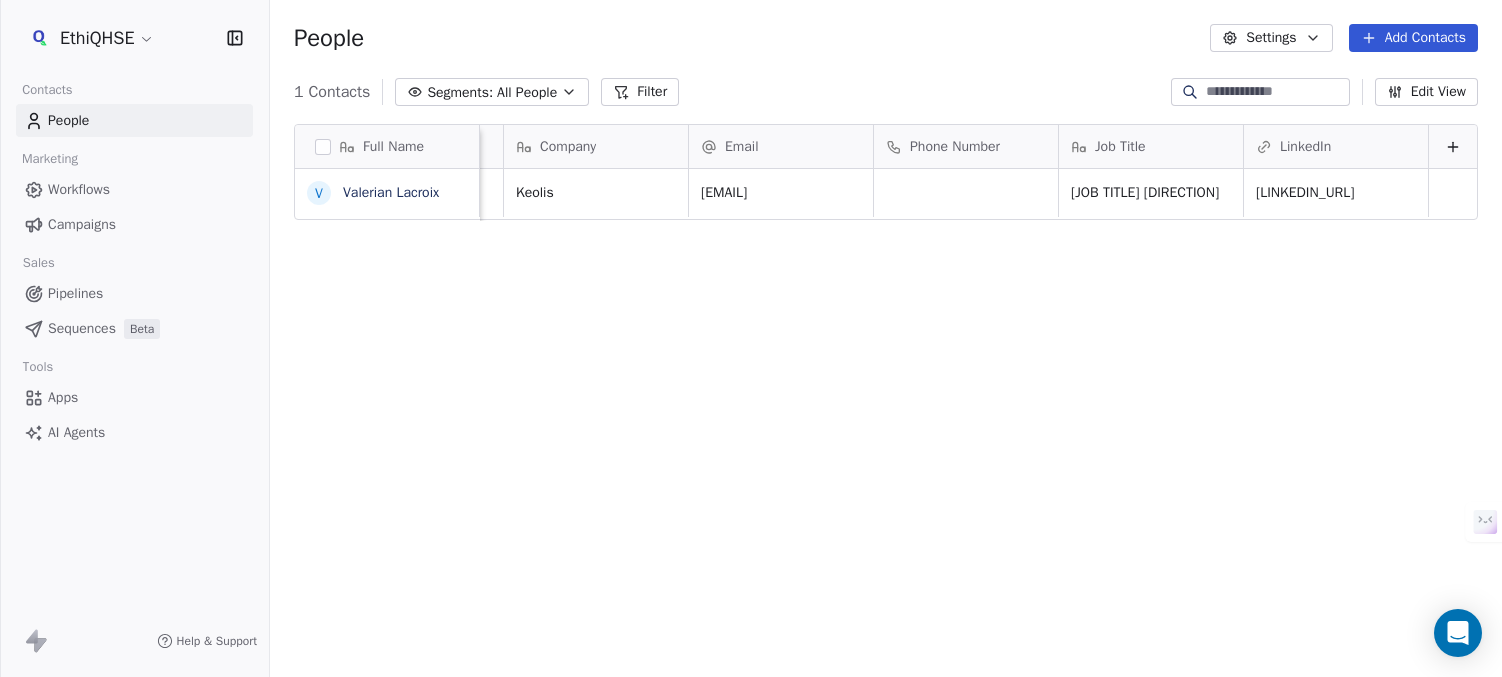 scroll, scrollTop: 0, scrollLeft: 546, axis: horizontal 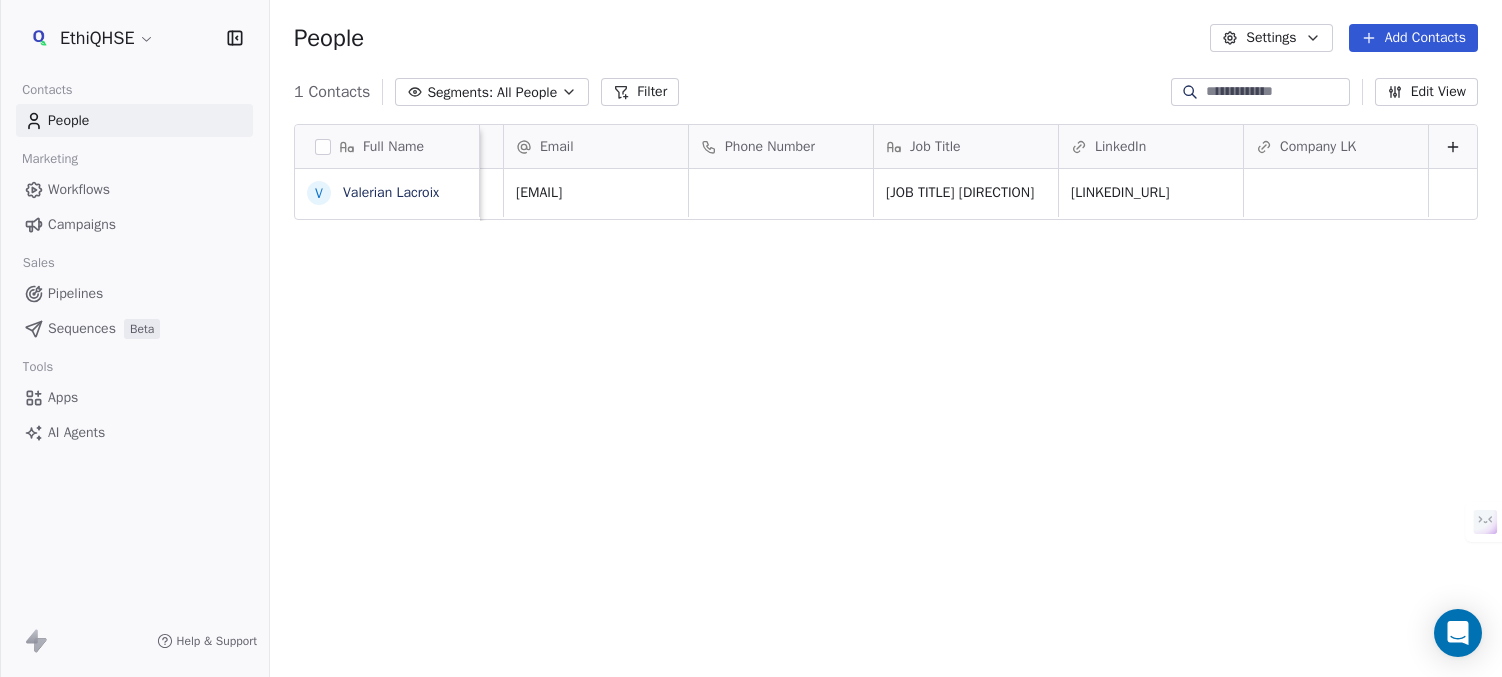 click 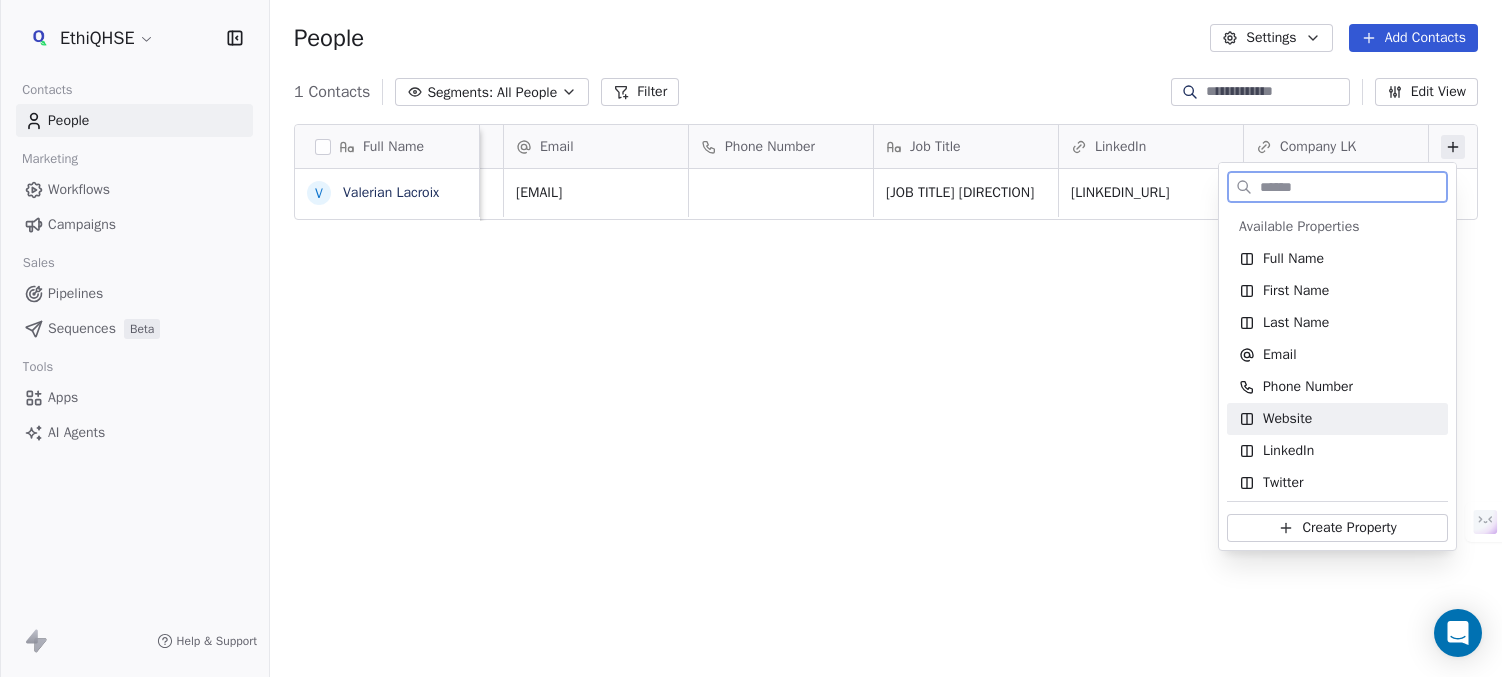 click on "Website" at bounding box center [1287, 419] 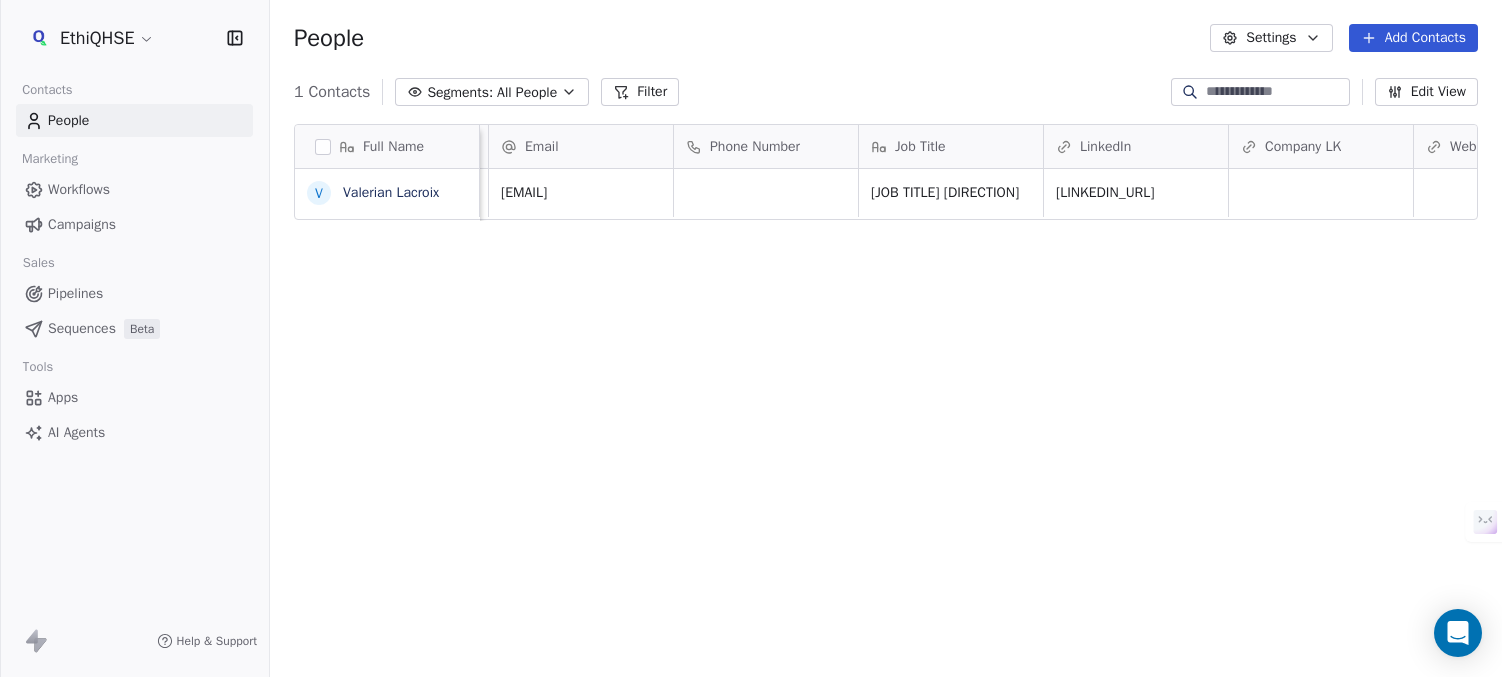 scroll, scrollTop: 0, scrollLeft: 731, axis: horizontal 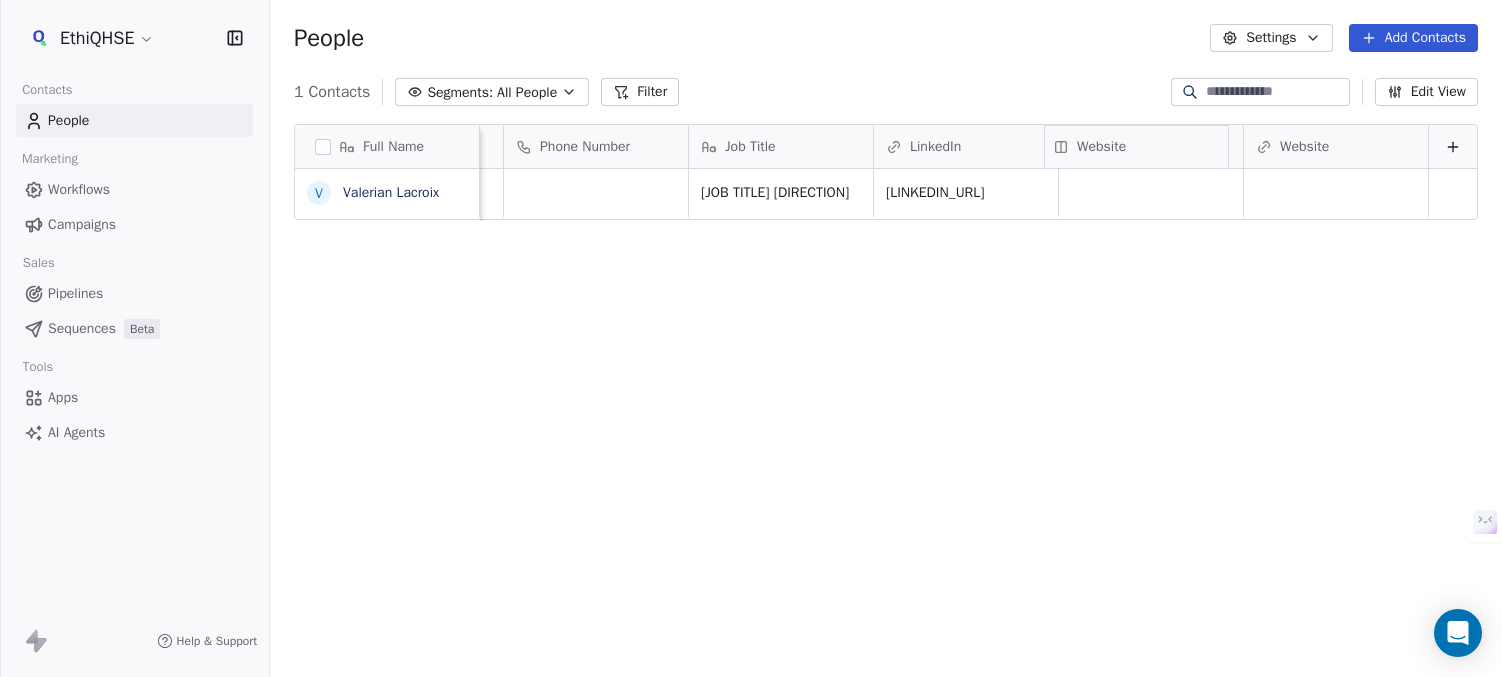drag, startPoint x: 1325, startPoint y: 146, endPoint x: 1175, endPoint y: 142, distance: 150.05333 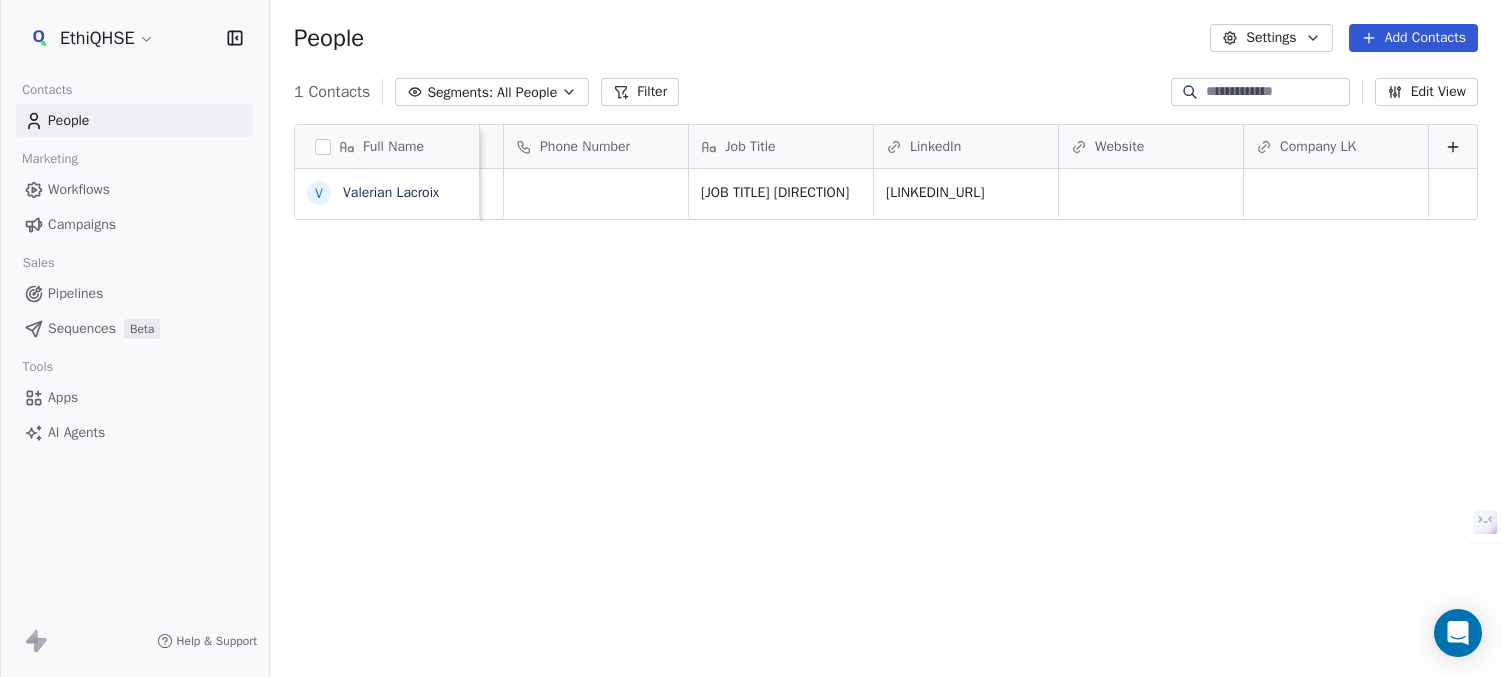 drag, startPoint x: 1131, startPoint y: 305, endPoint x: 1091, endPoint y: 119, distance: 190.25246 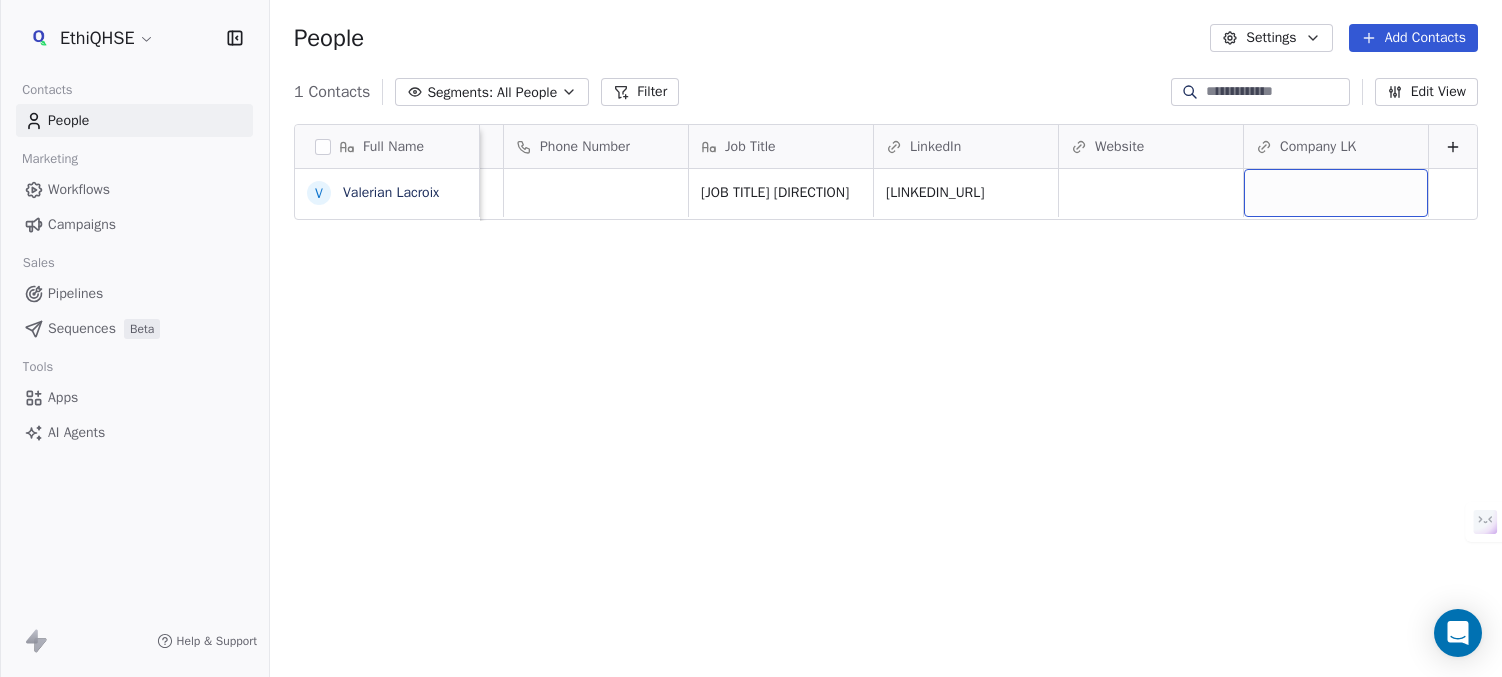 click at bounding box center [1336, 193] 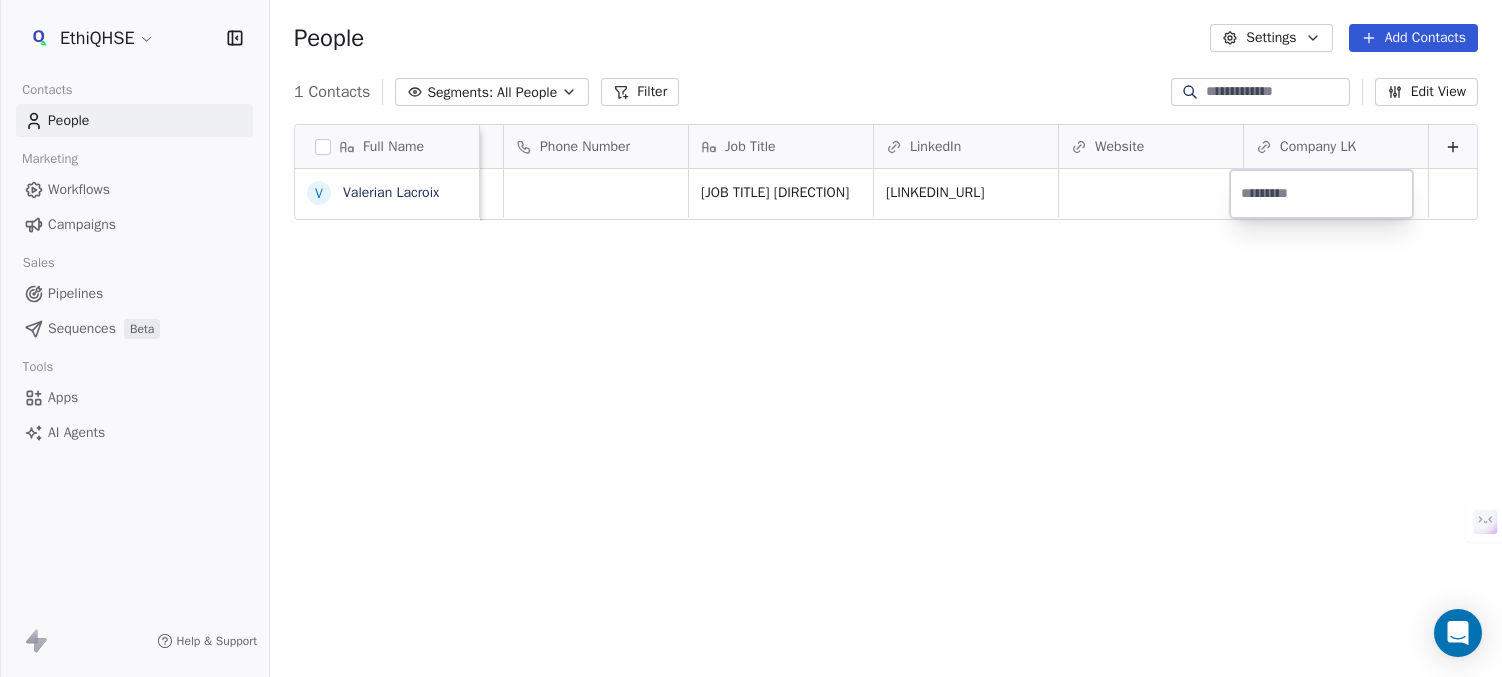type on "**********" 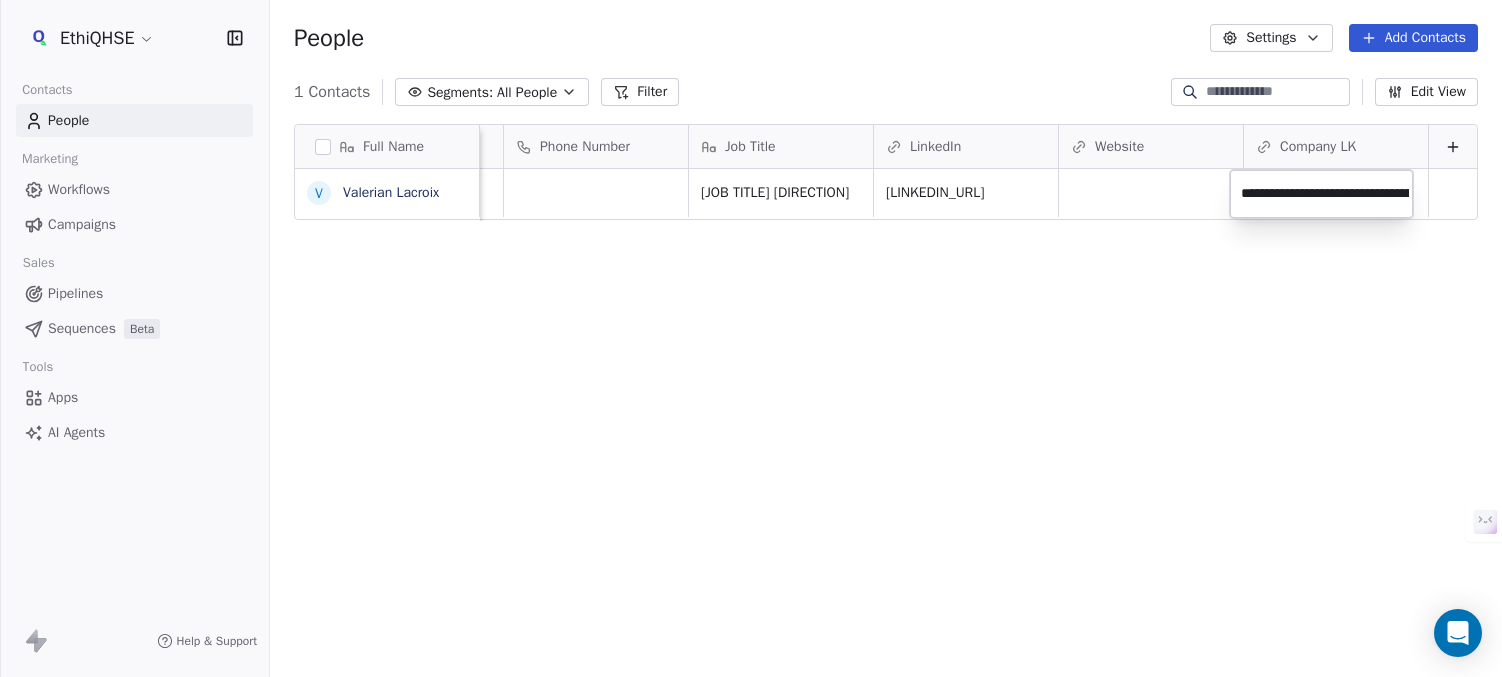 scroll, scrollTop: 0, scrollLeft: 105, axis: horizontal 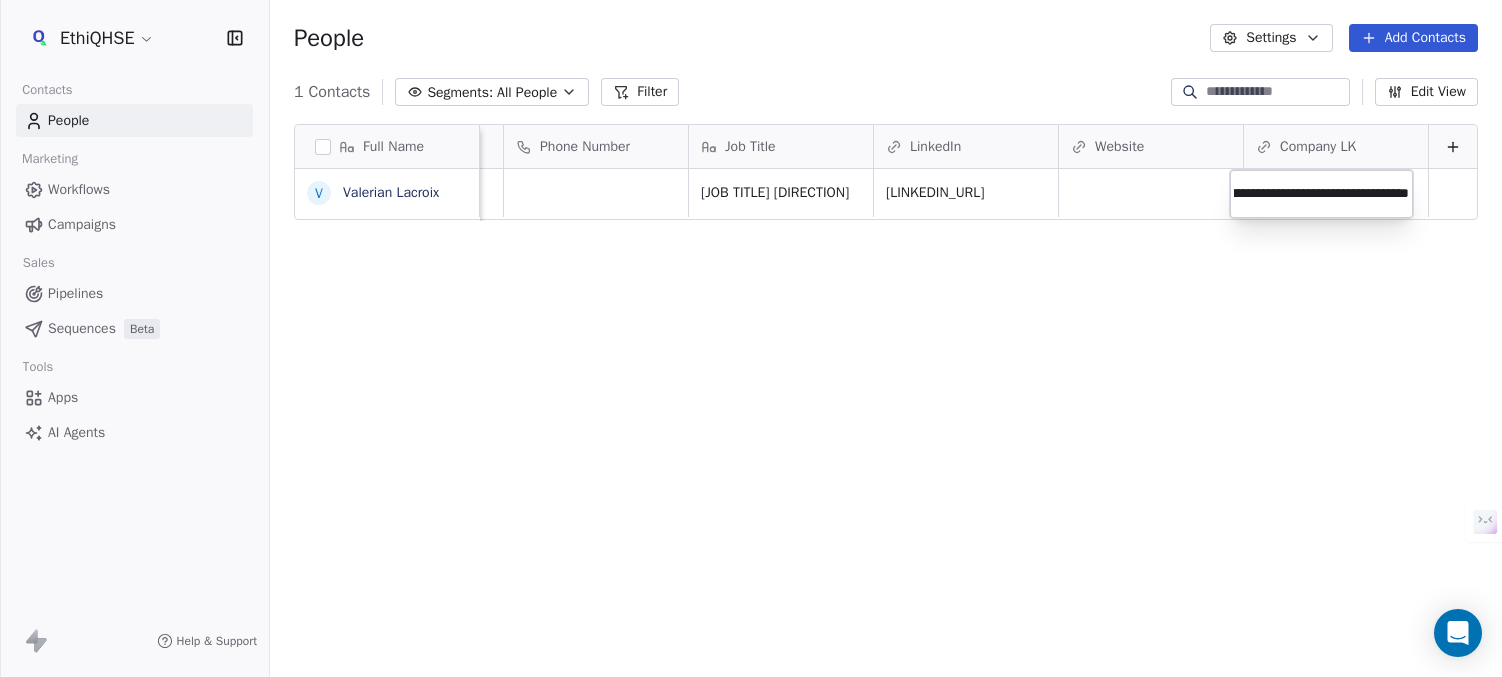 click on "**********" at bounding box center (751, 413) 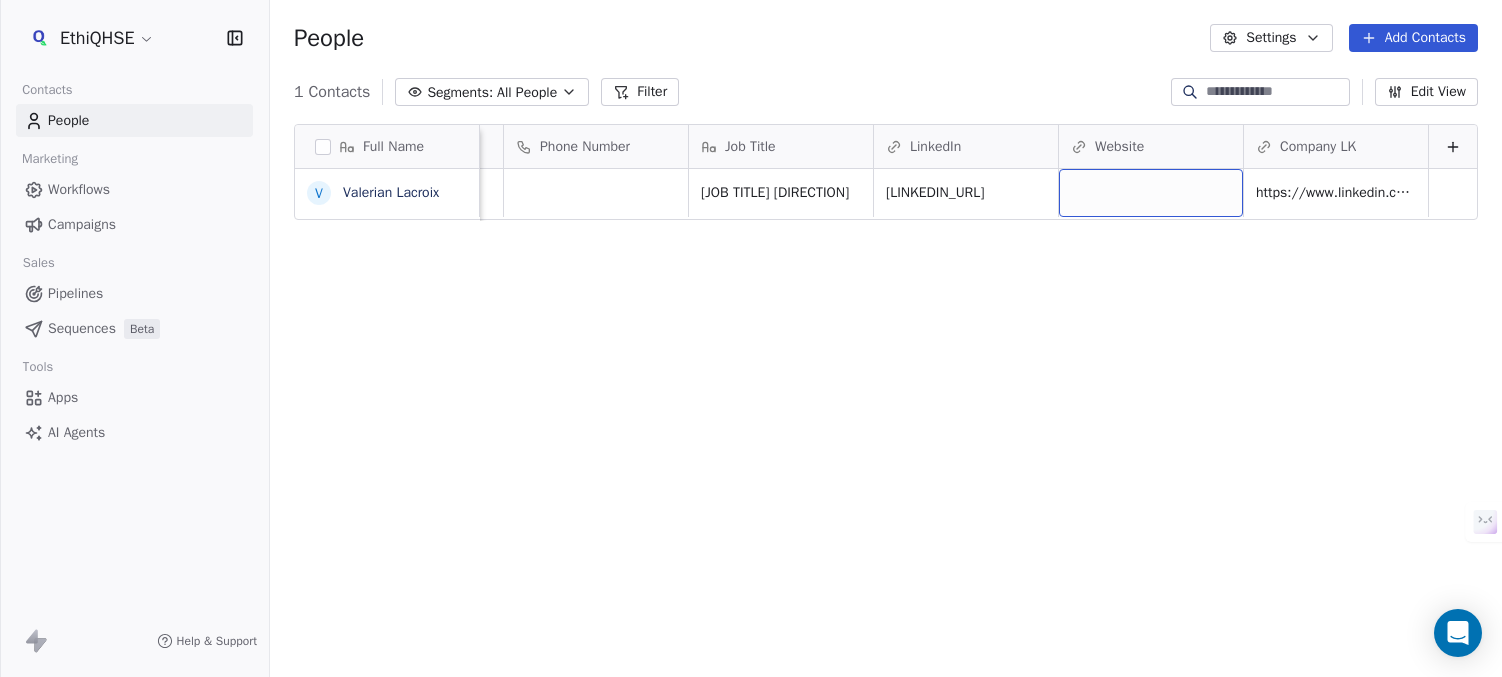 click at bounding box center [1151, 193] 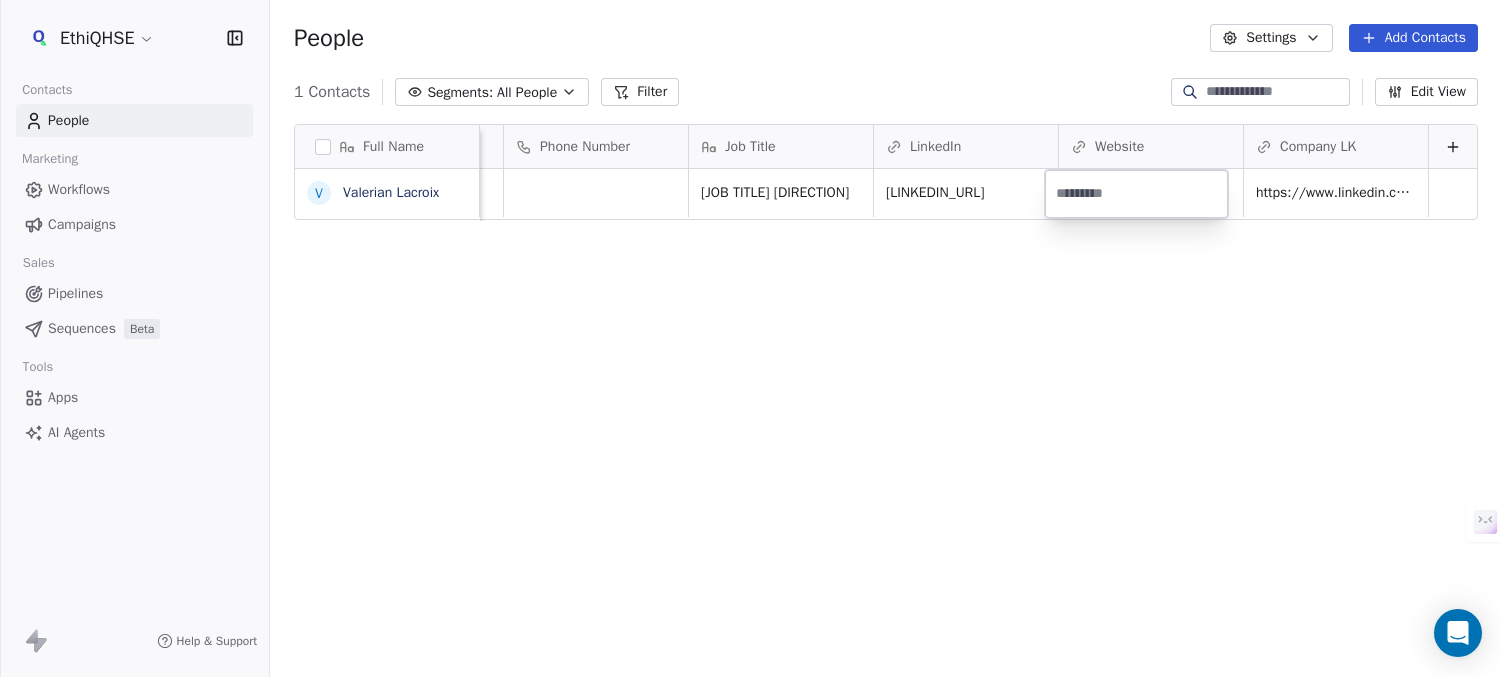 type on "**********" 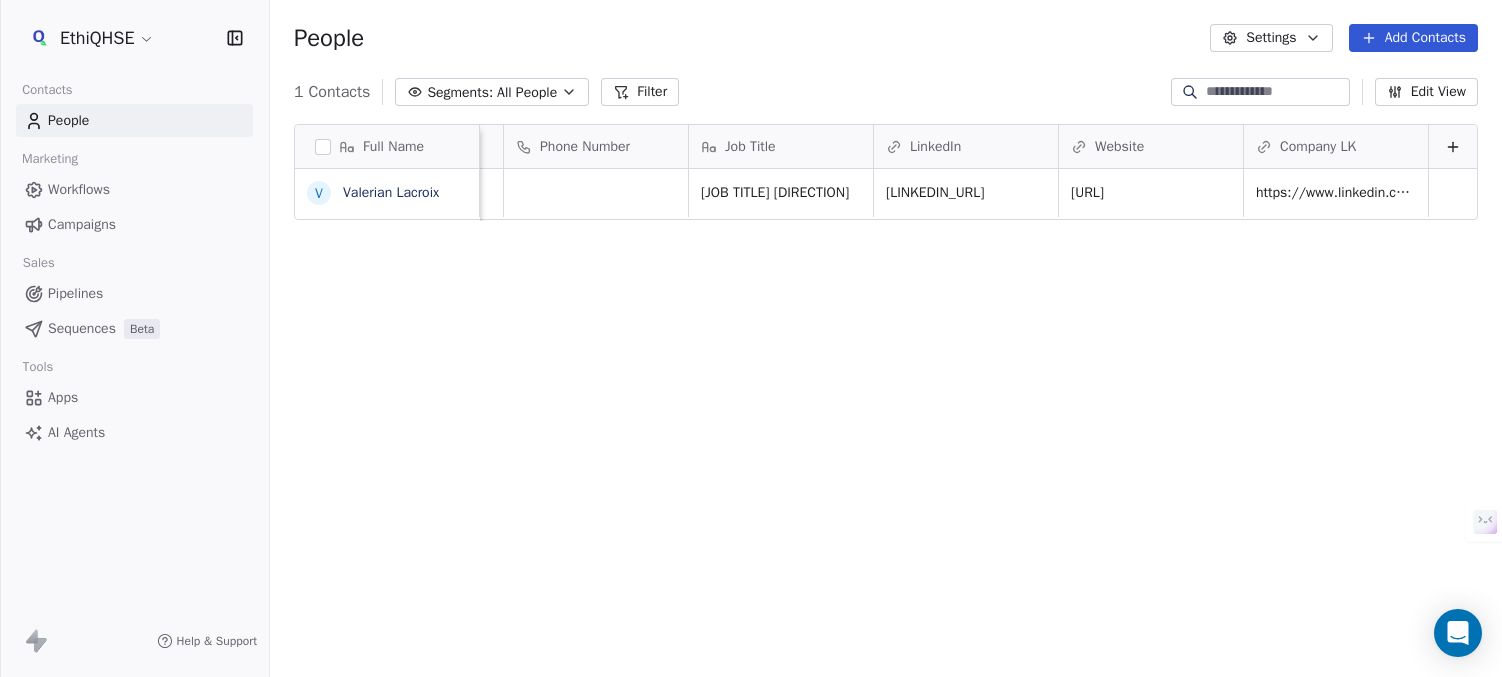click on "EthiQHSE Contacts People Marketing Workflows Campaigns Sales Pipelines Sequences Beta Tools Apps AI Agents Help & Support People Settings Add Contacts 1 Contacts Segments: All People Filter Edit View Tag Add to Sequence Export Full Name V [FIRST] [LAST] First Name Last Name Company Email Phone Number Job Title LinkedIn Website Company LK [FIRST] [LAST] Keolis [EMAIL] [JOB TITLE] [DIRECTION] [LINKEDIN_URL] [WEBSITE_URL] [COMPANY_LK_URL]
To pick up a draggable item, press the space bar.
While dragging, use the arrow keys to move the item.
Press space again to drop the item in its new position, or press escape to cancel.
Draggable item website was dropped over droppable area company_lk" at bounding box center (751, 413) 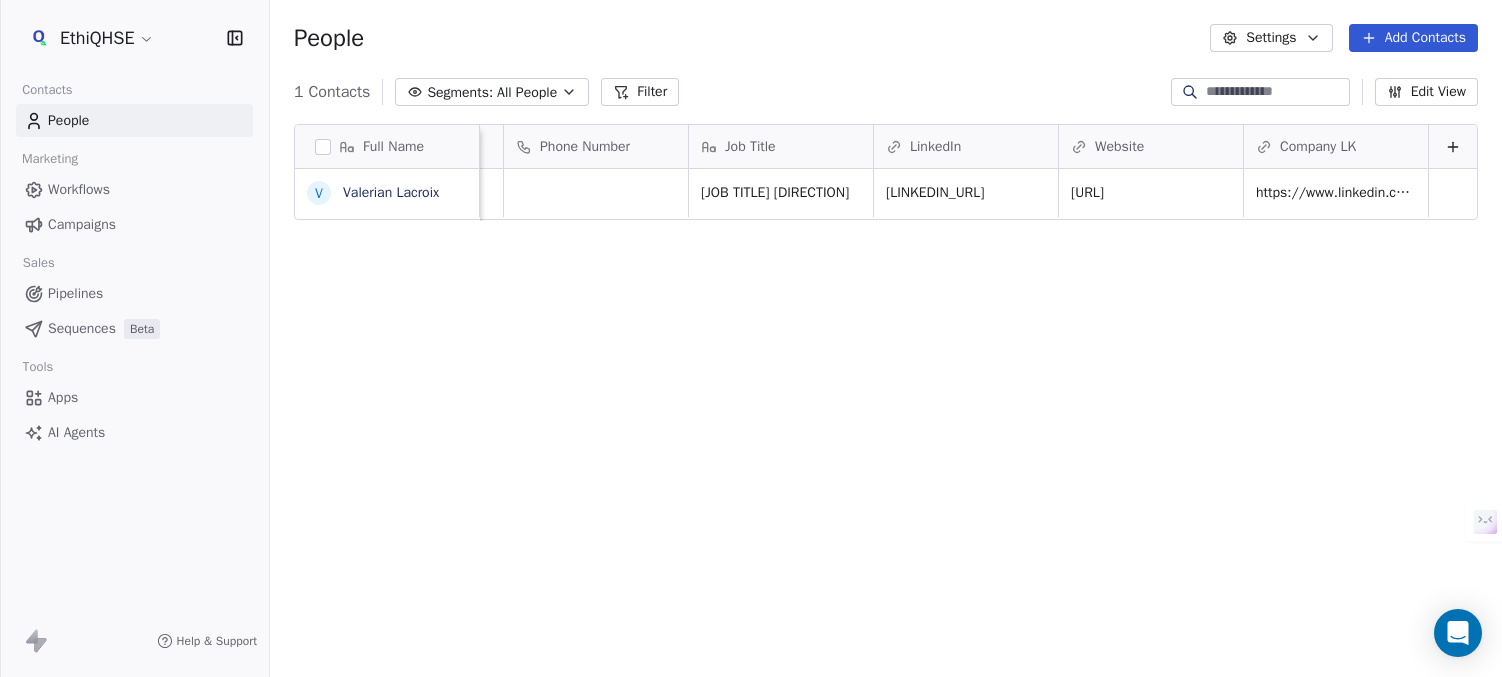 drag, startPoint x: 904, startPoint y: 30, endPoint x: 796, endPoint y: 167, distance: 174.45056 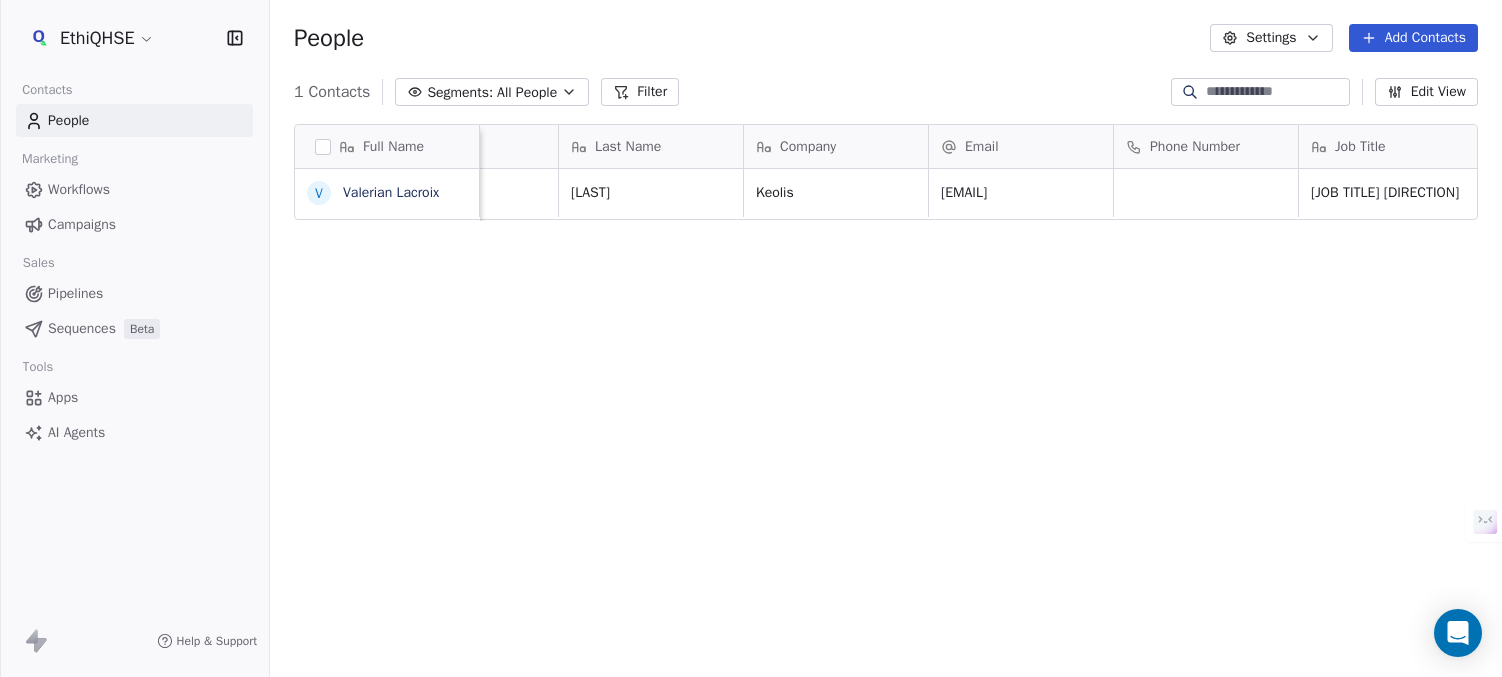 scroll, scrollTop: 0, scrollLeft: 0, axis: both 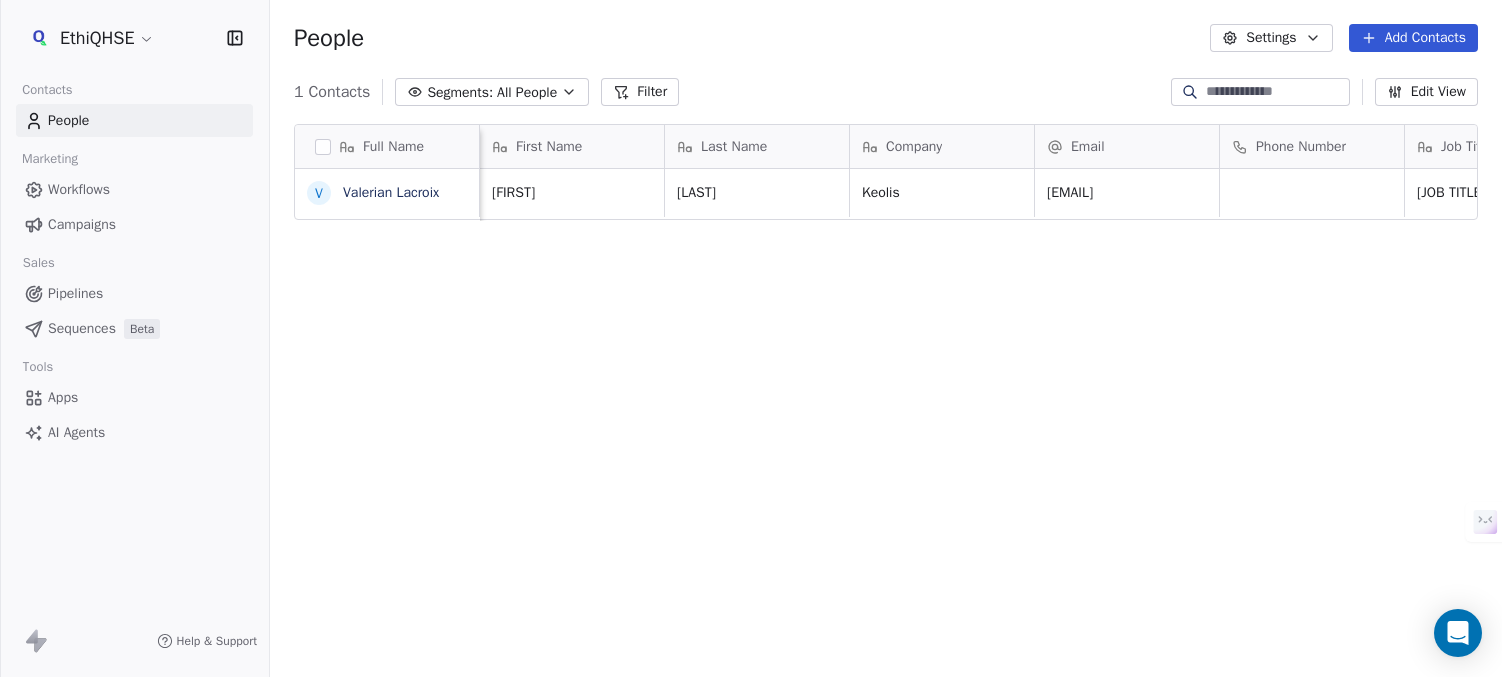 drag, startPoint x: 688, startPoint y: 221, endPoint x: 484, endPoint y: 216, distance: 204.06126 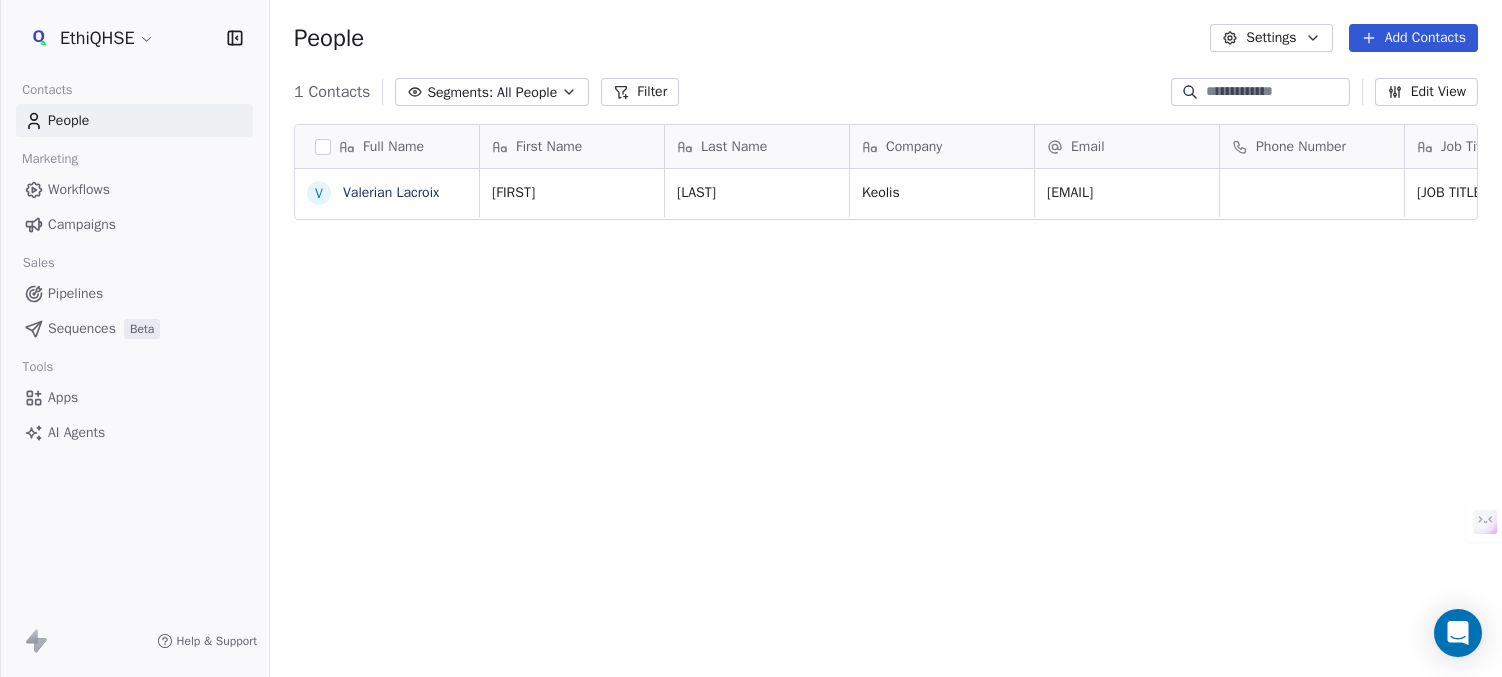 click on "People Settings  Add Contacts" at bounding box center [886, 38] 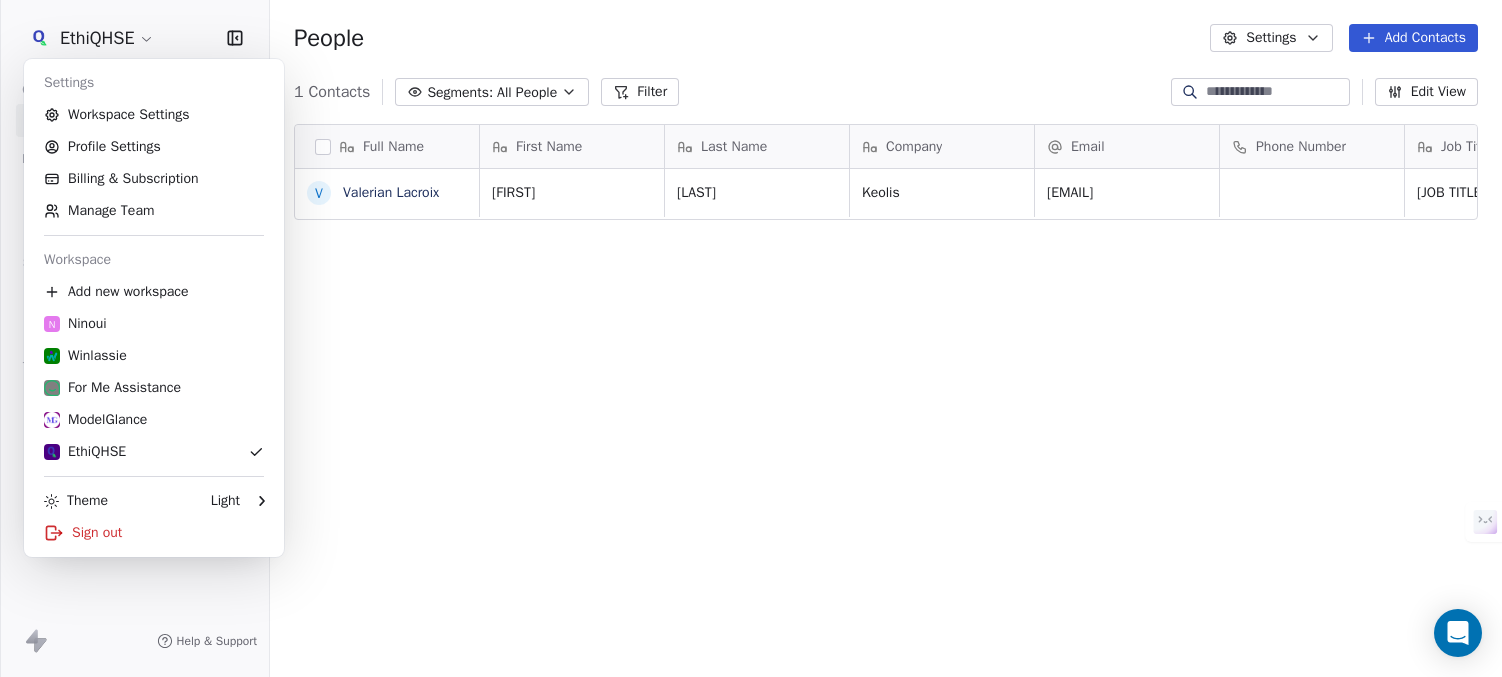 click on "EthiQHSE Contacts People Marketing Workflows Campaigns Sales Pipelines Sequences Beta Tools Apps AI Agents Help & Support People Settings Add Contacts 1 Contacts Segments: All People Filter Edit View Tag Add to Sequence Export Full Name V [FIRST] [LAST] First Name Last Name Company Email Phone Number Job Title LinkedIn Website Company LK [FIRST] [LAST] Keolis [EMAIL] [JOB TITLE] [LINKEDIN_URL] [WEBSITE_URL] [COMPANY_LK_URL]
To pick up a draggable item, press the space bar.
While dragging, use the arrow keys to move the item.
Press space again to drop the item in its new position, or press escape to cancel.
Draggable item website was dropped over droppable area company_lk
Settings Workspace Settings Profile Settings Billing & Subscription Manage Team Workspace Add new workspace N Ninoui Winlassie For Me Assistance ModelGlance EthiQHSE Theme Light" at bounding box center [751, 413] 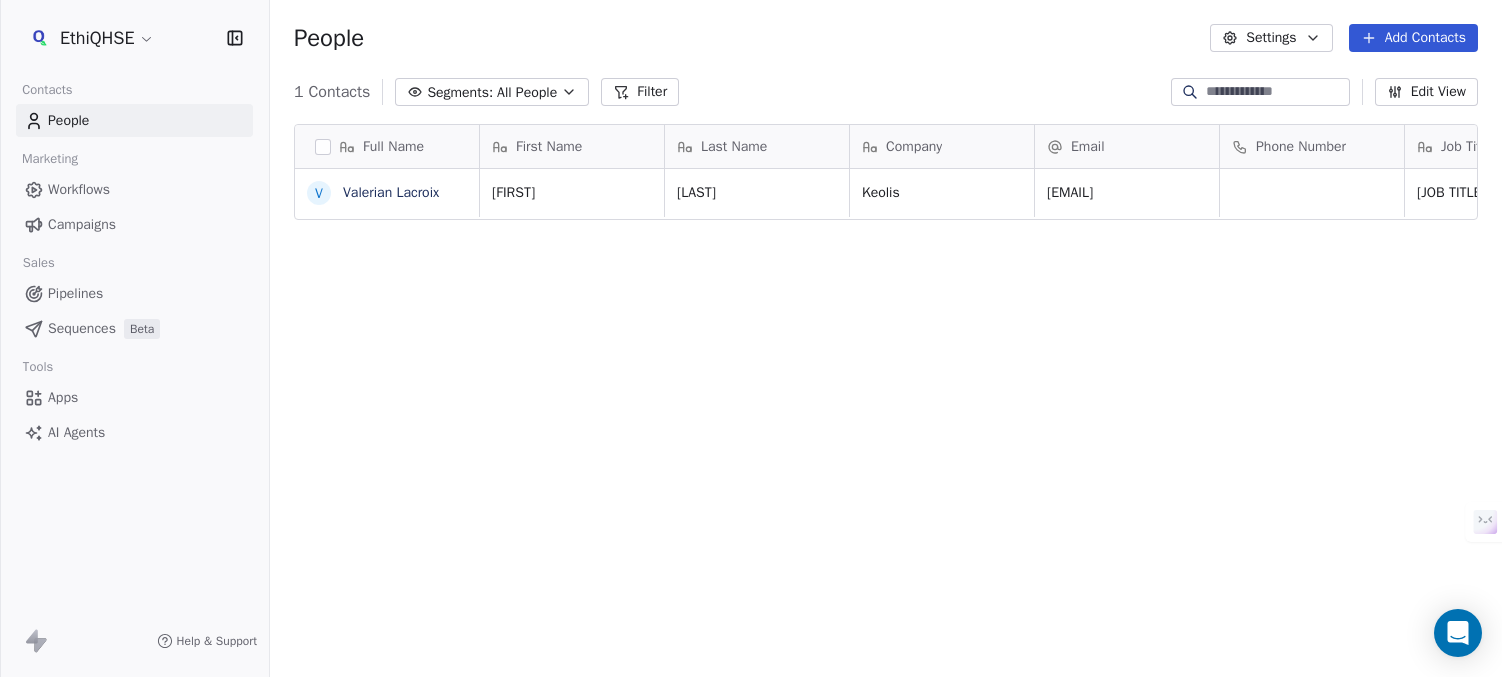 click on "Sequences" at bounding box center [82, 328] 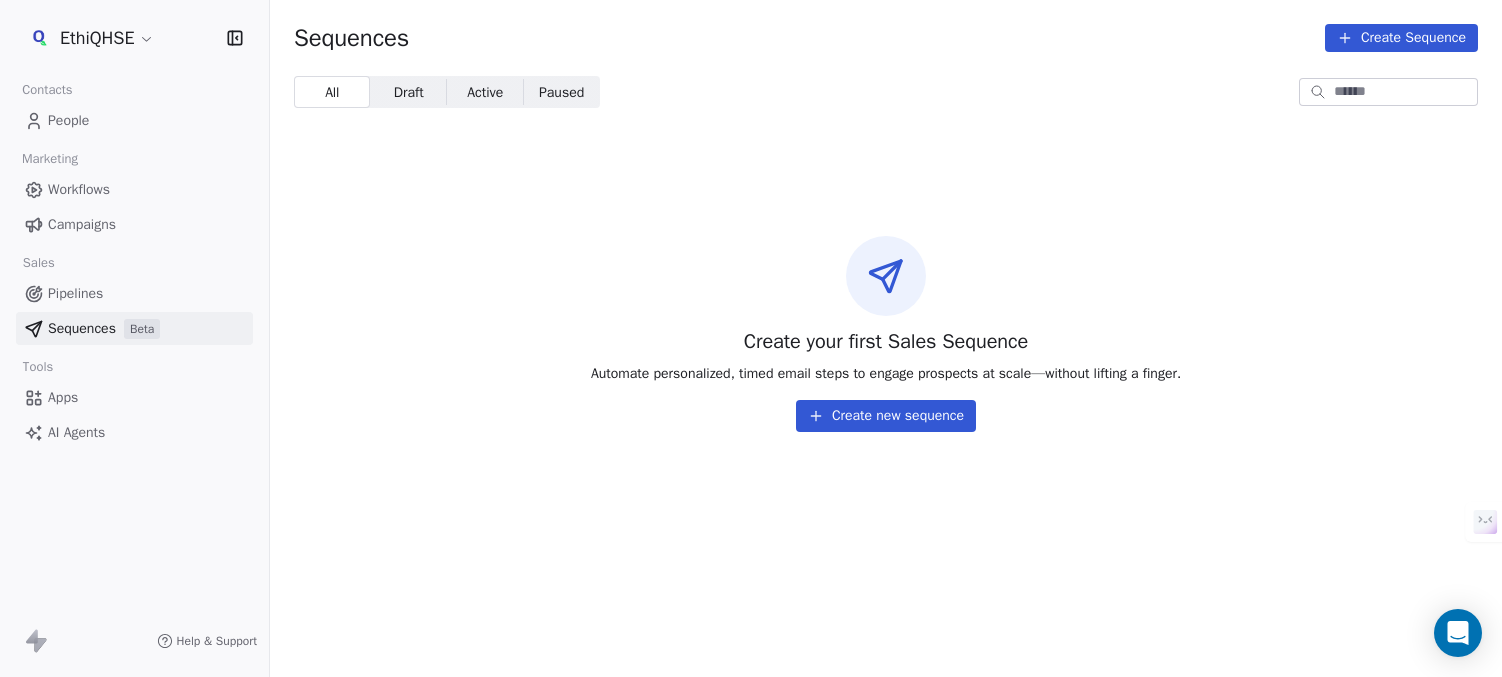 click on "Create new sequence" at bounding box center (886, 416) 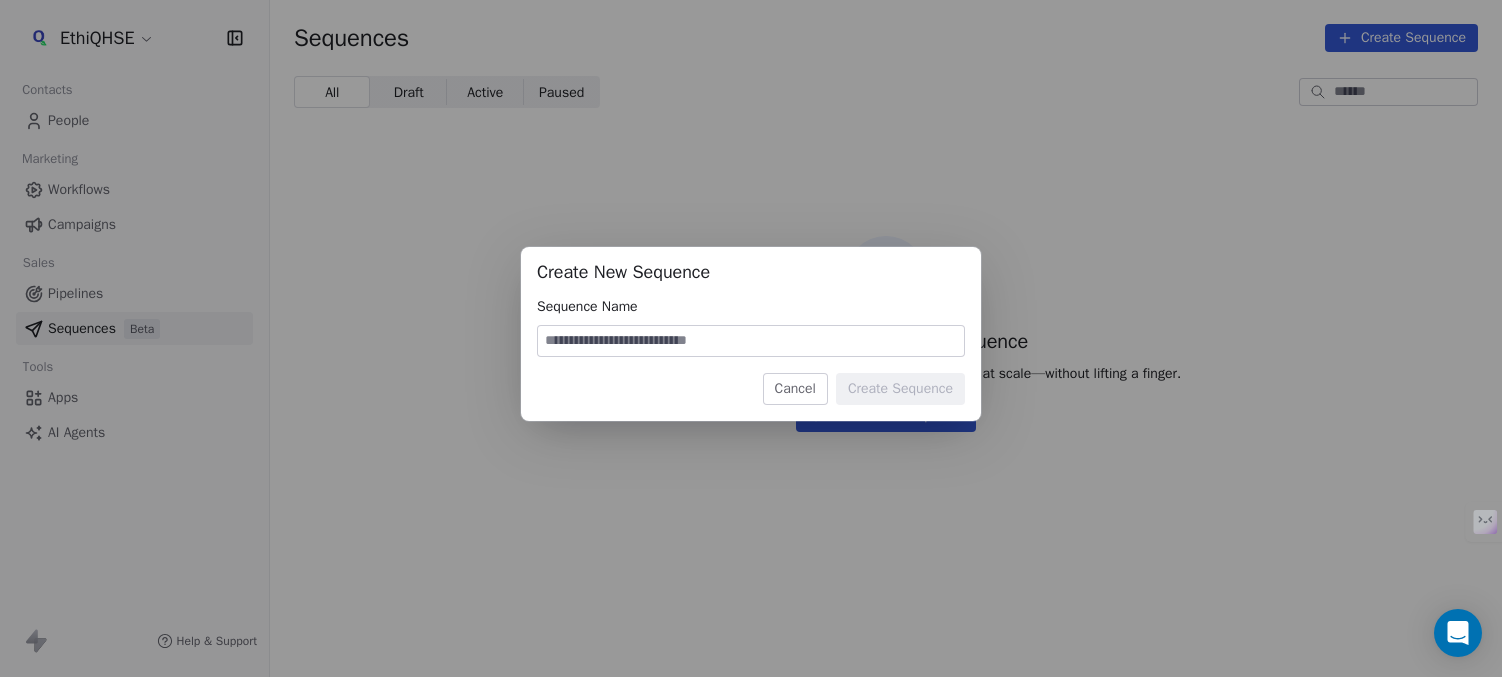 click at bounding box center (751, 341) 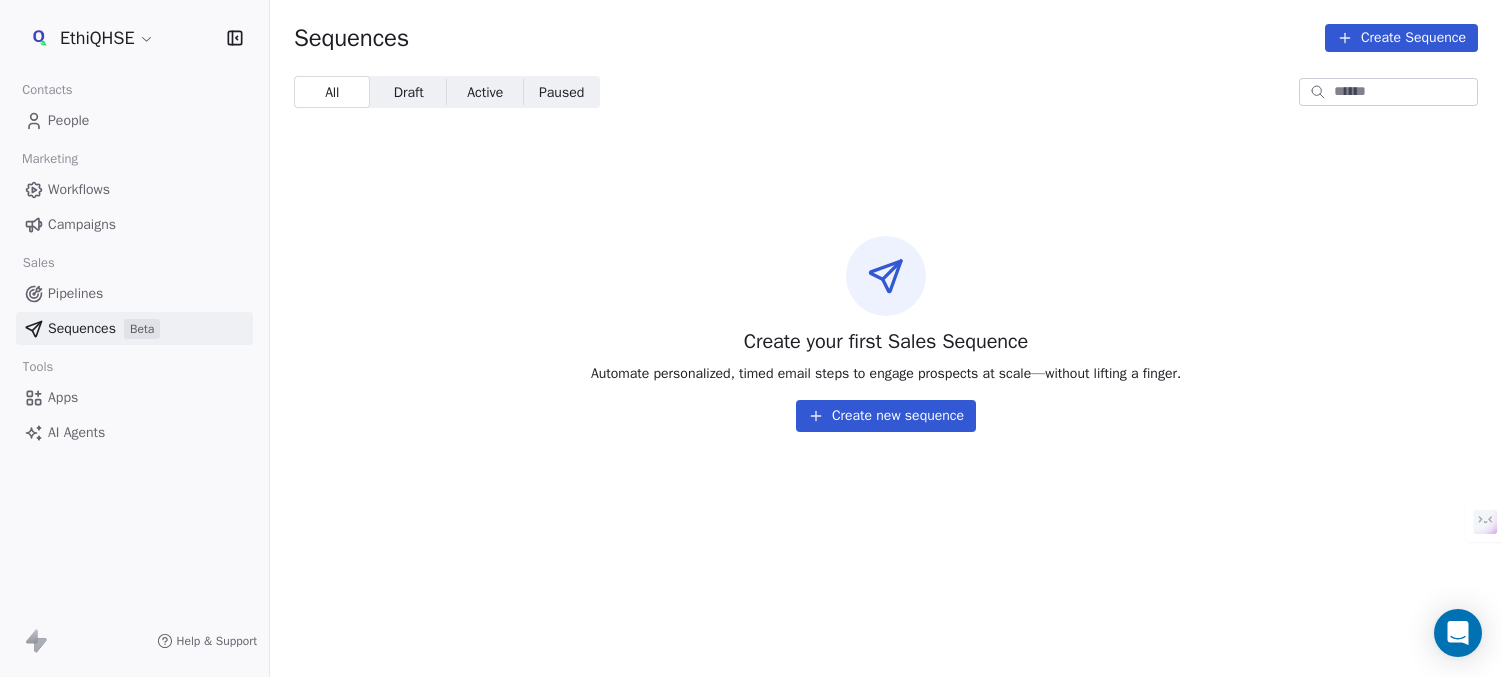 click on "Pipelines" at bounding box center (75, 293) 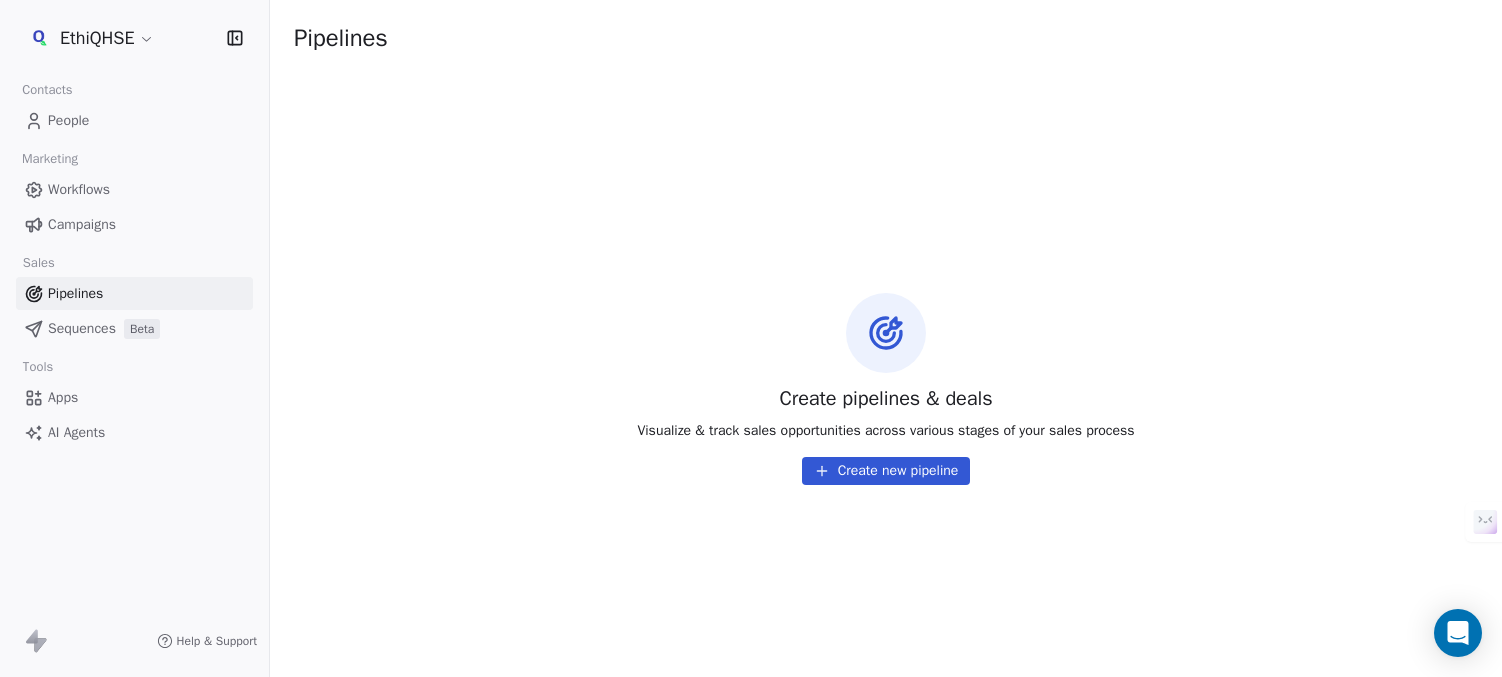 click on "Campaigns" at bounding box center (82, 224) 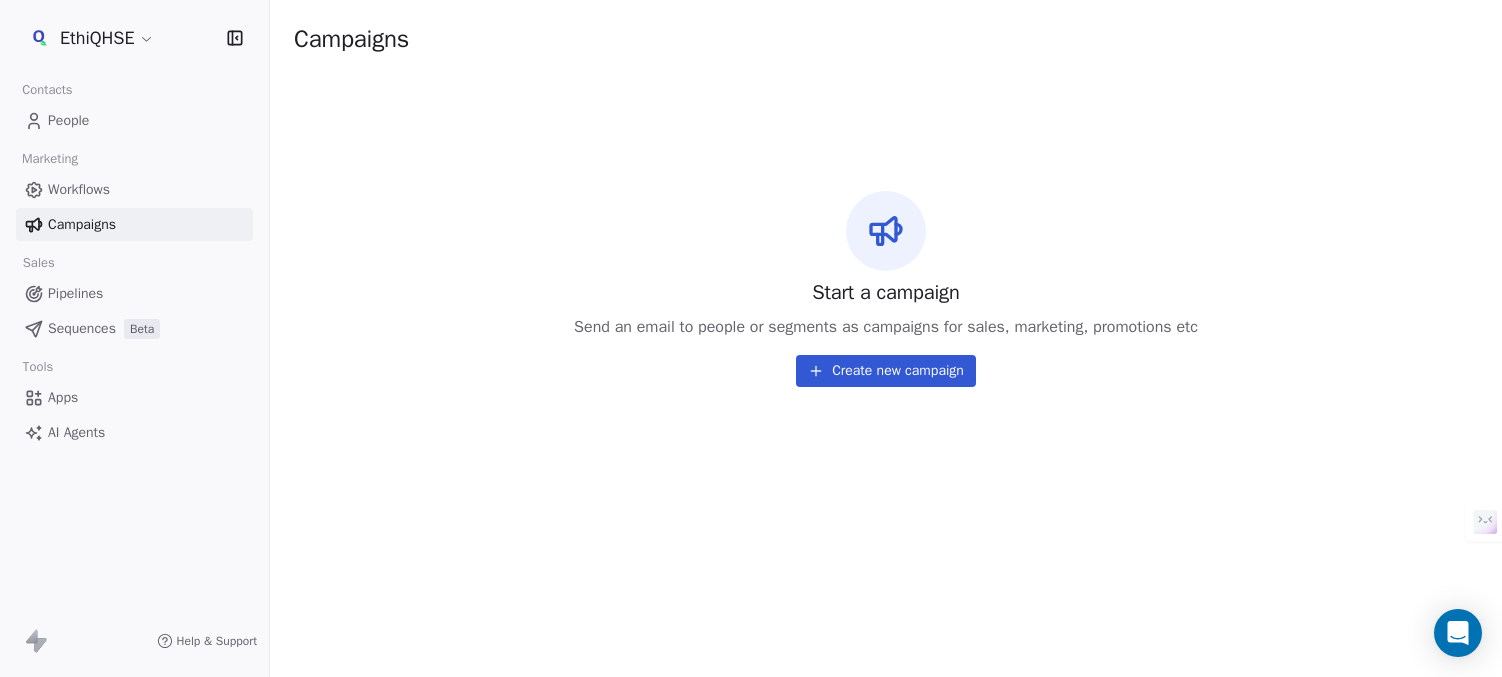 click on "Workflows" at bounding box center (79, 189) 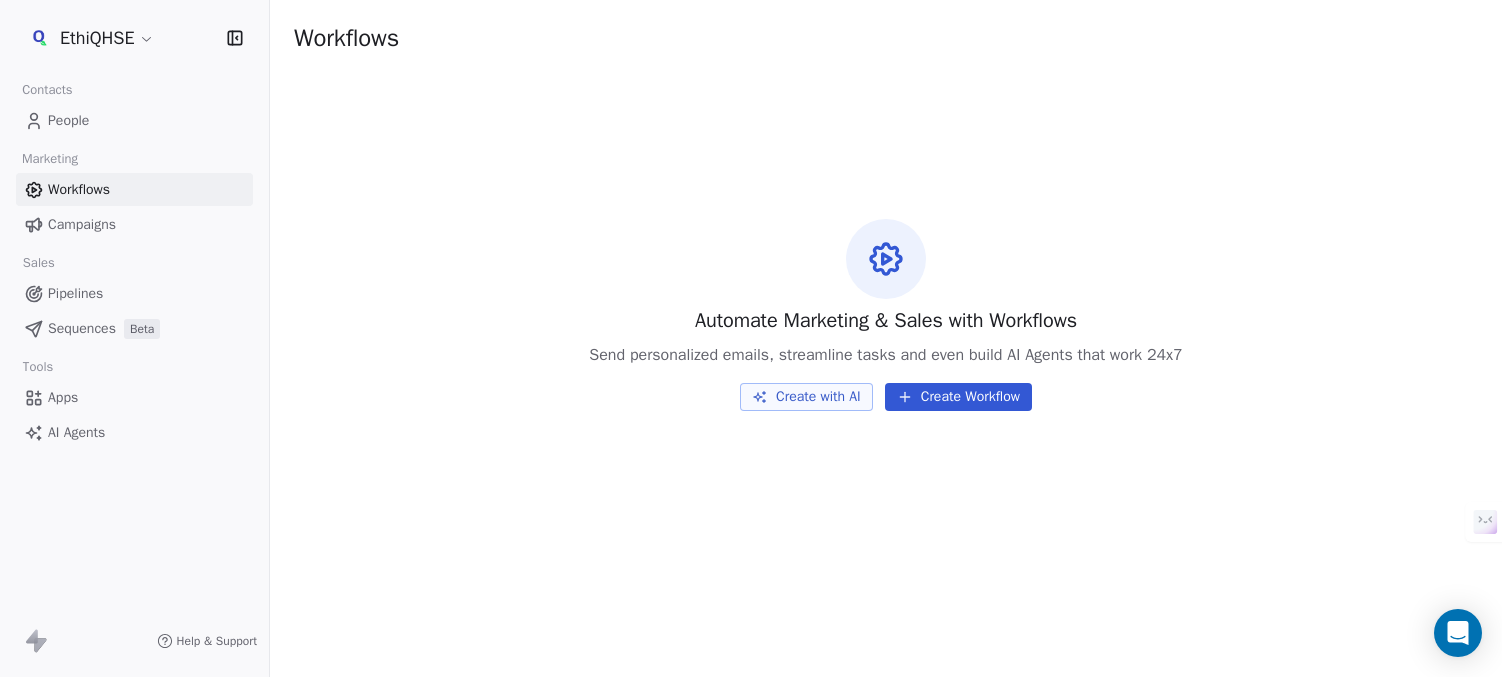 click on "Automate Marketing & Sales with Workflows Send personalized emails, streamline tasks and even build AI Agents that work 24x7  Create with AI  Create Workflow" at bounding box center [886, 314] 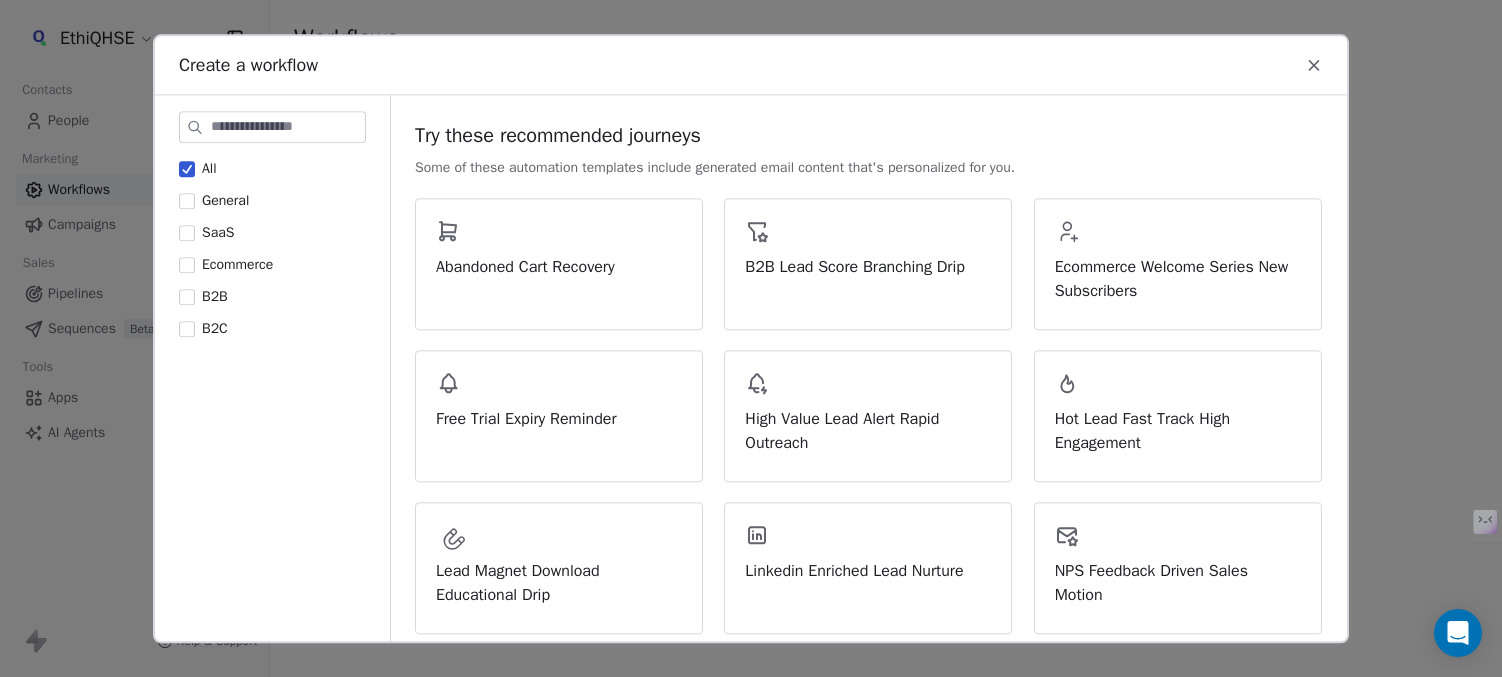 scroll, scrollTop: 0, scrollLeft: 0, axis: both 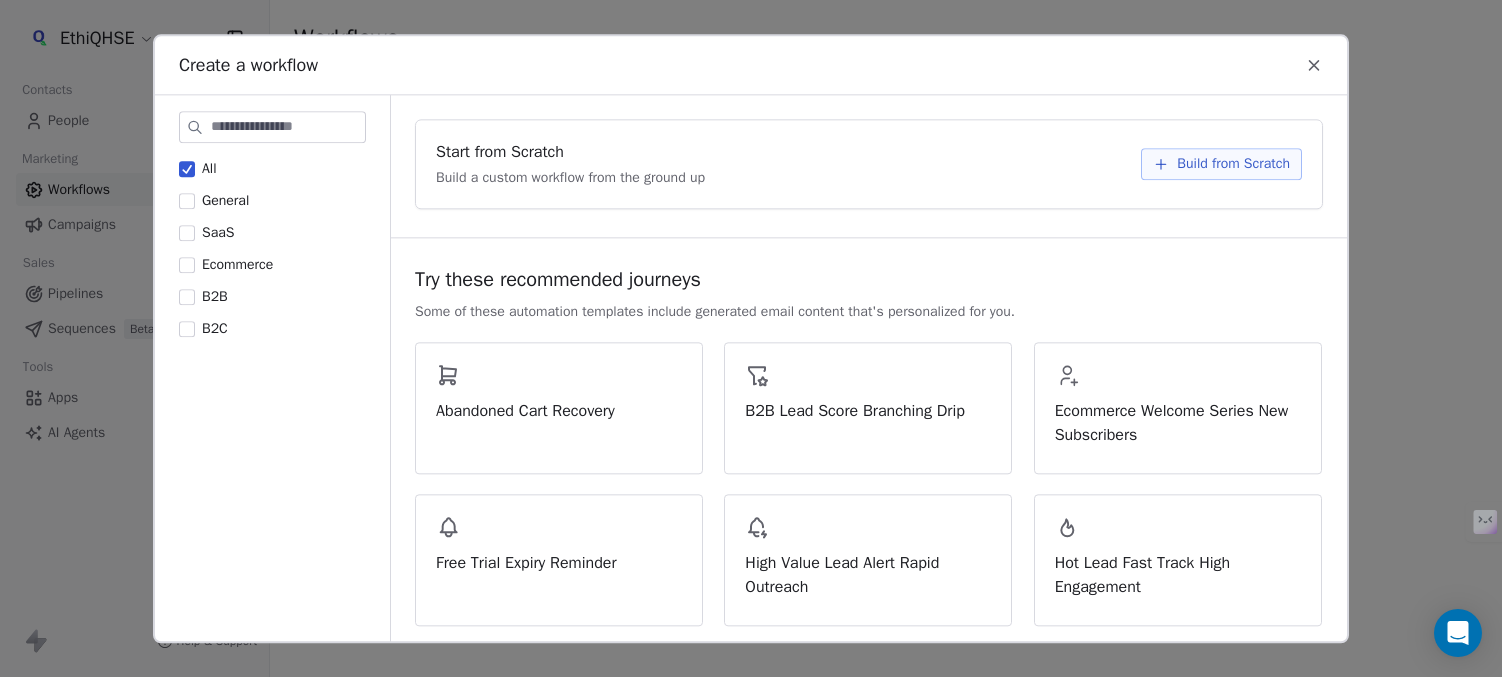 click on "B2B" at bounding box center (187, 297) 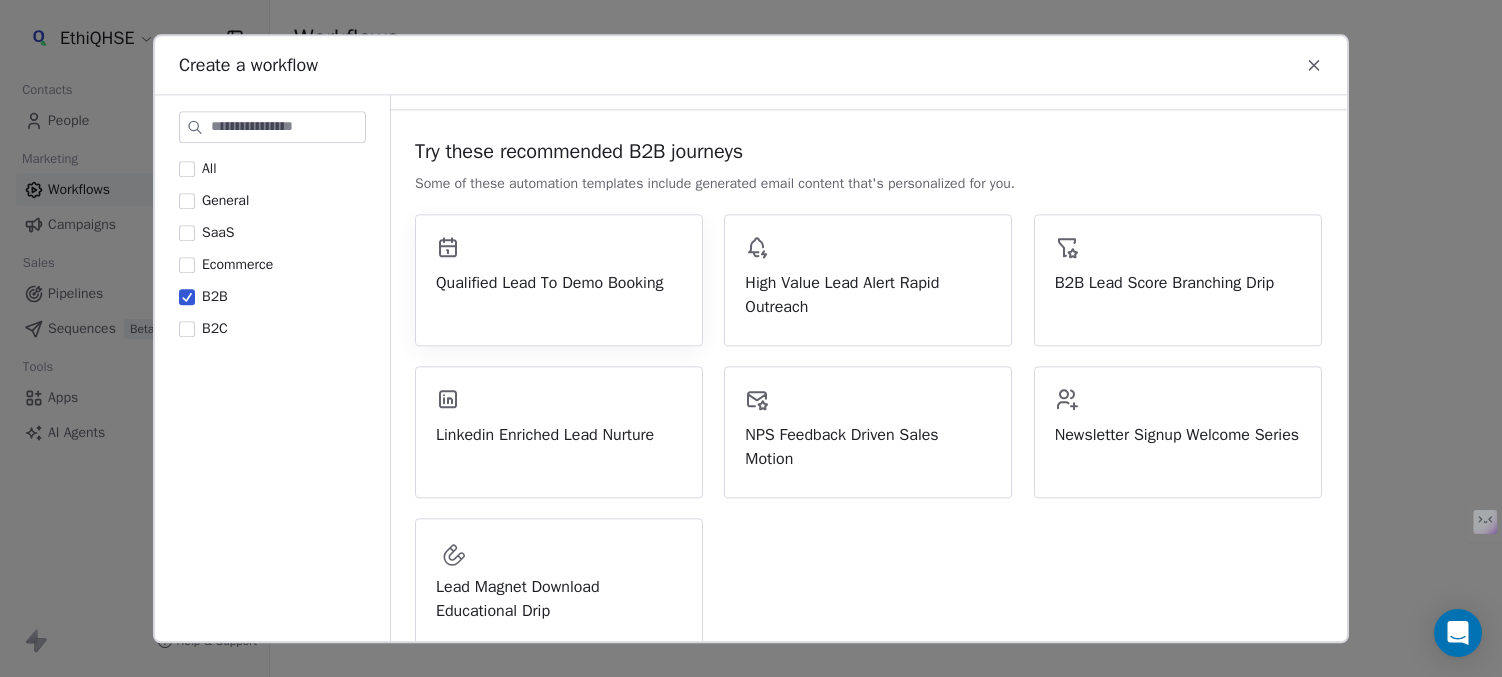 scroll, scrollTop: 154, scrollLeft: 0, axis: vertical 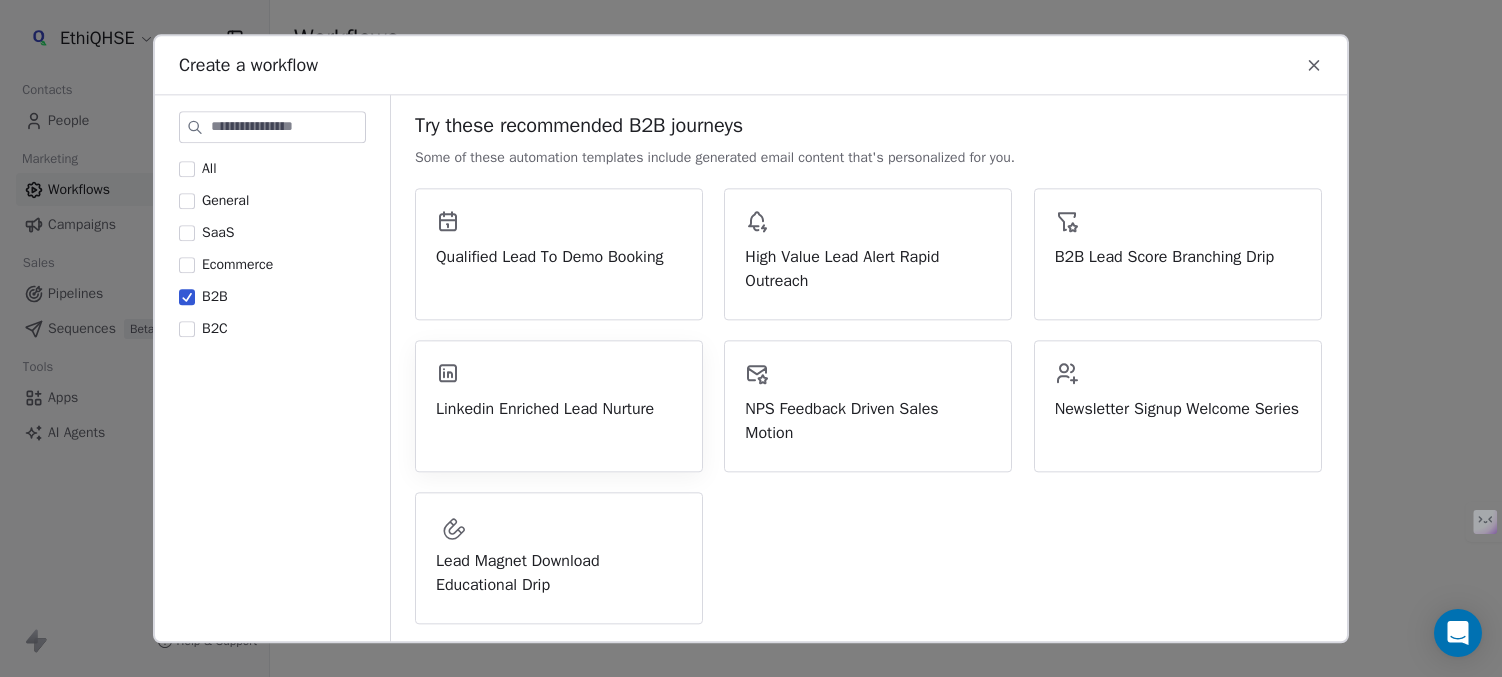 click on "Linkedin Enriched Lead Nurture" at bounding box center [559, 409] 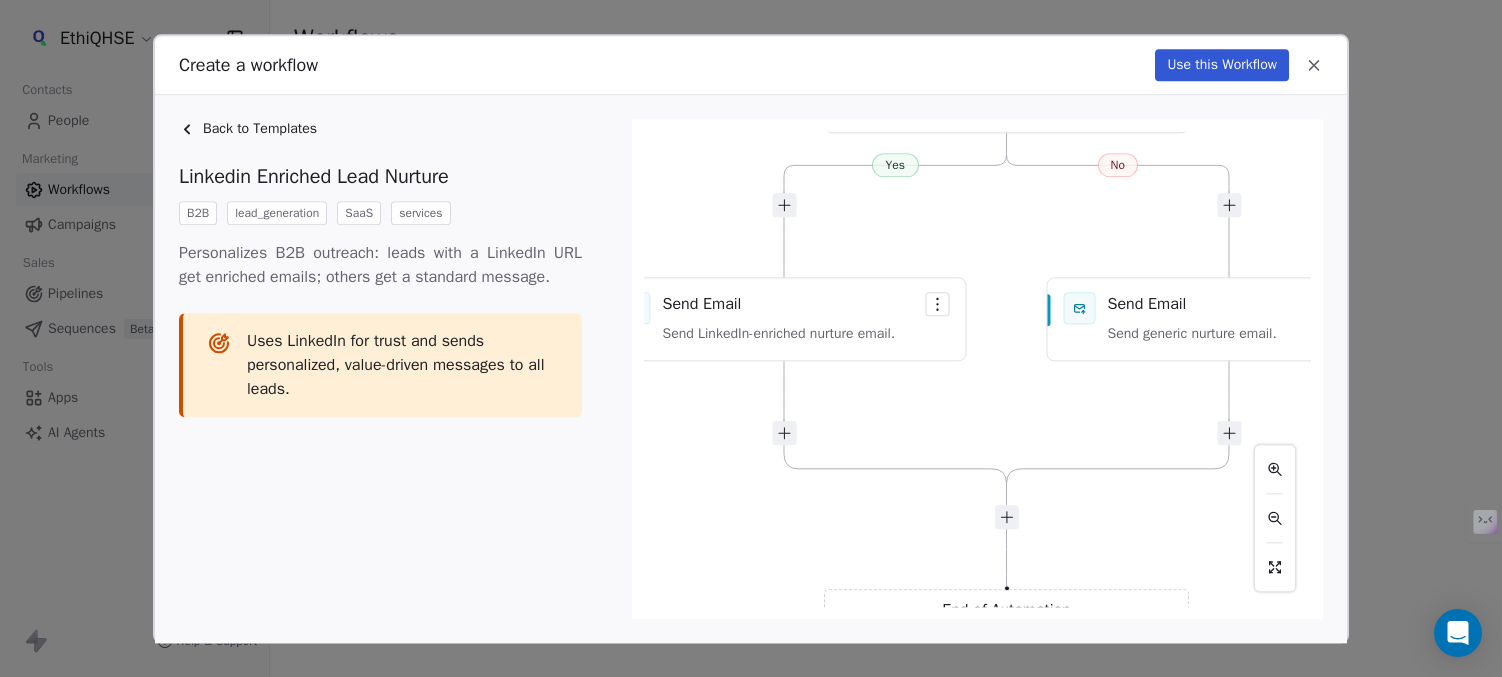 drag, startPoint x: 721, startPoint y: 276, endPoint x: 738, endPoint y: 126, distance: 150.96027 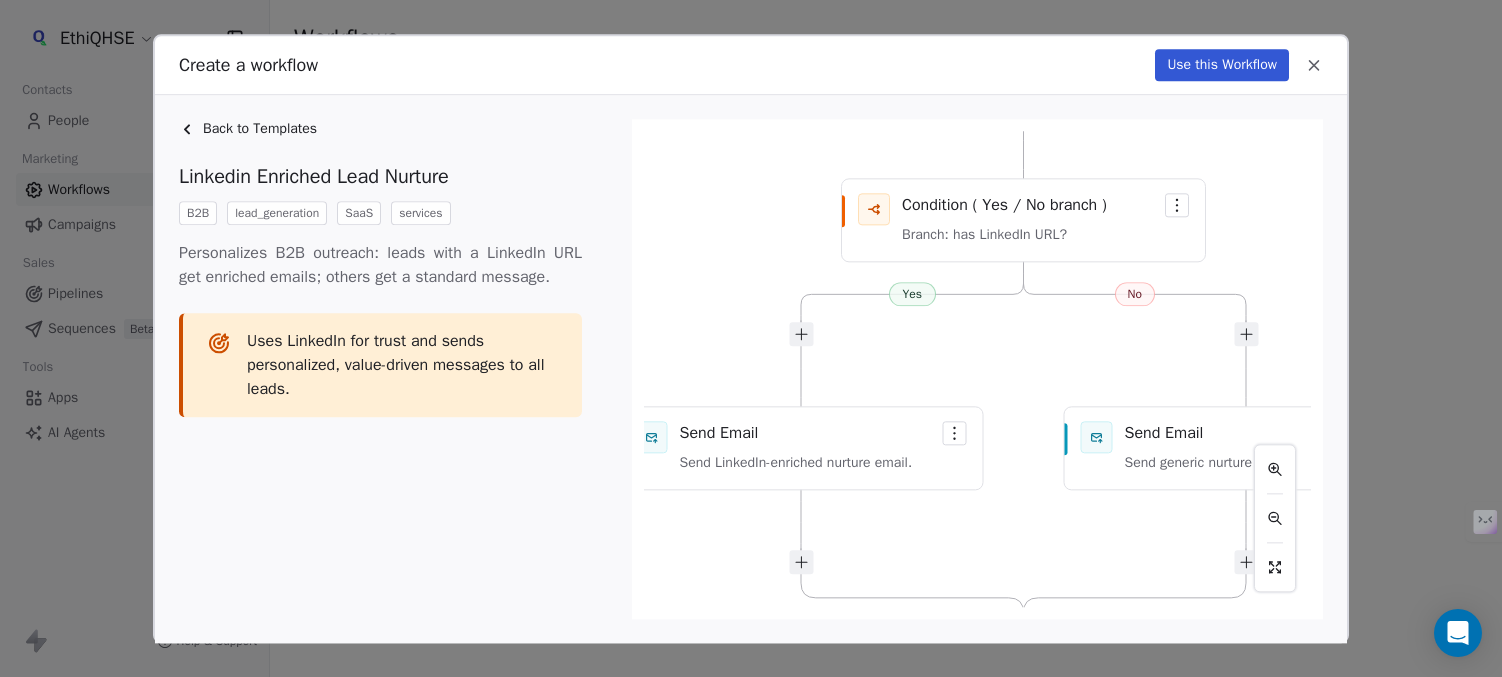 drag, startPoint x: 732, startPoint y: 524, endPoint x: 748, endPoint y: 658, distance: 134.95184 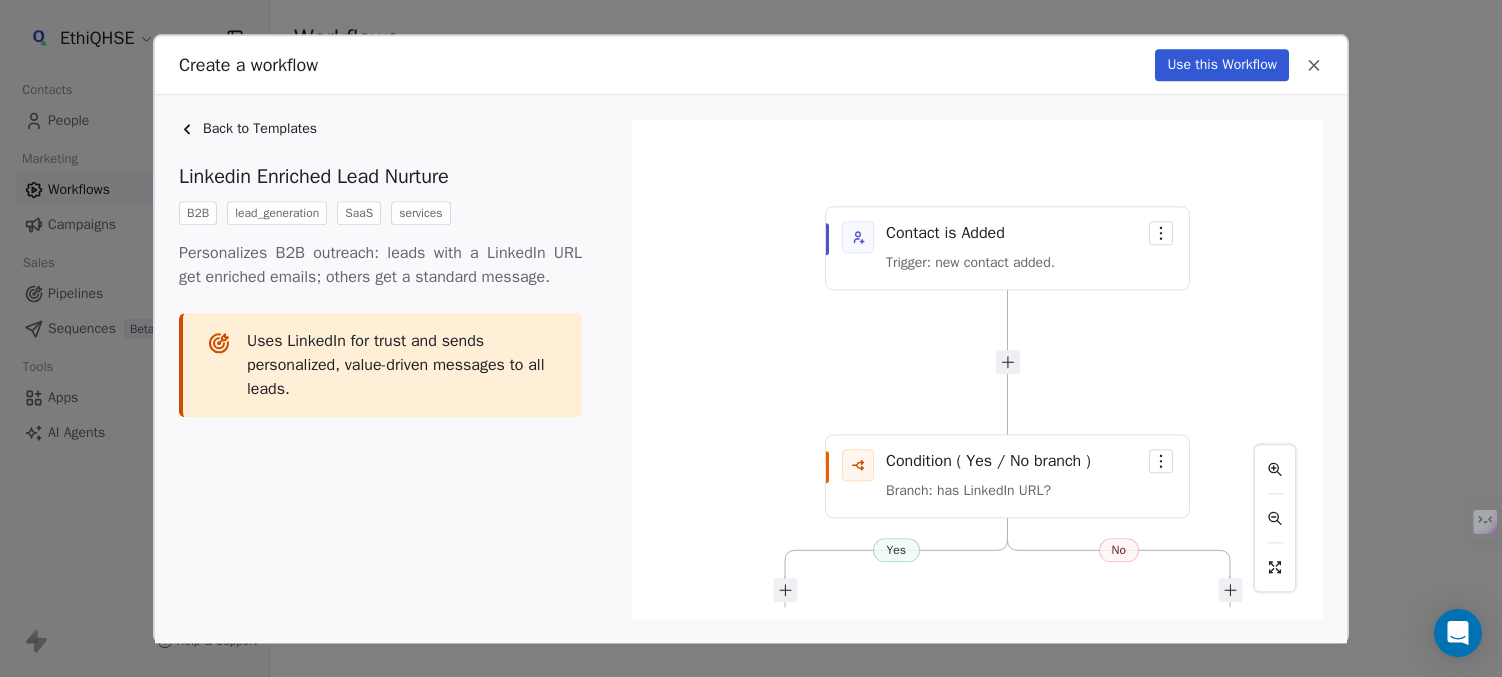 drag, startPoint x: 730, startPoint y: 273, endPoint x: 760, endPoint y: 412, distance: 142.20056 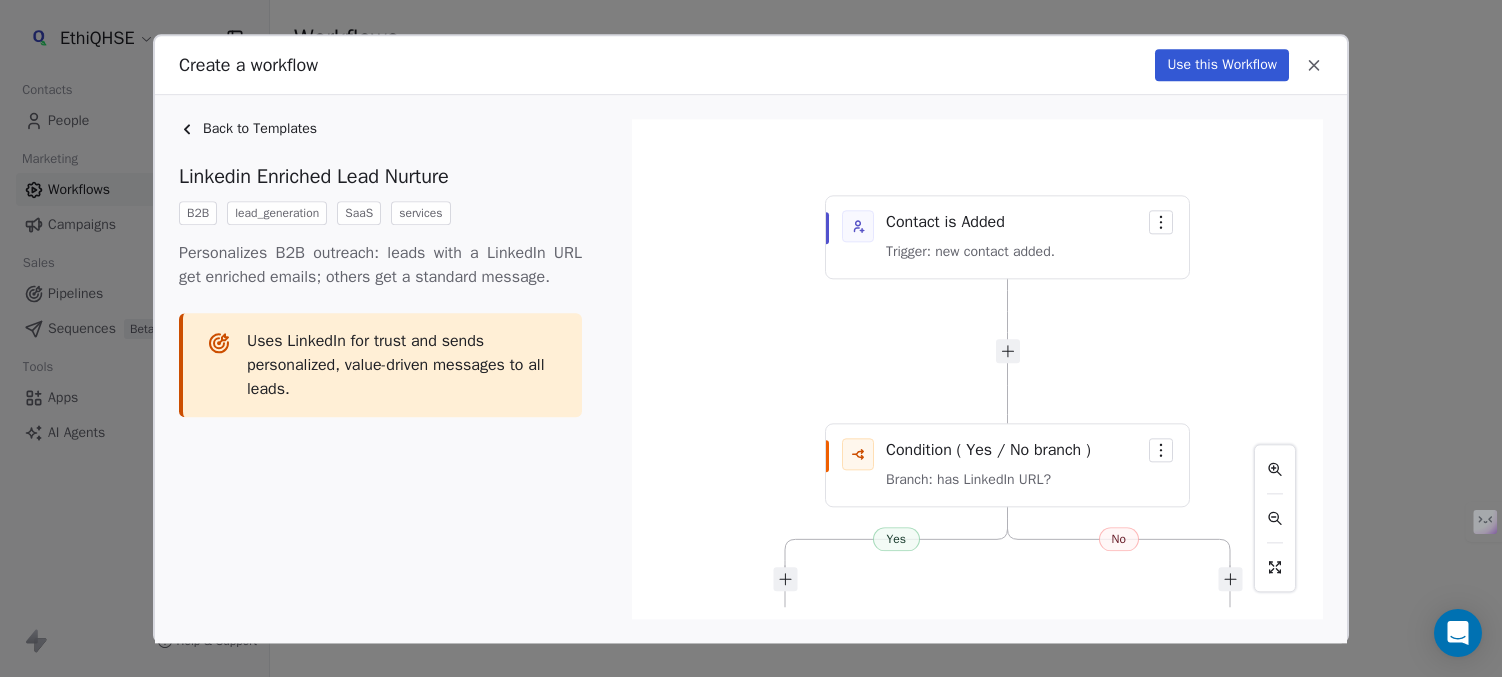click 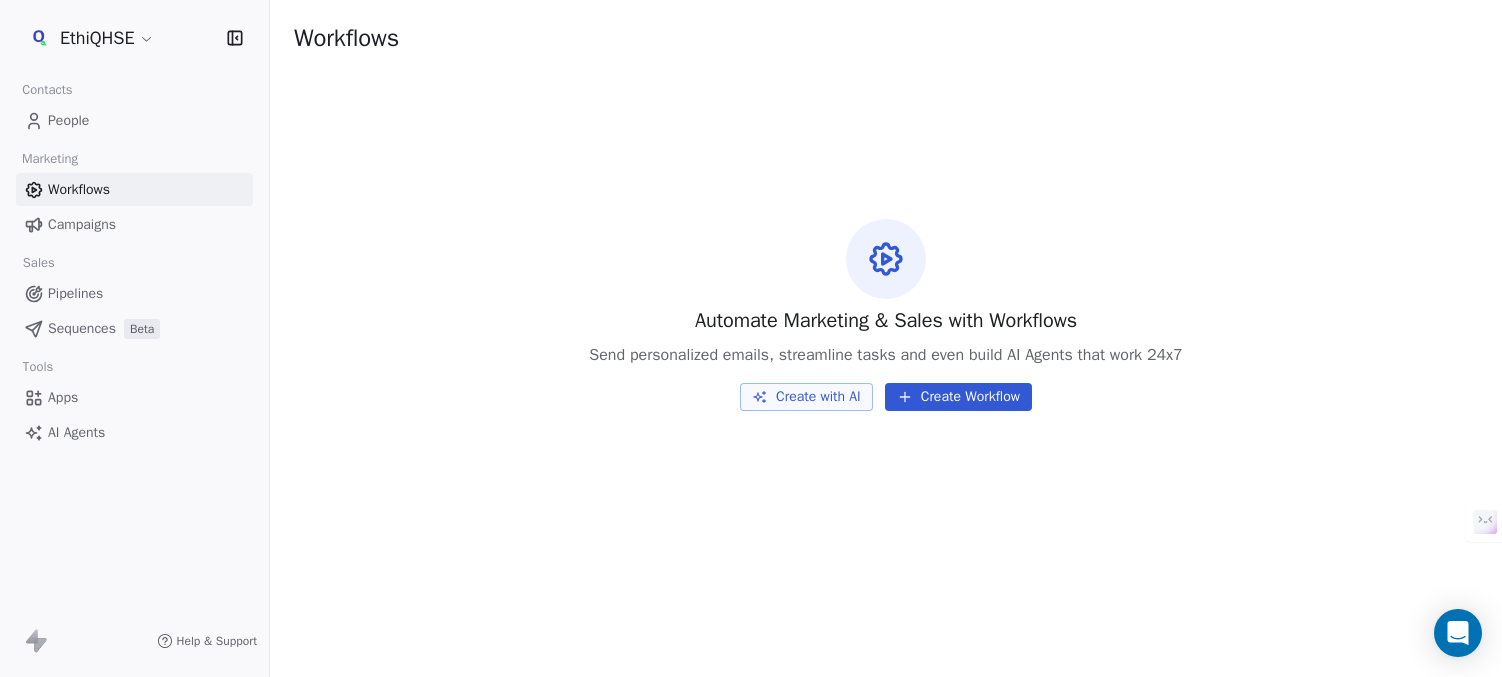 click on "Create Workflow" at bounding box center (958, 397) 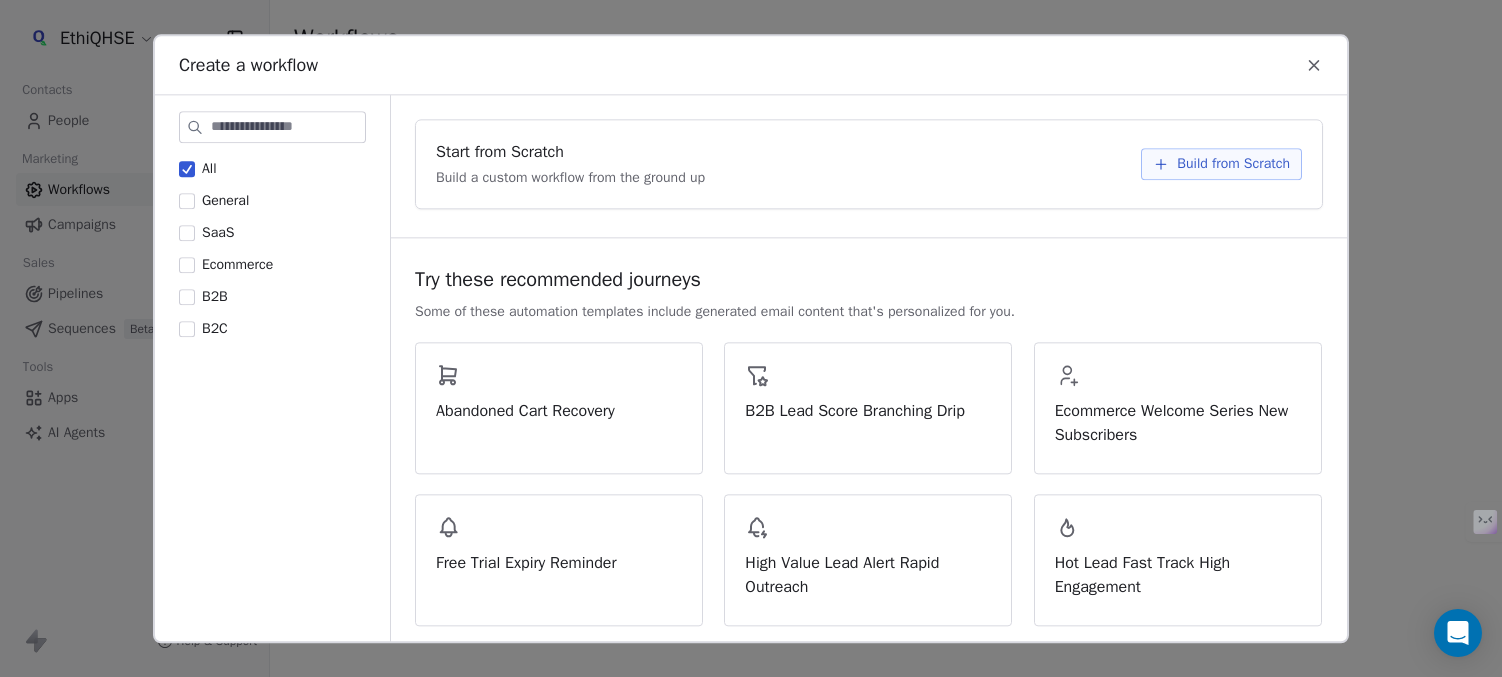 click on "General" at bounding box center (187, 201) 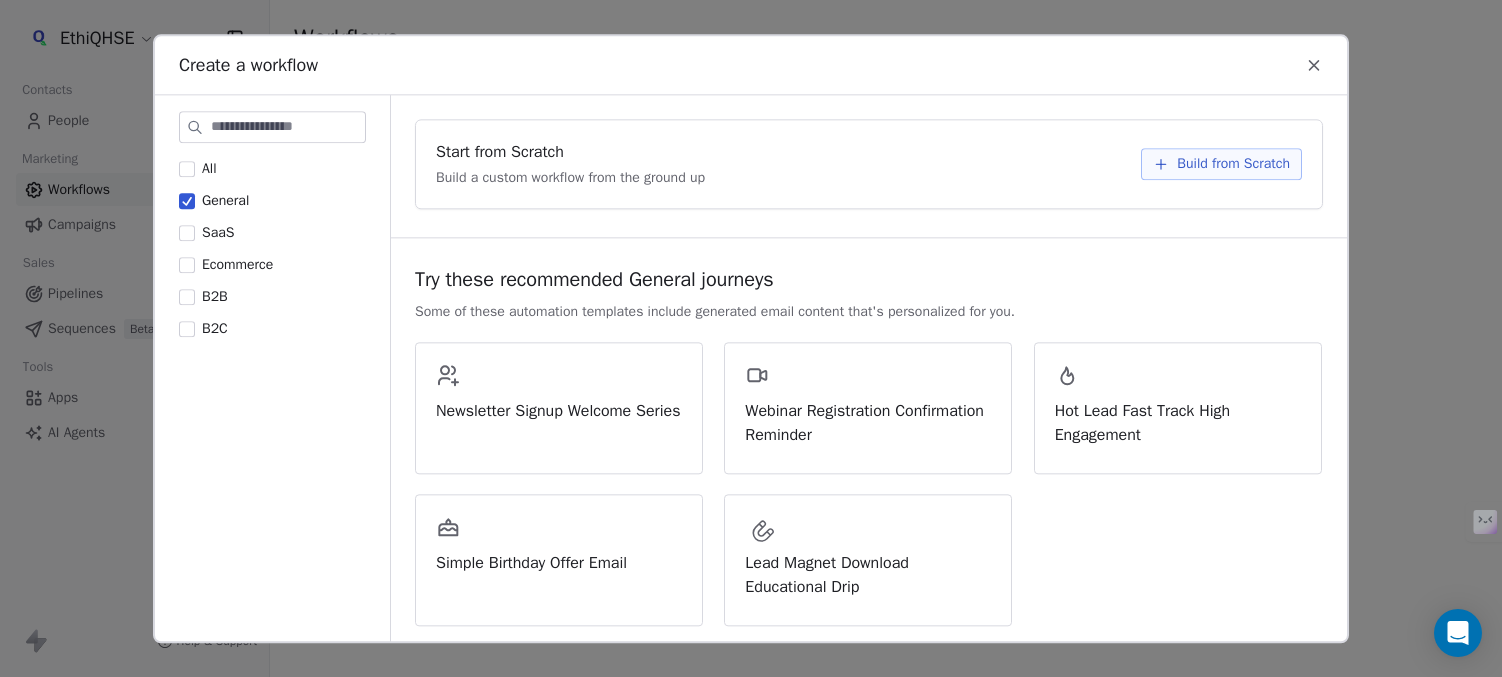 click on "General" at bounding box center (187, 201) 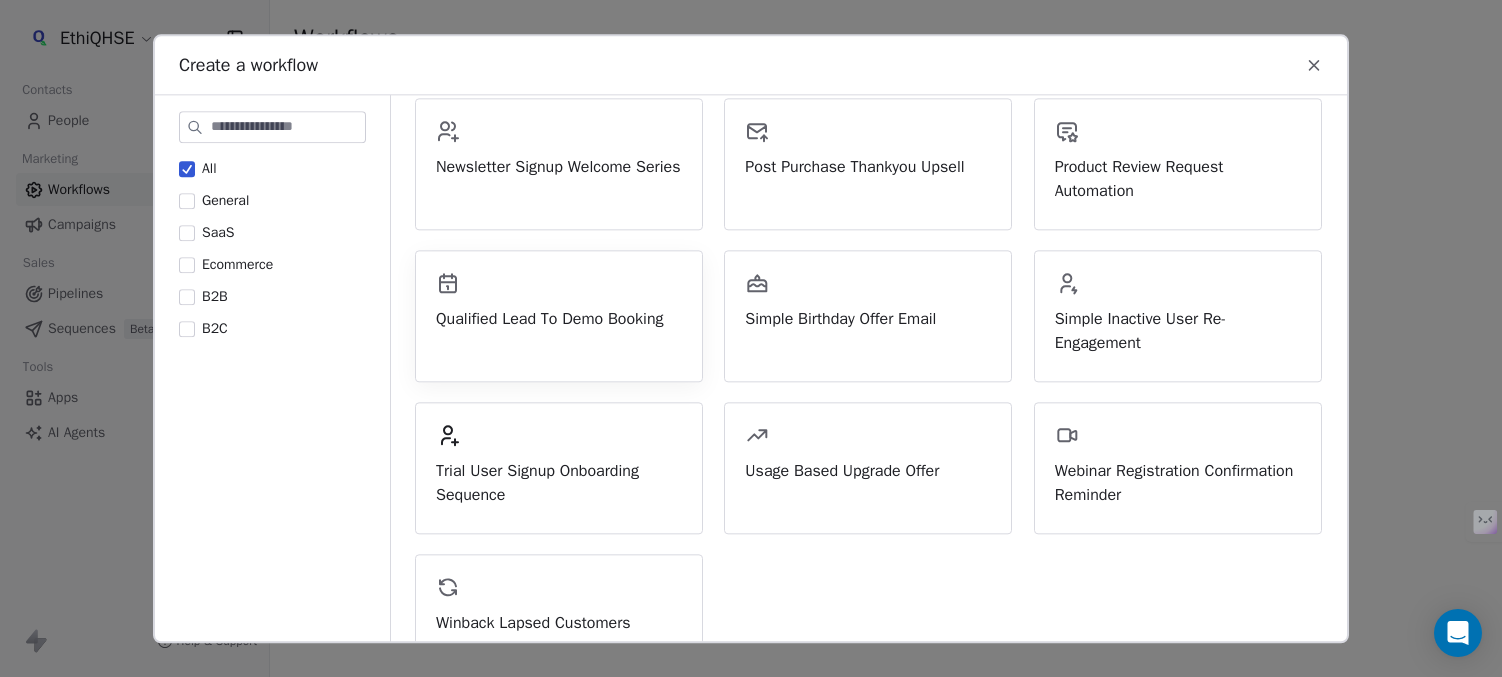 scroll, scrollTop: 762, scrollLeft: 0, axis: vertical 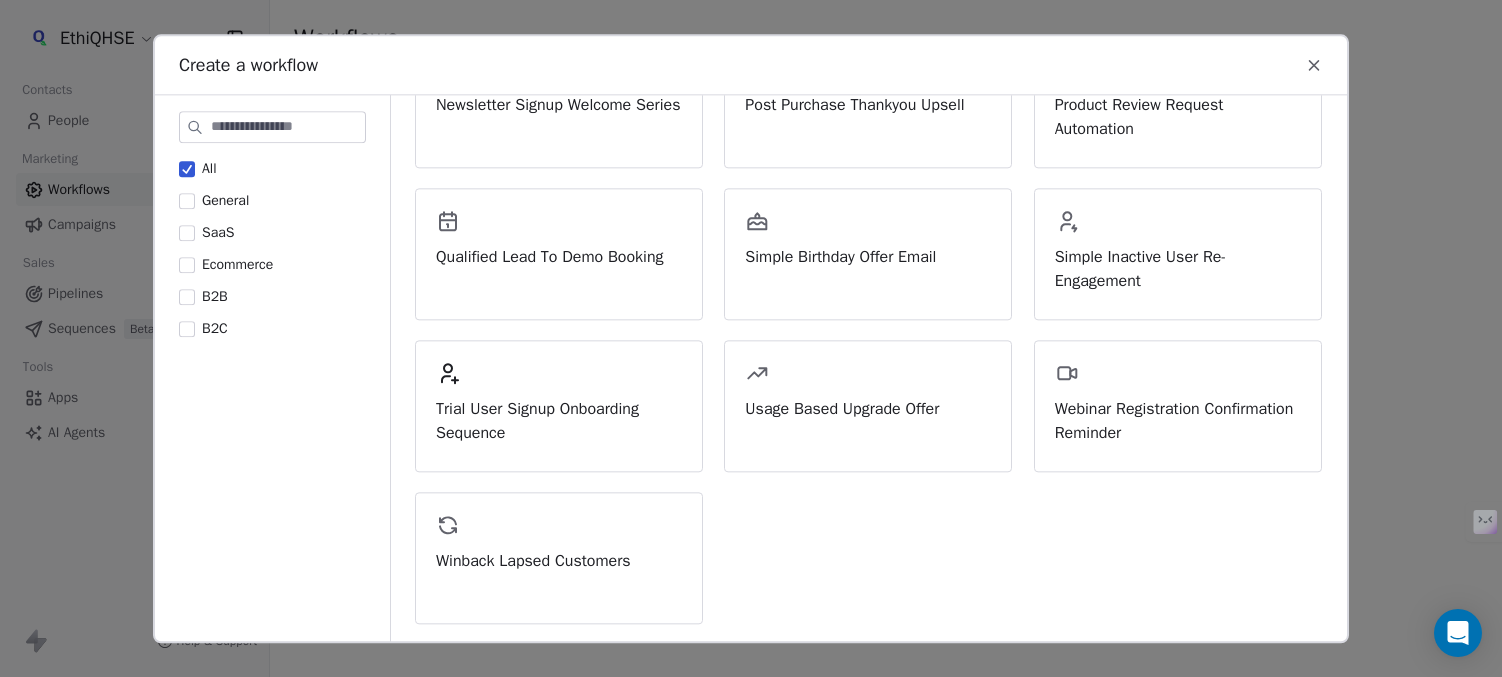 click on "B2B" at bounding box center [187, 297] 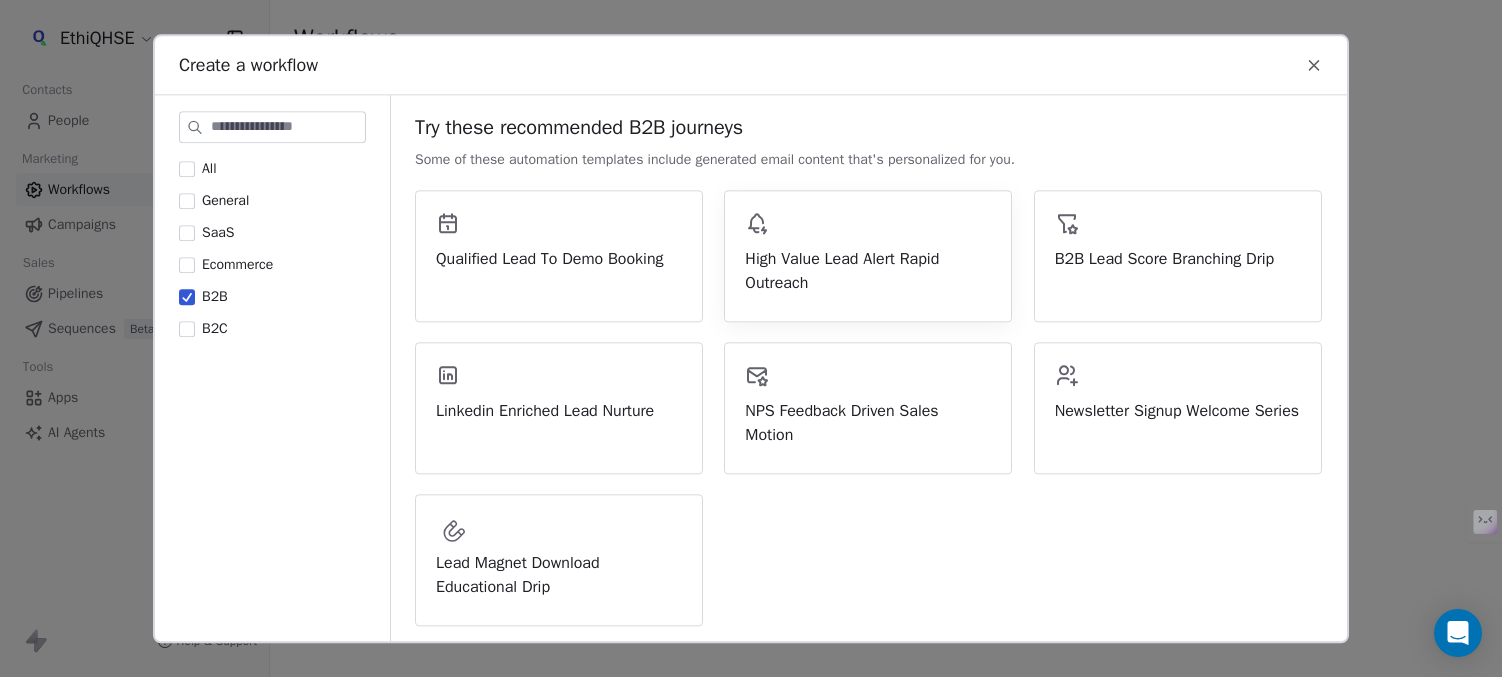 scroll, scrollTop: 154, scrollLeft: 0, axis: vertical 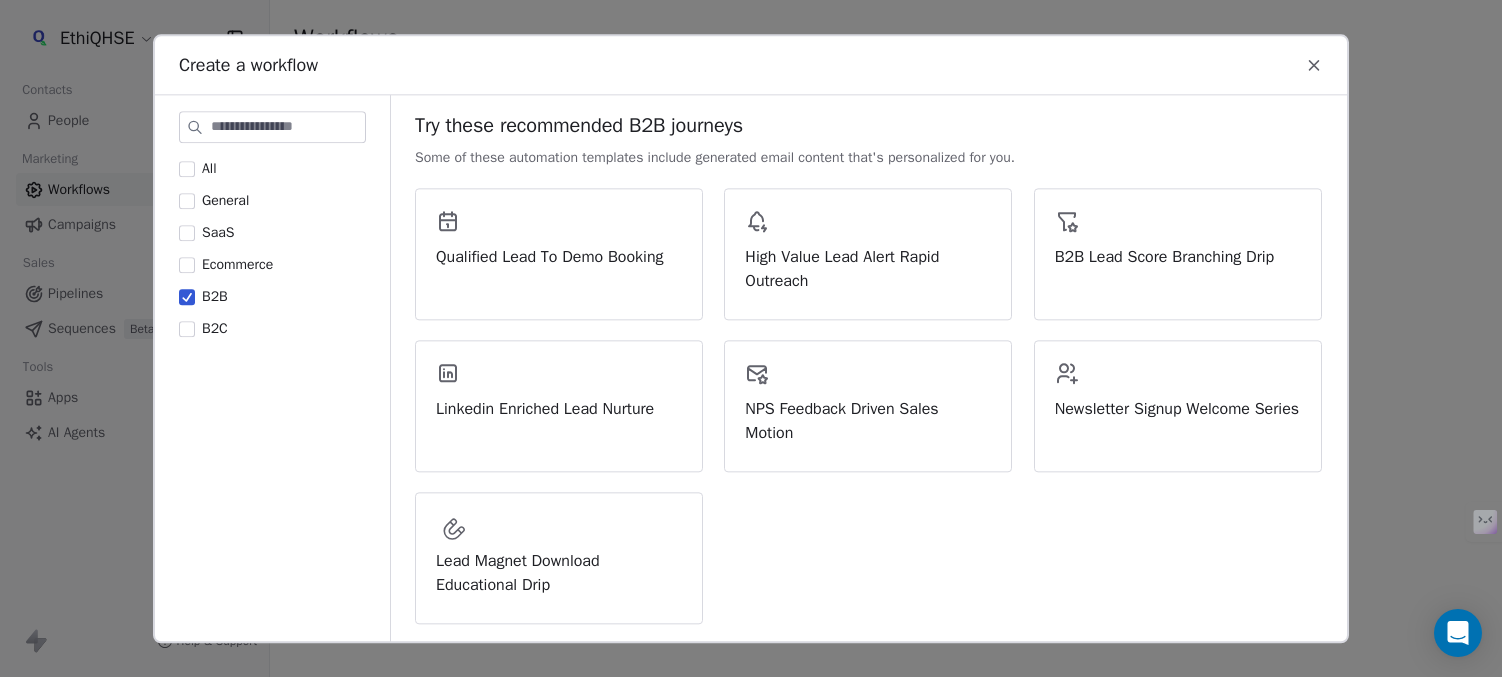 click on "SaaS" at bounding box center [187, 233] 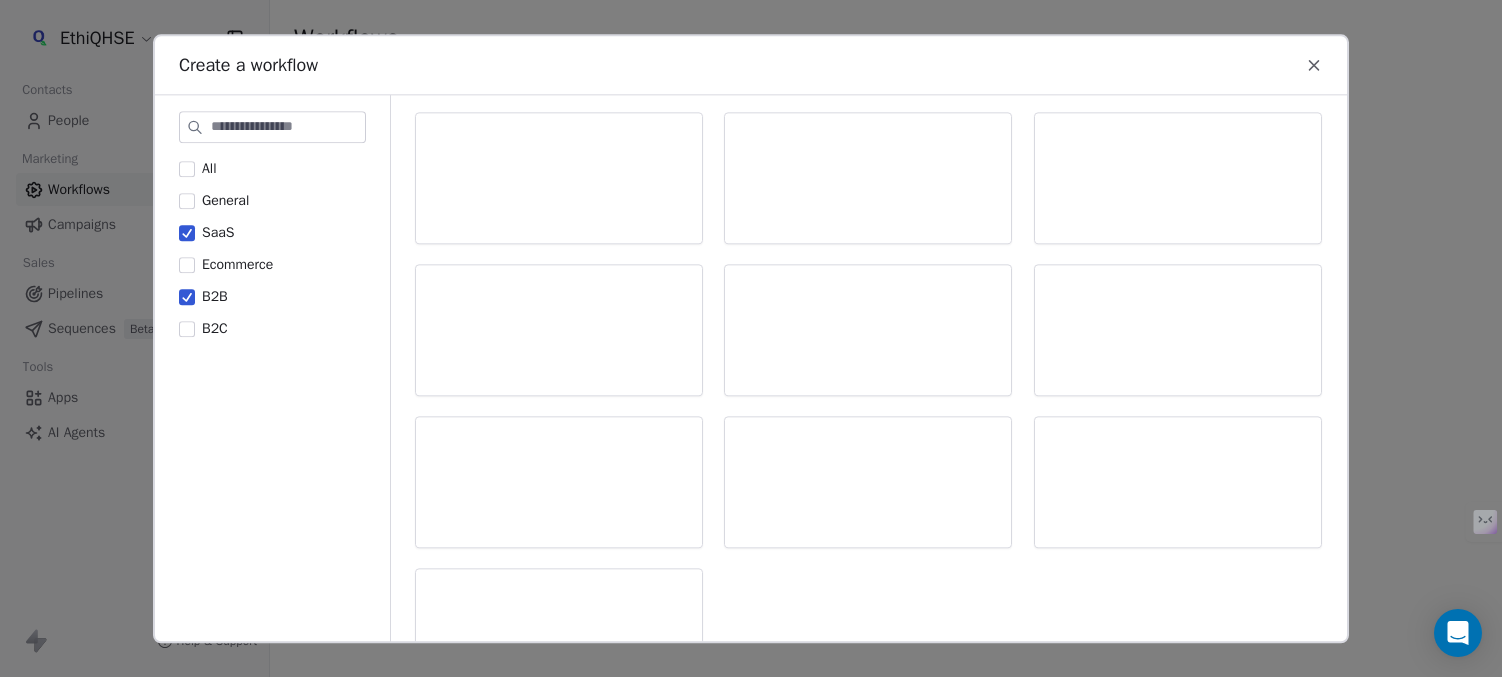 scroll, scrollTop: 0, scrollLeft: 0, axis: both 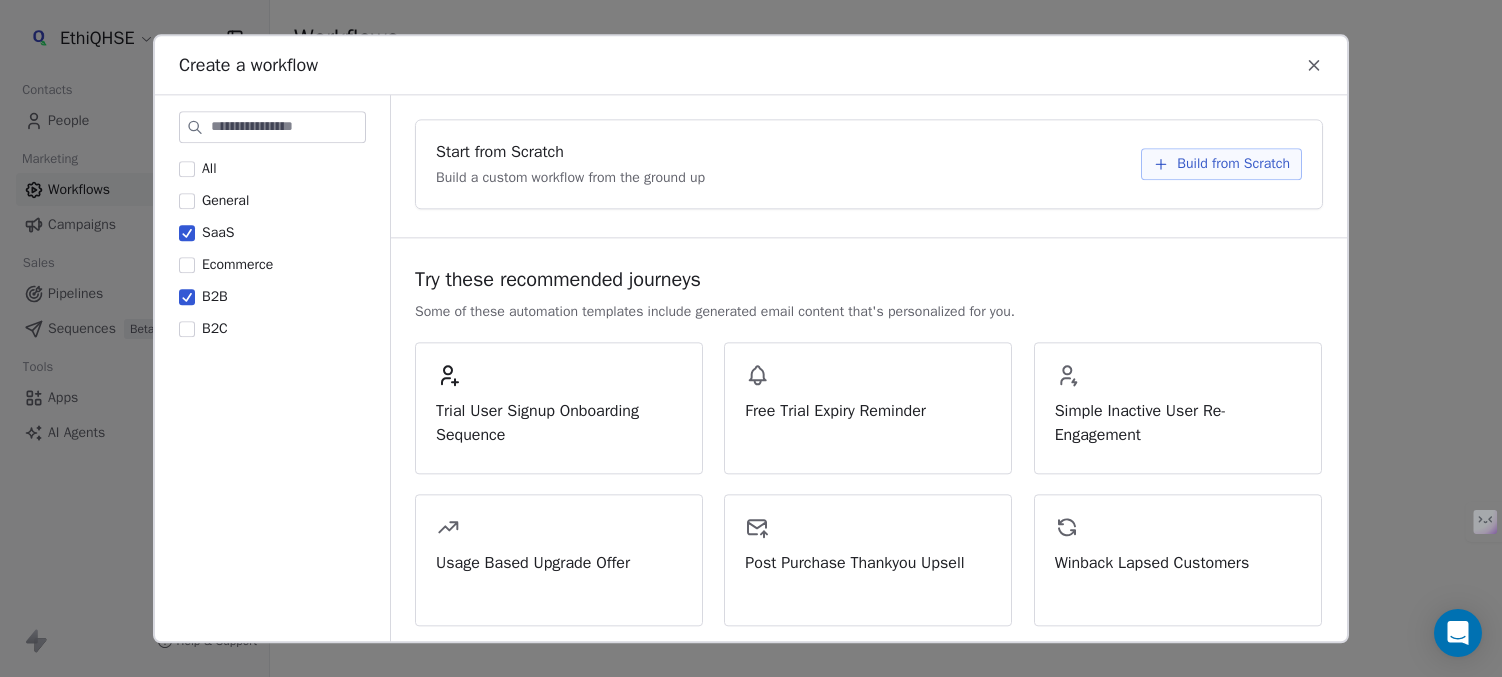 click on "B2B" at bounding box center [187, 297] 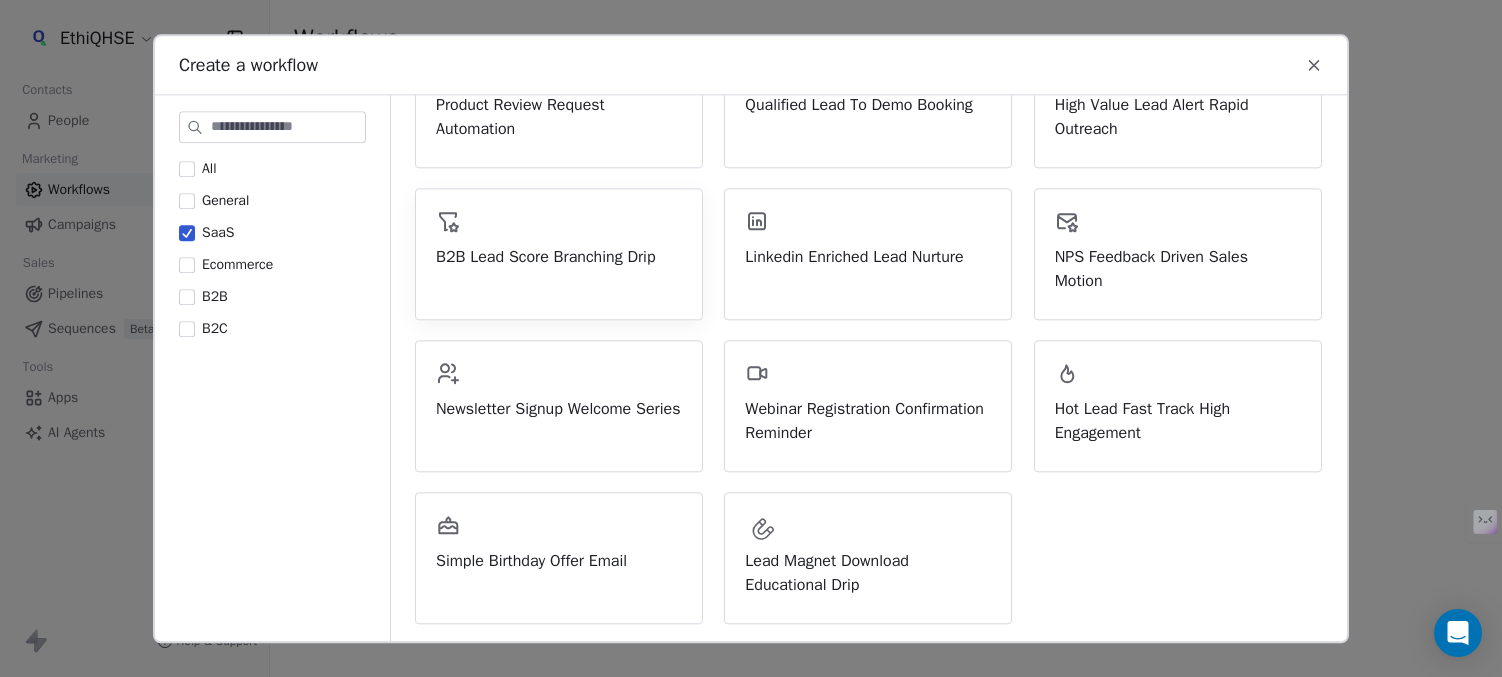 scroll, scrollTop: 10, scrollLeft: 0, axis: vertical 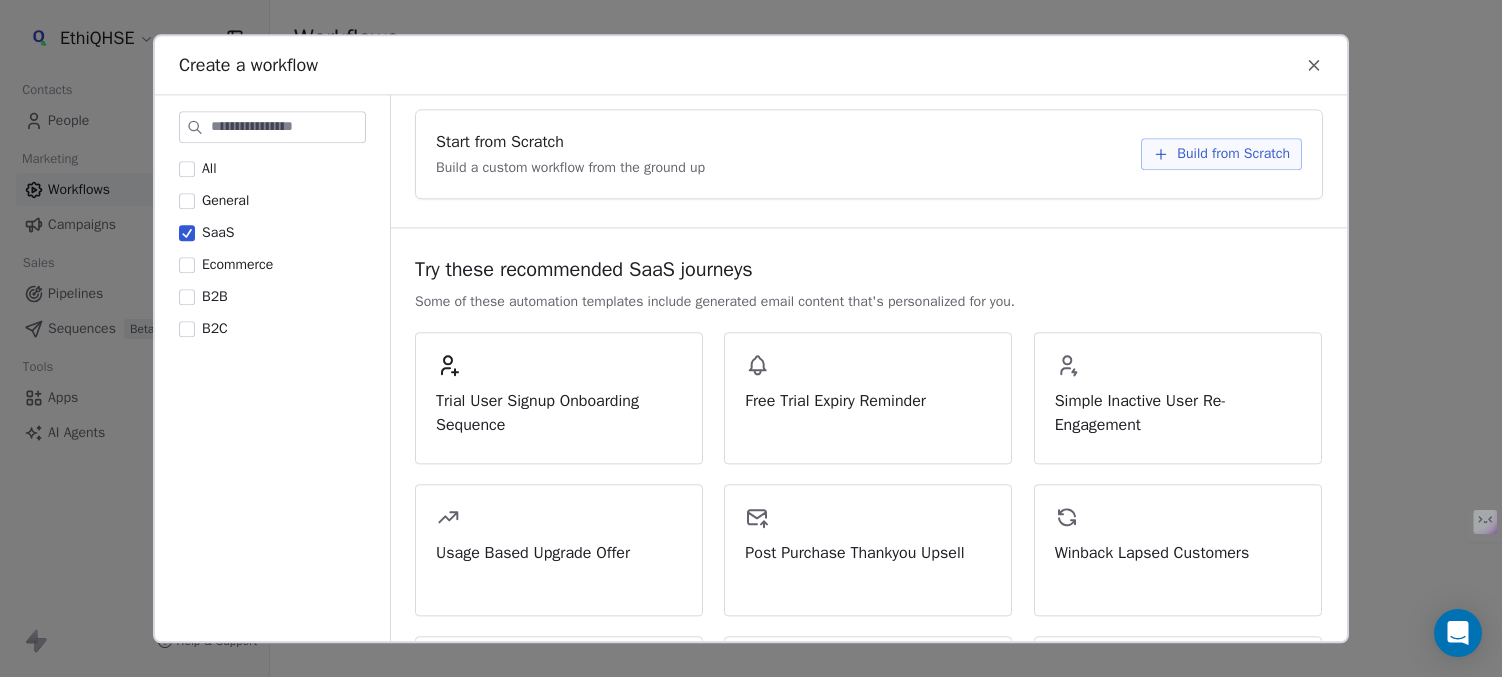 click 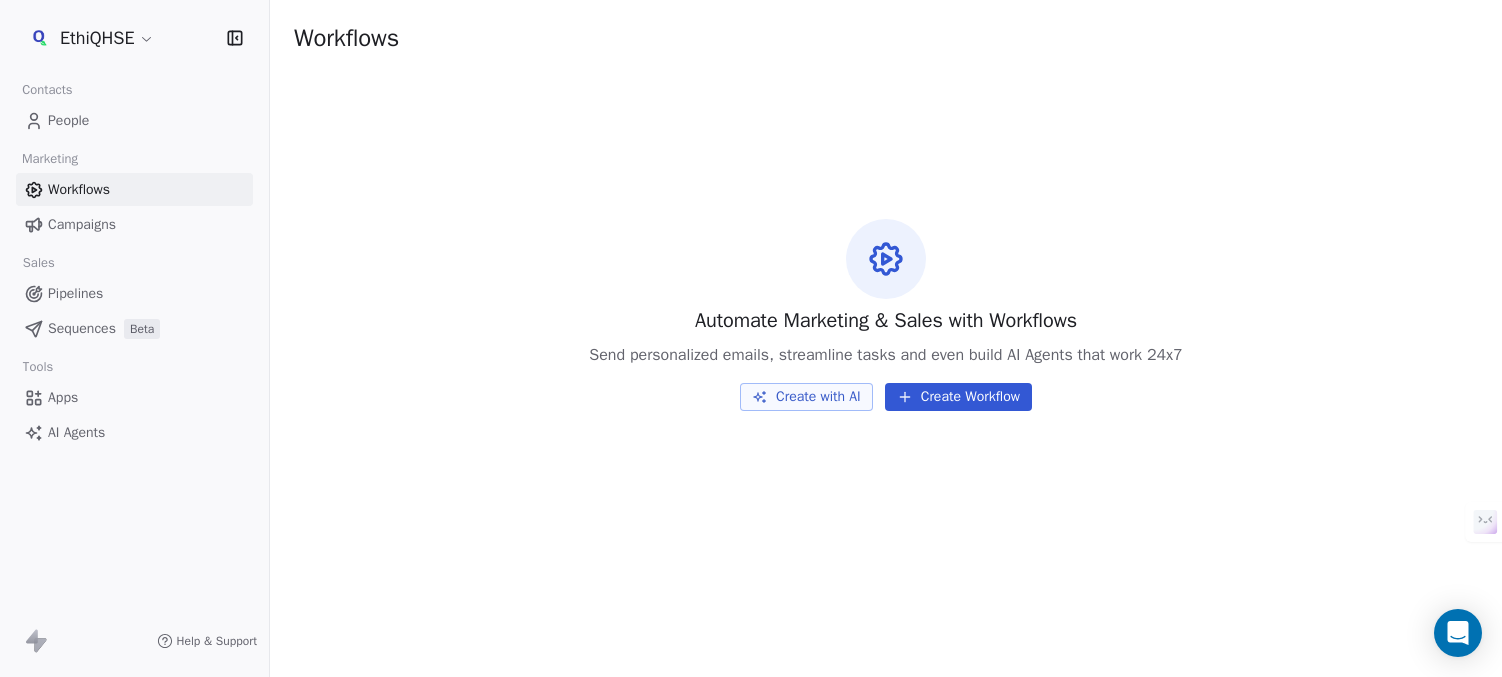 click on "Automate Marketing & Sales with Workflows Send personalized emails, streamline tasks and even build AI Agents that work 24x7  Create with AI  Create Workflow" at bounding box center [886, 314] 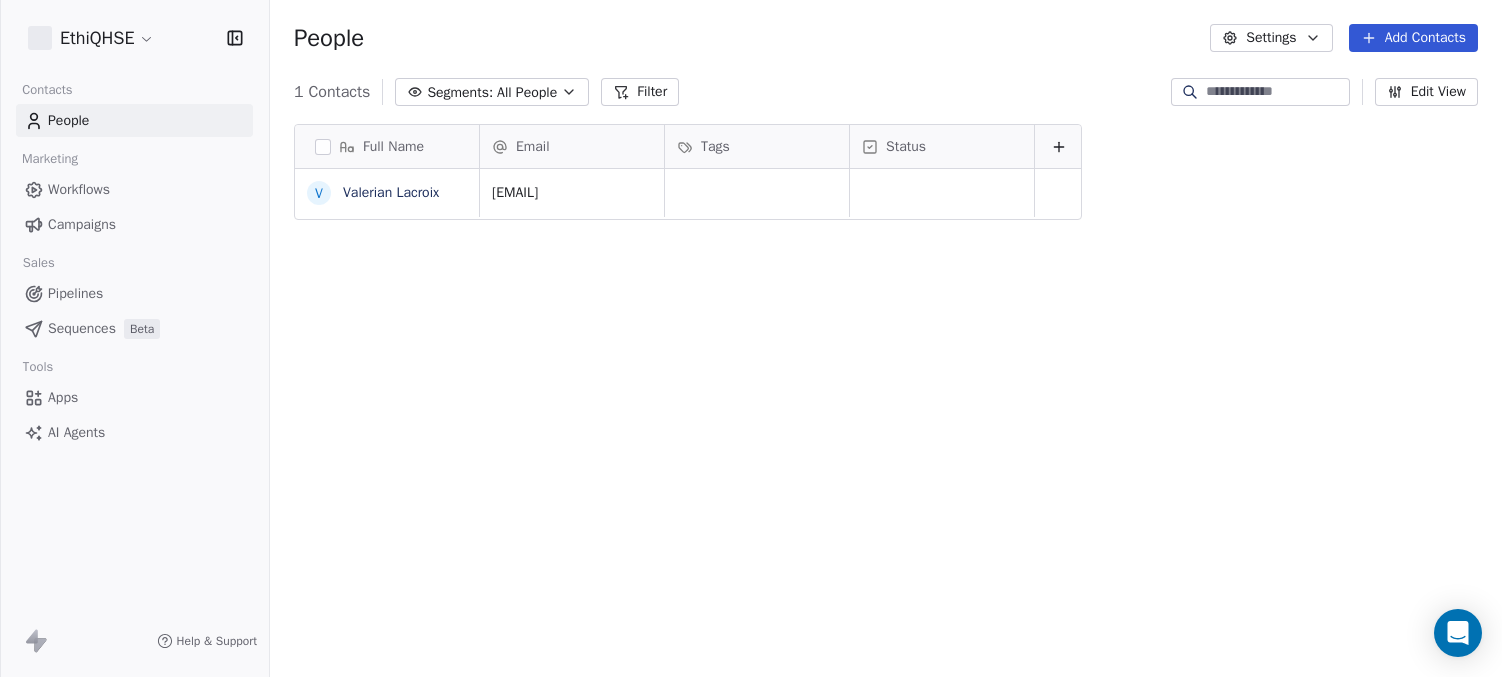 scroll, scrollTop: 0, scrollLeft: 0, axis: both 